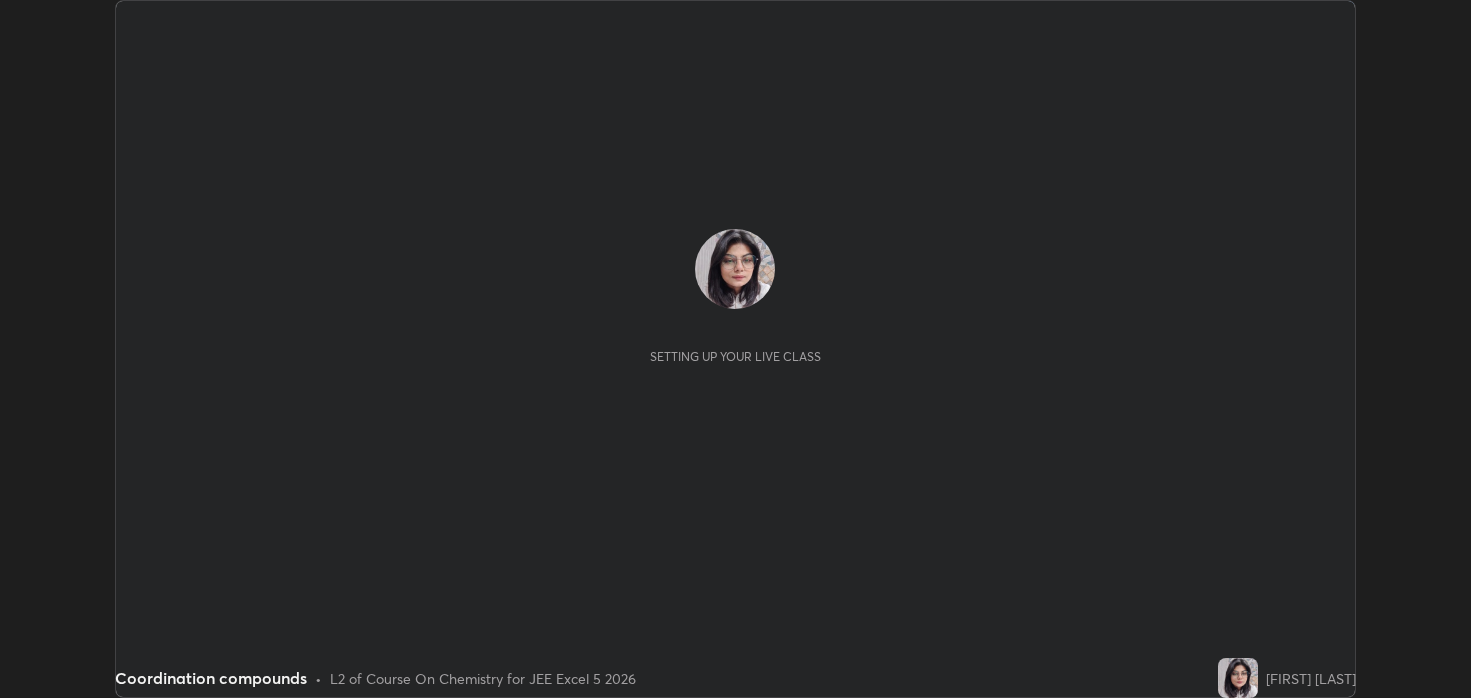 scroll, scrollTop: 0, scrollLeft: 0, axis: both 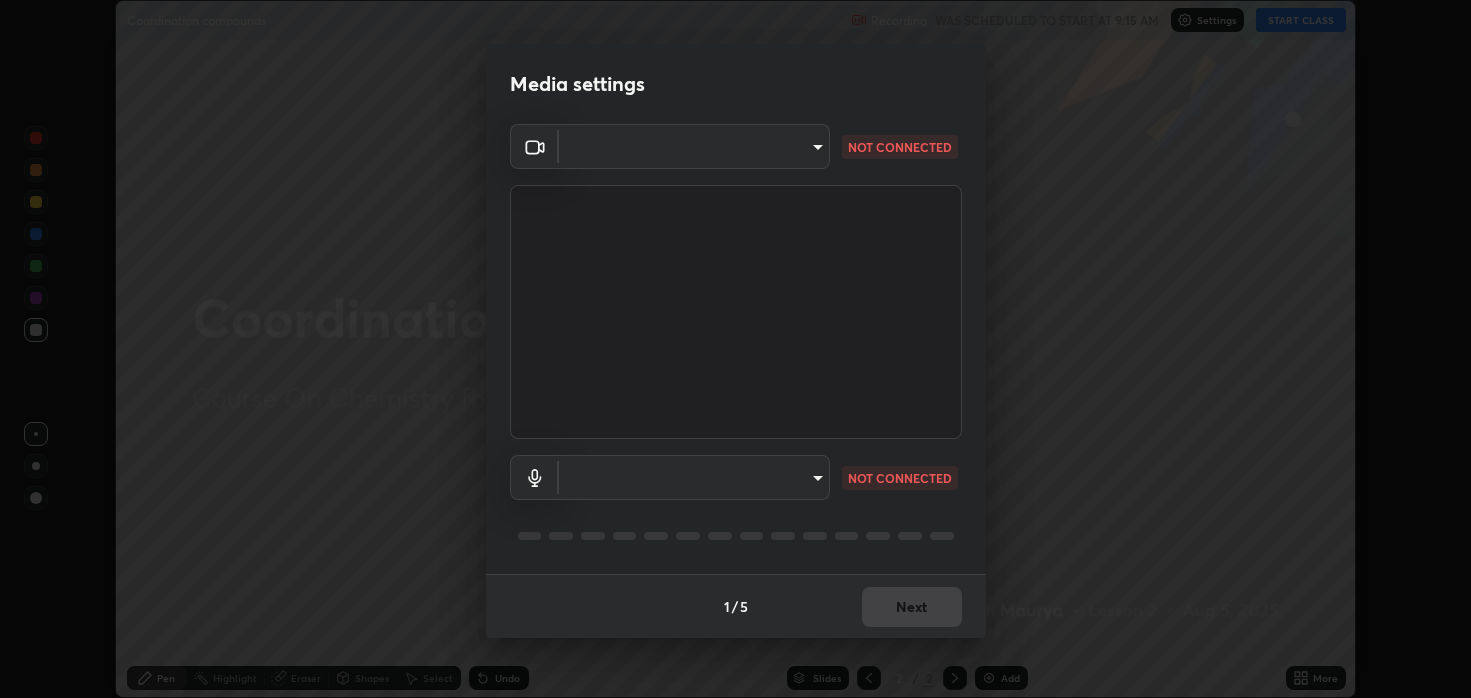type on "08764ac8a30fb5bda25ff70cfb1356e1258c5cee07c737743b8f911b1dc97b3d" 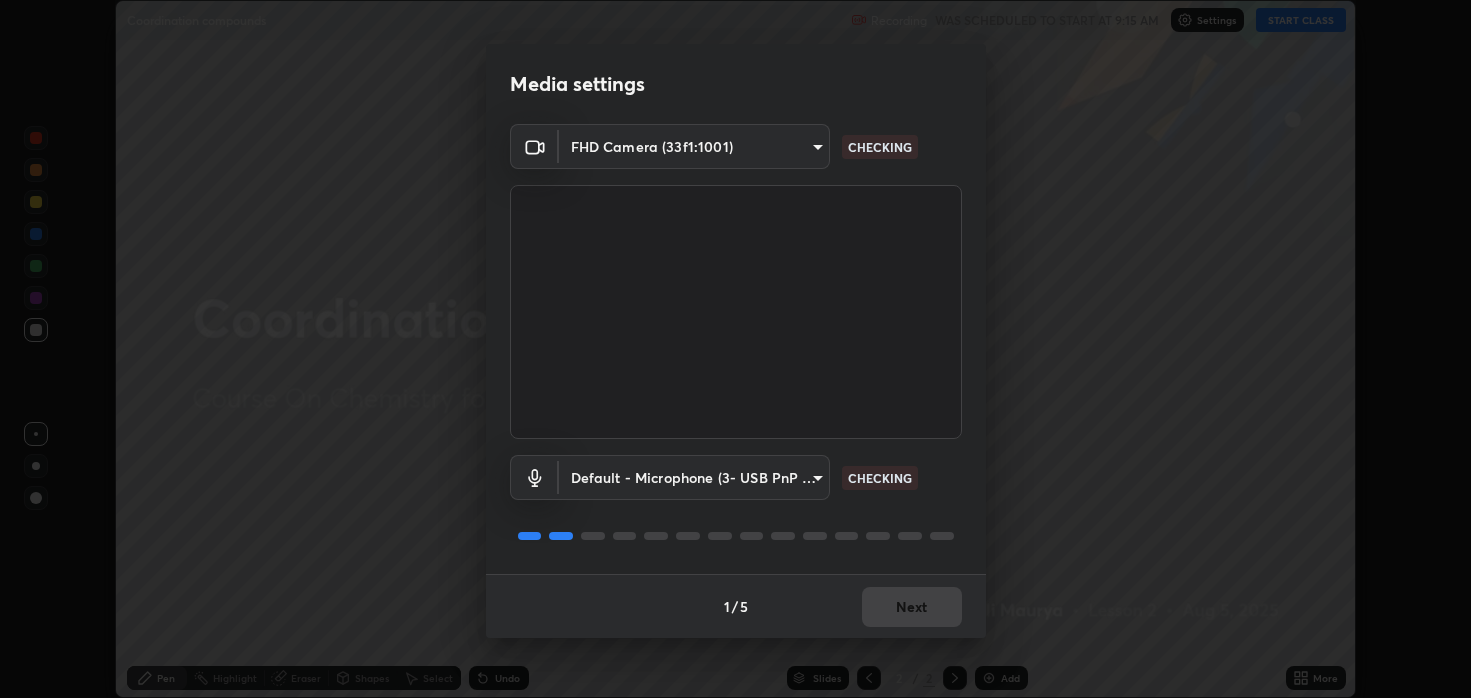 click on "1 / 5 Next" at bounding box center [736, 606] 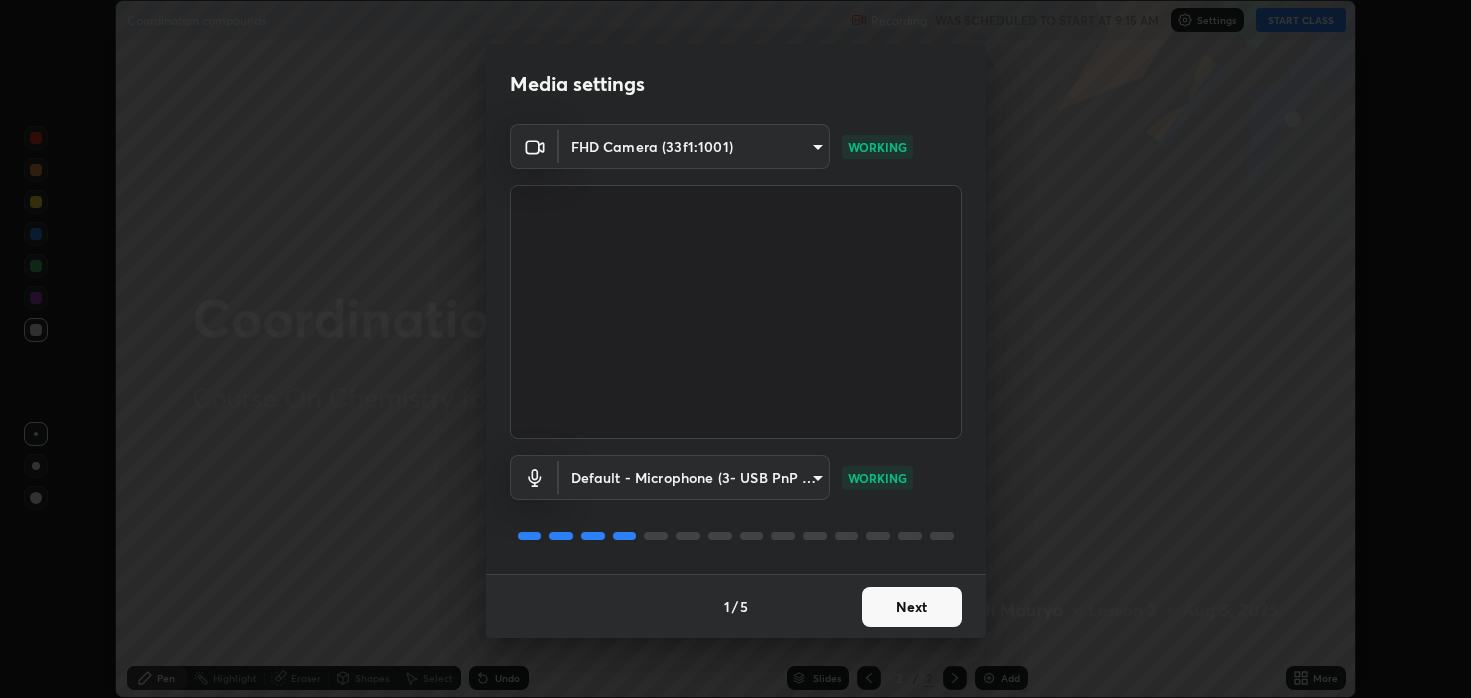 click on "Next" at bounding box center (912, 607) 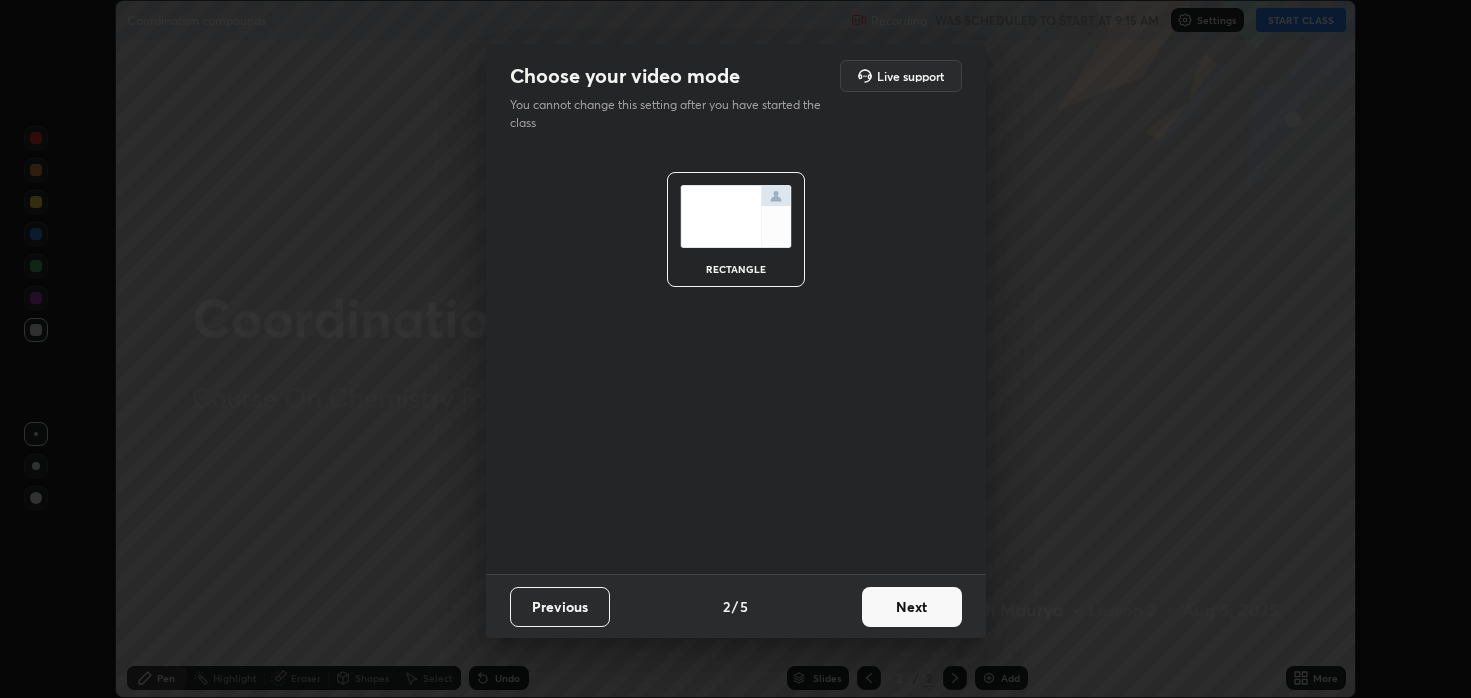click on "Next" at bounding box center (912, 607) 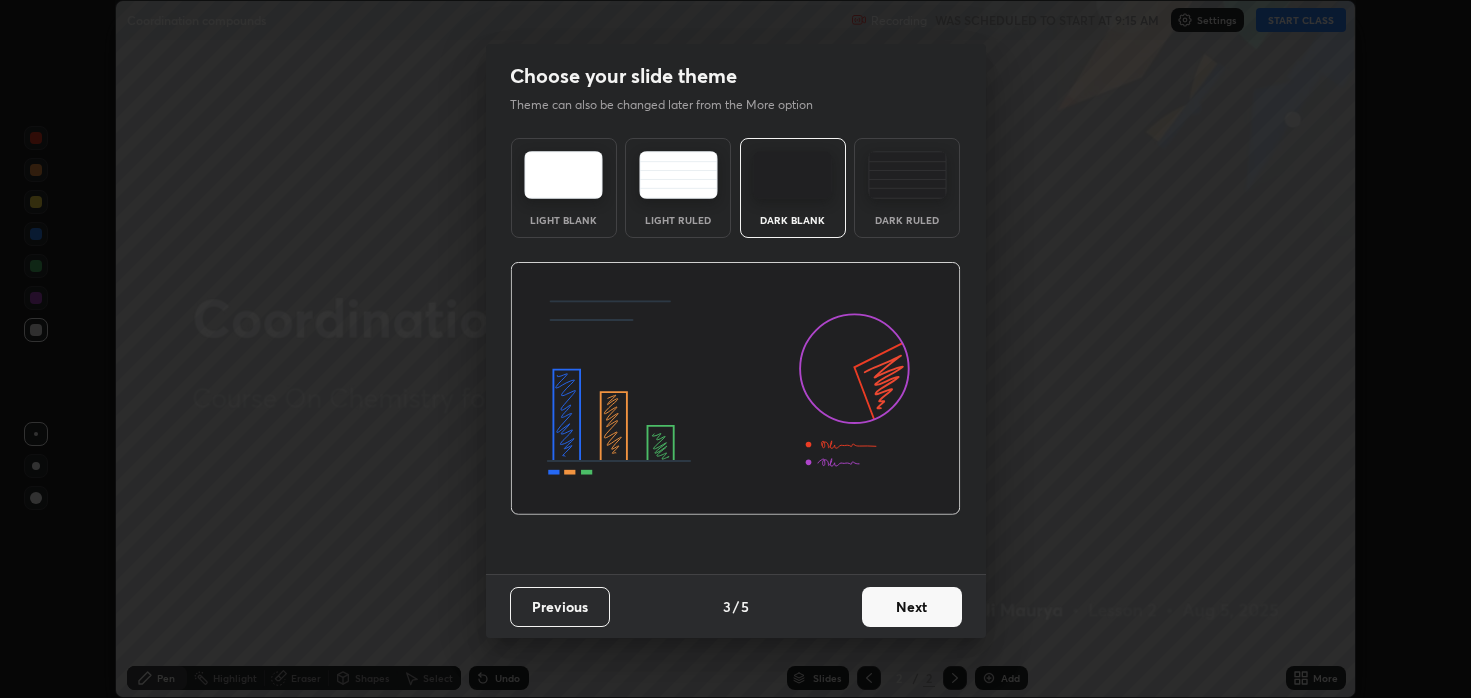 click on "Next" at bounding box center (912, 607) 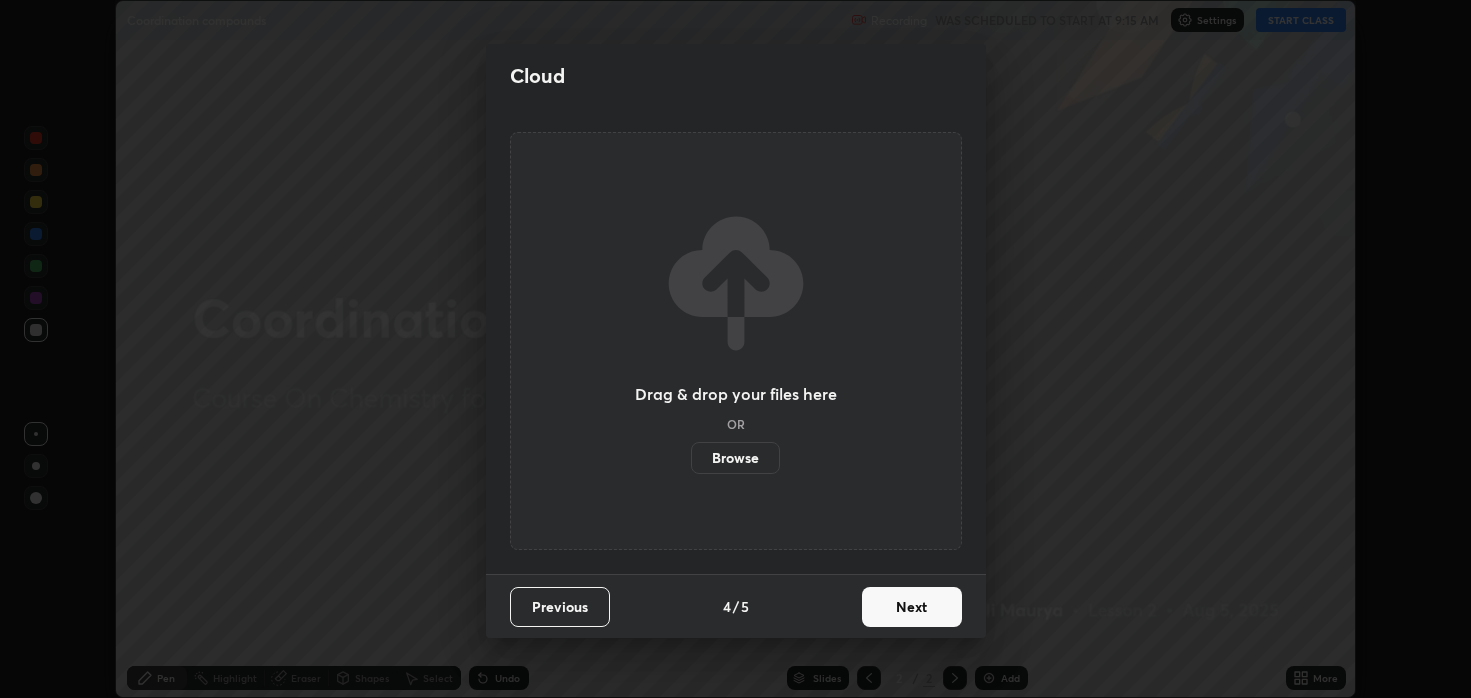 click on "Next" at bounding box center [912, 607] 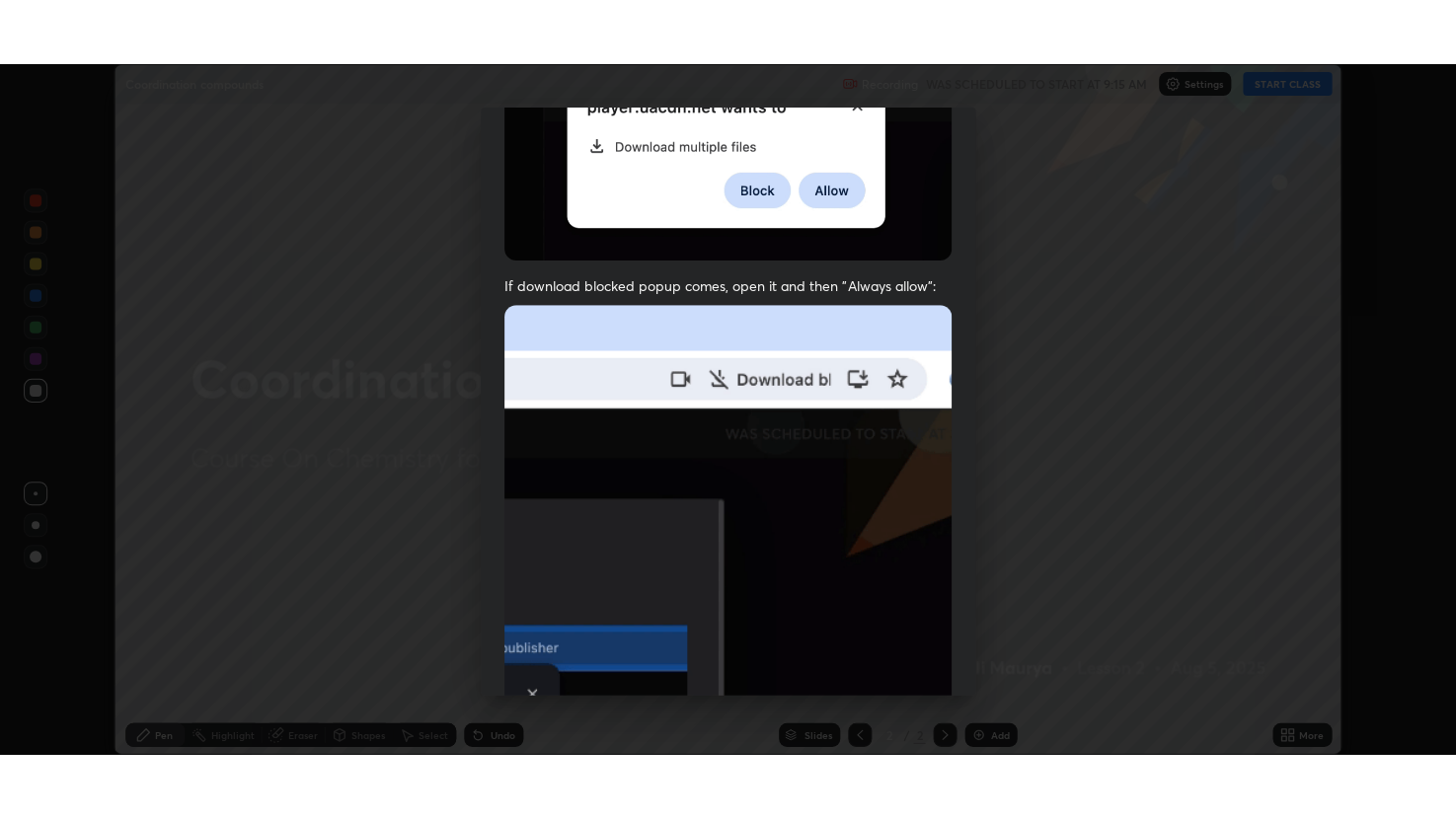 scroll, scrollTop: 400, scrollLeft: 0, axis: vertical 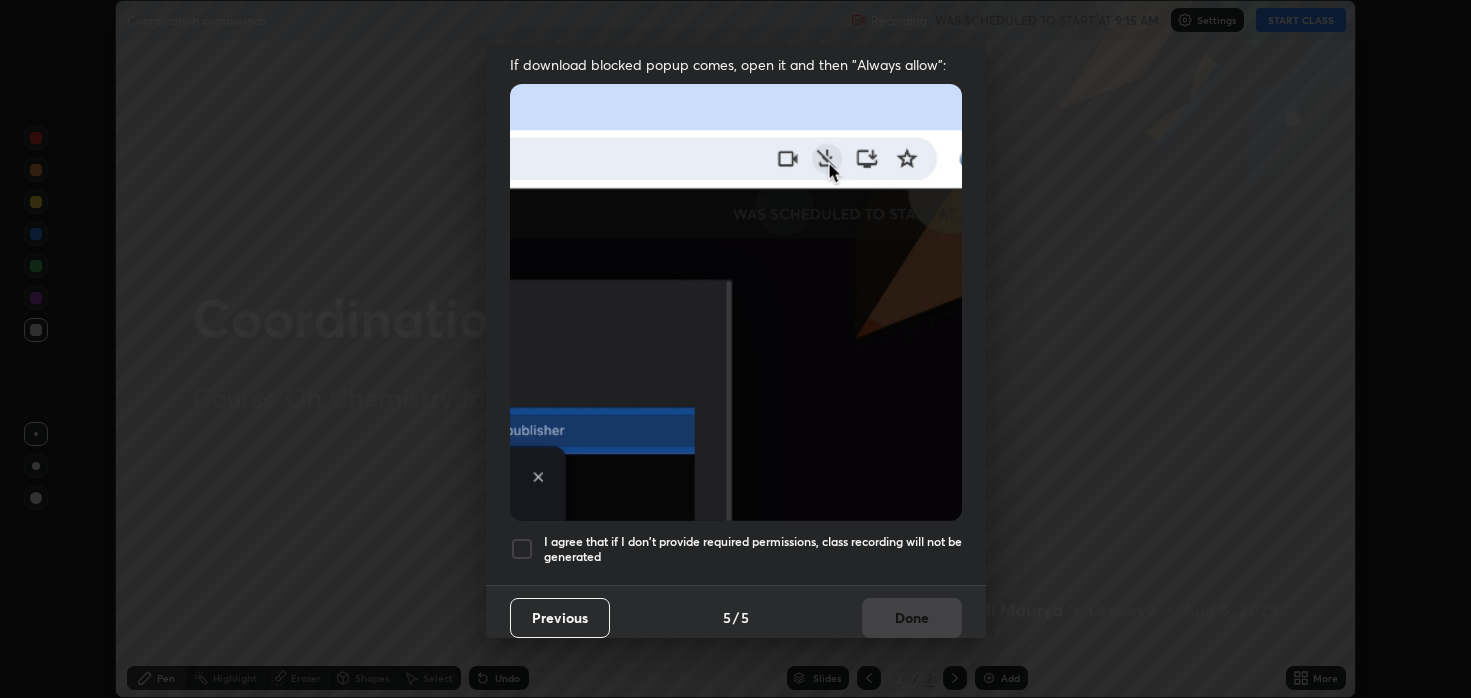 click at bounding box center (522, 549) 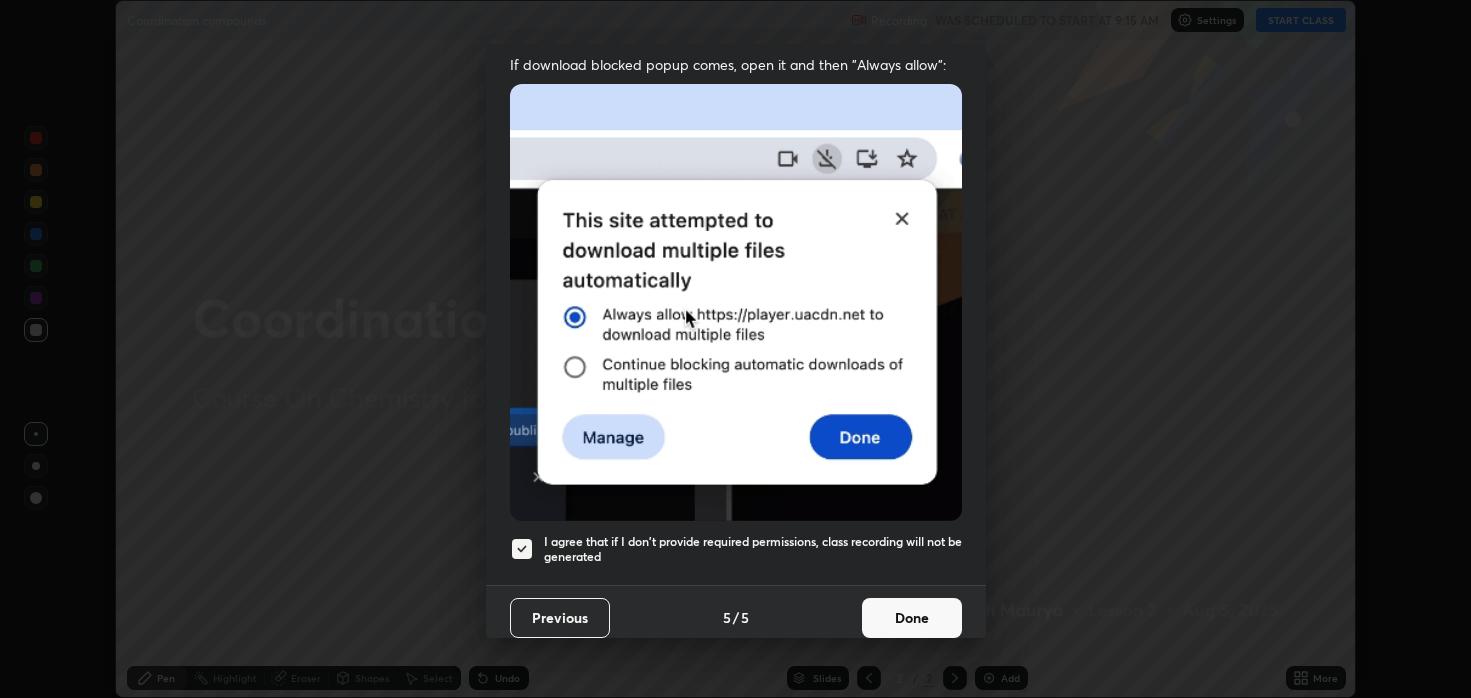 click on "Done" at bounding box center (912, 618) 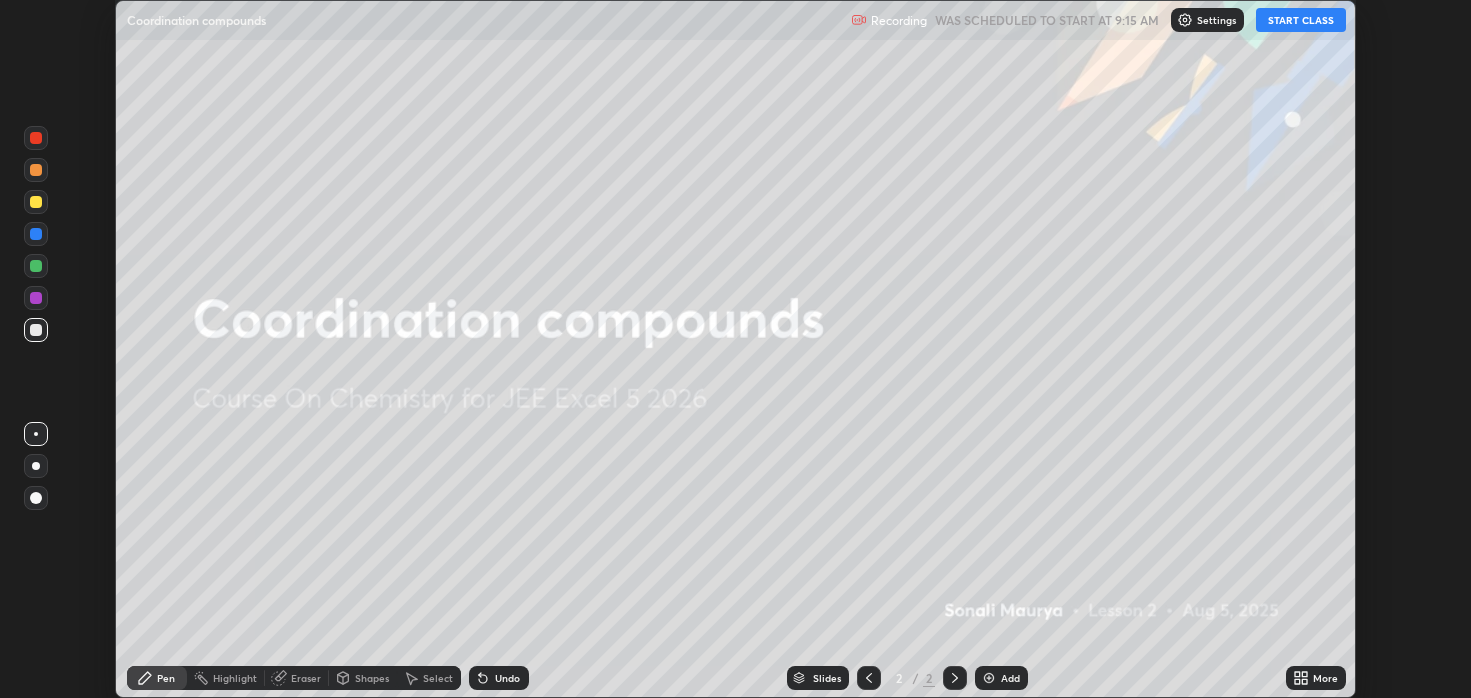 click at bounding box center [989, 678] 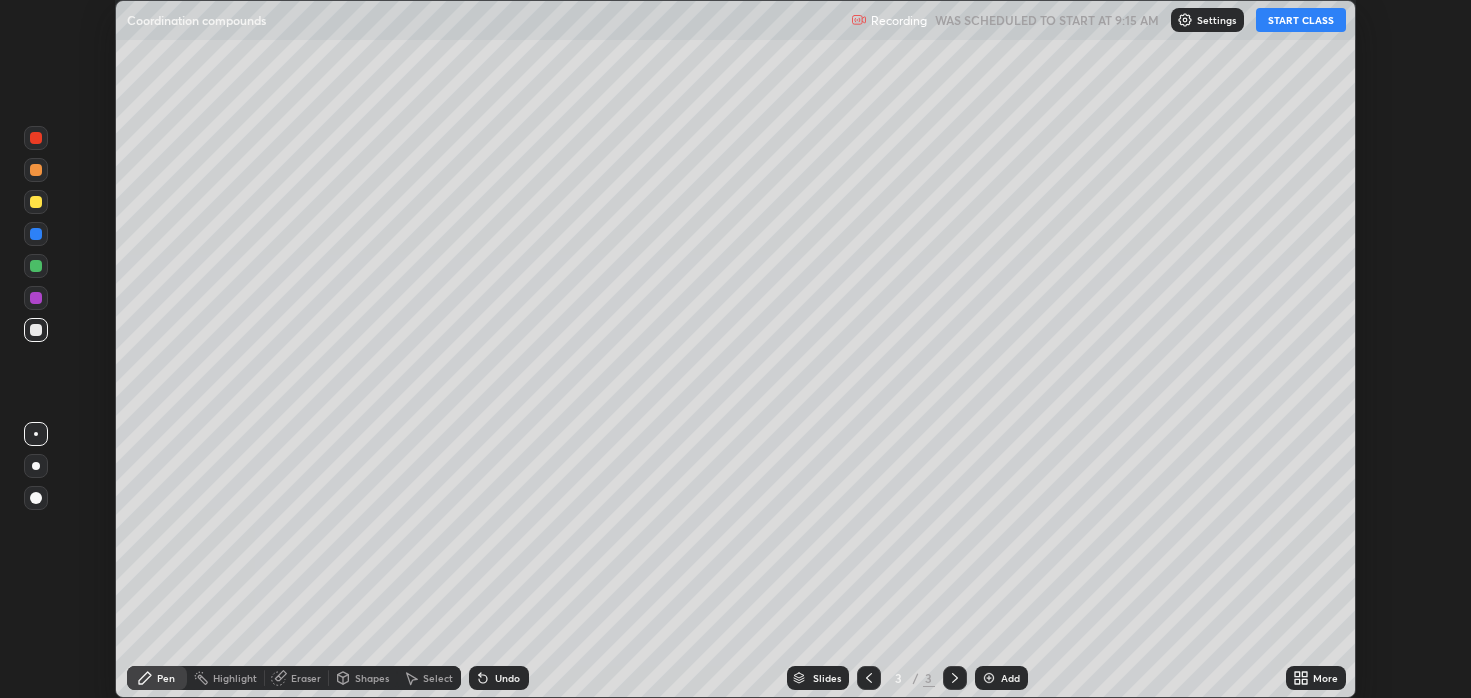 click on "More" at bounding box center [1325, 678] 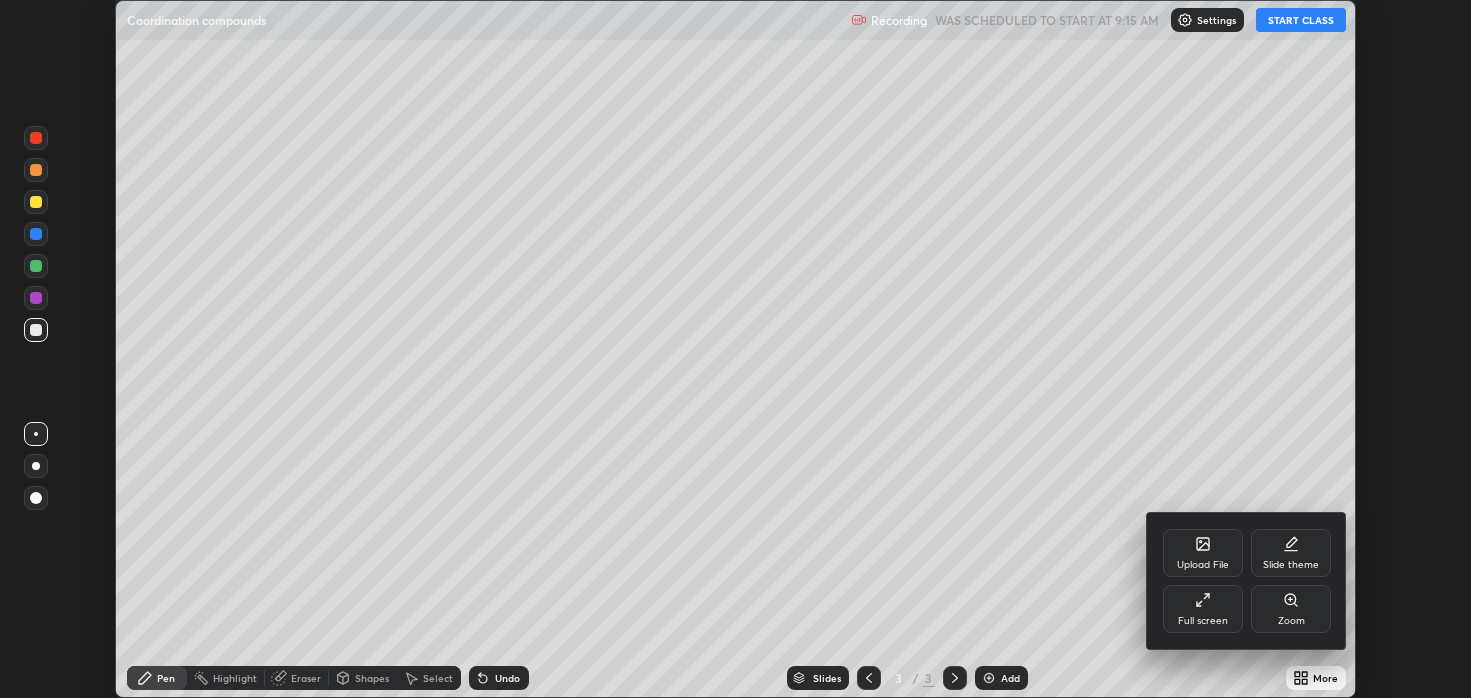 click on "Full screen" at bounding box center (1203, 621) 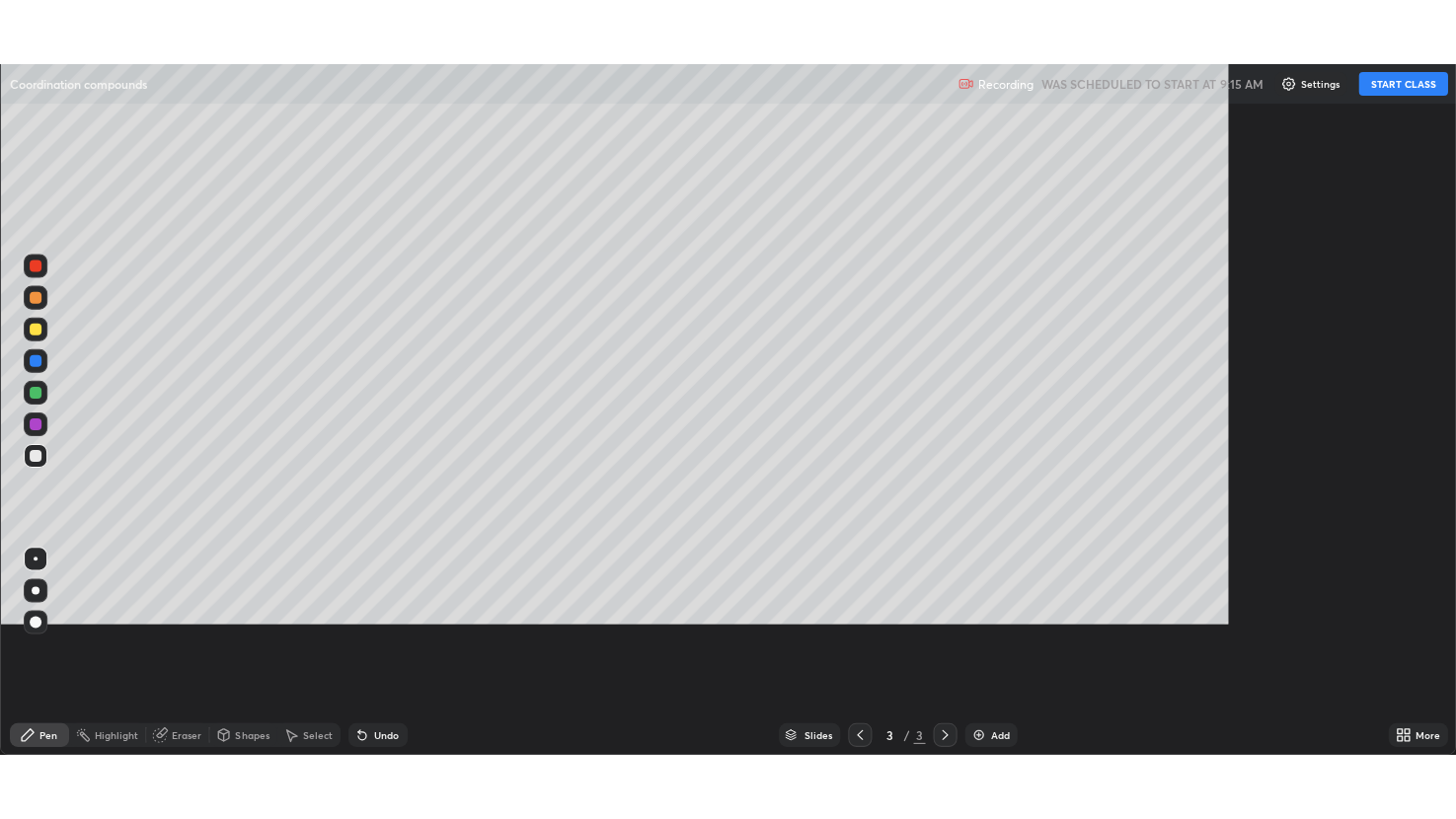 scroll, scrollTop: 97855, scrollLeft: 97255, axis: both 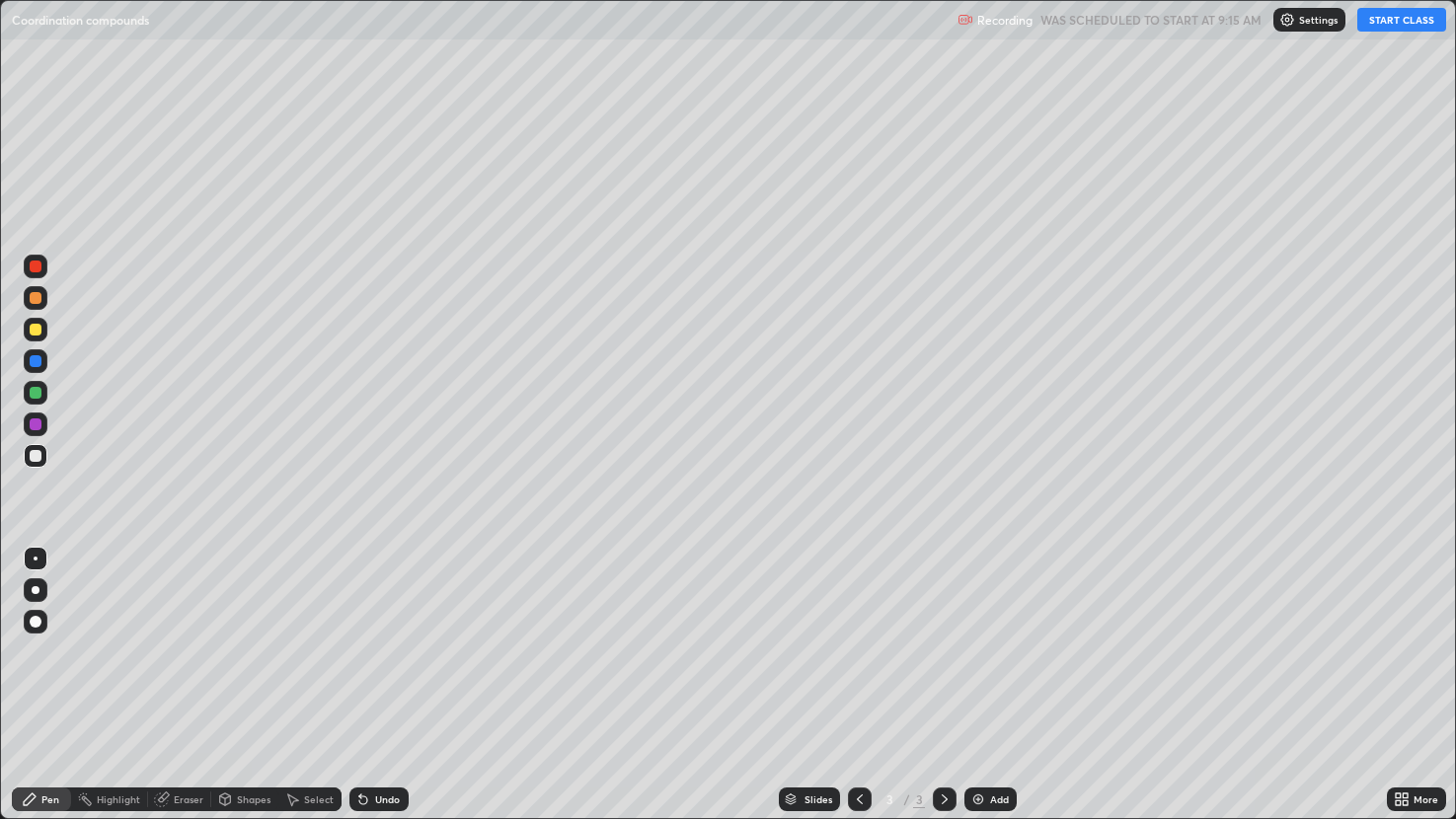 click on "START CLASS" at bounding box center (1402, 20) 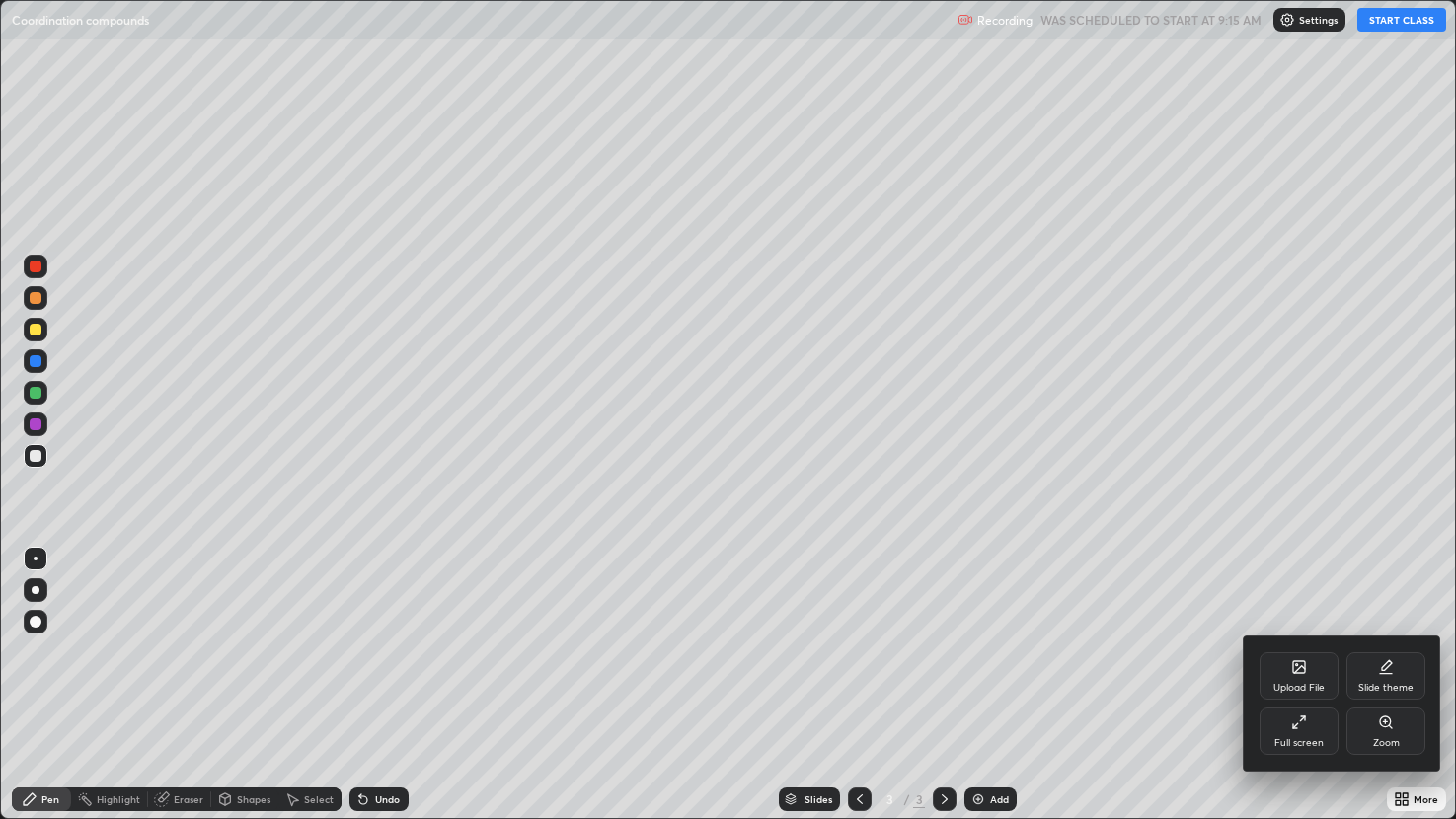 click on "Full screen" at bounding box center (1299, 731) 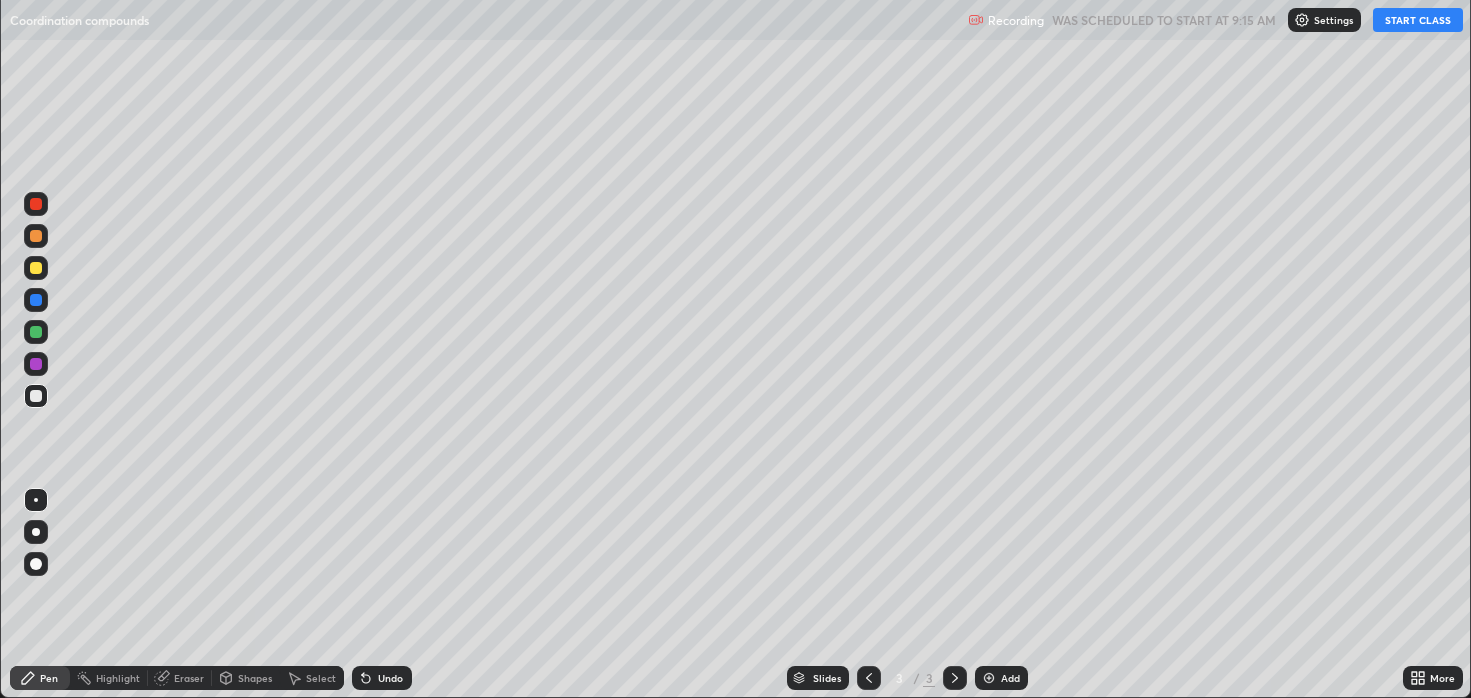 scroll, scrollTop: 698, scrollLeft: 1471, axis: both 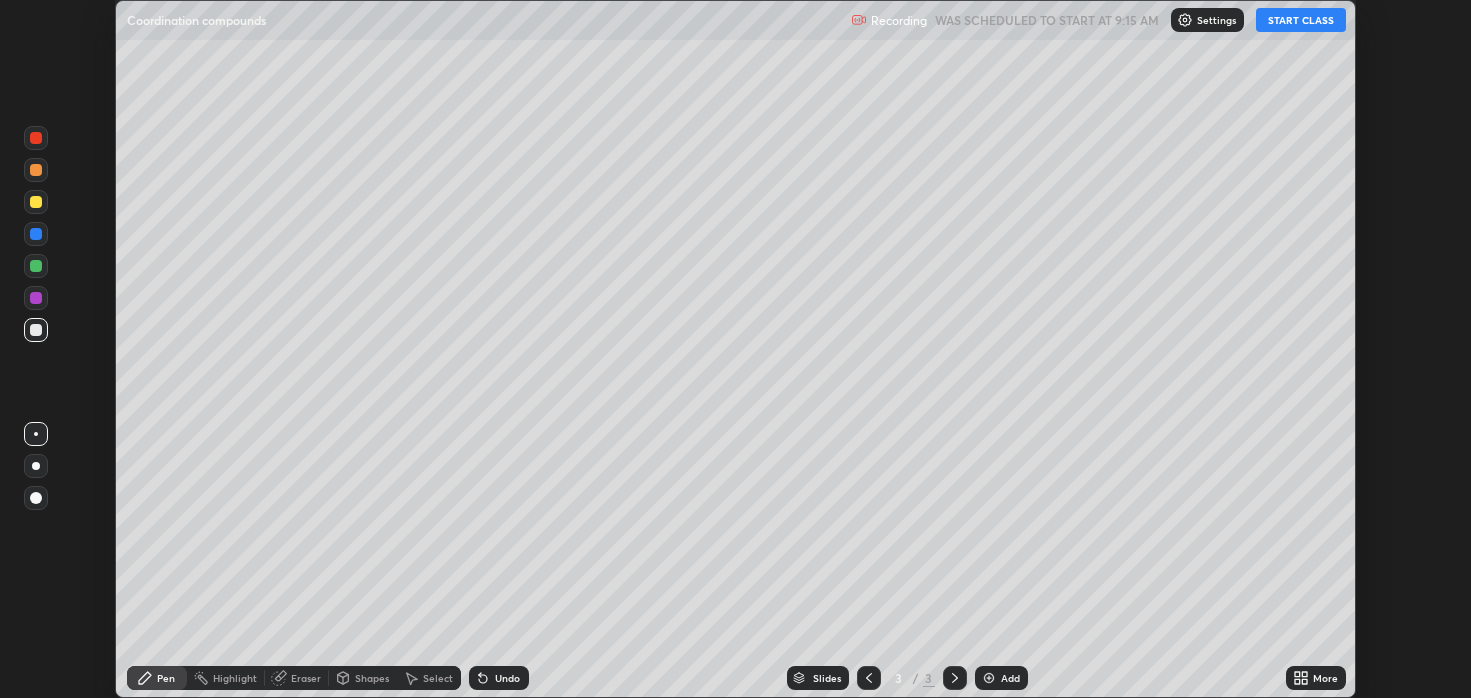 click on "START CLASS" at bounding box center (1301, 20) 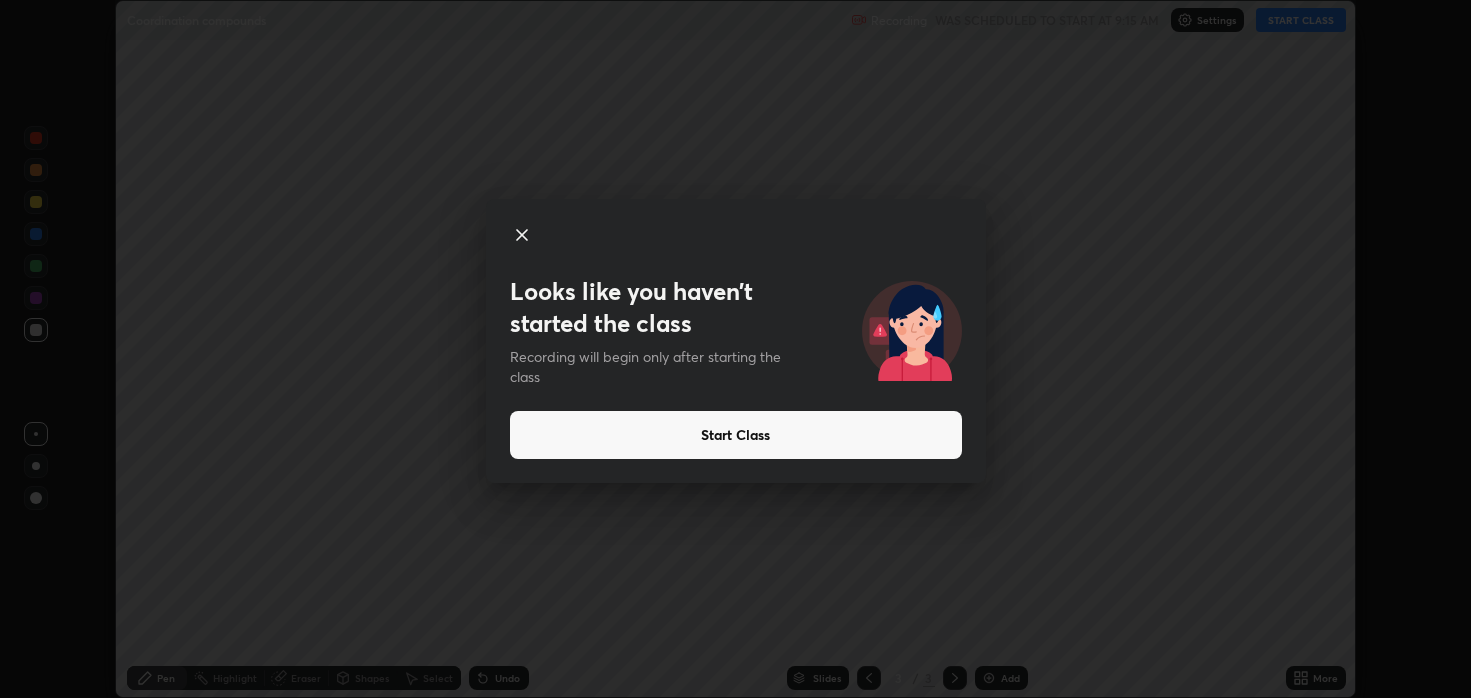 click on "Start Class" at bounding box center (736, 435) 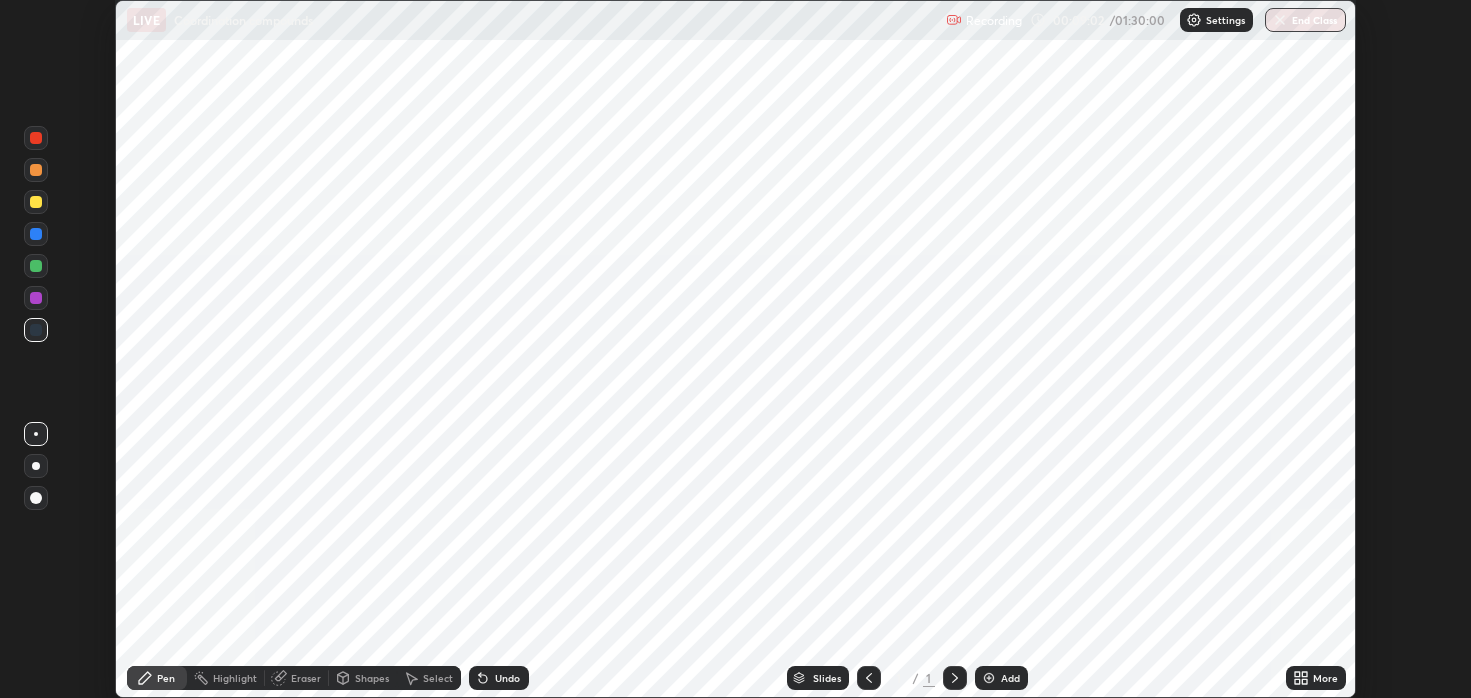 scroll, scrollTop: 0, scrollLeft: 0, axis: both 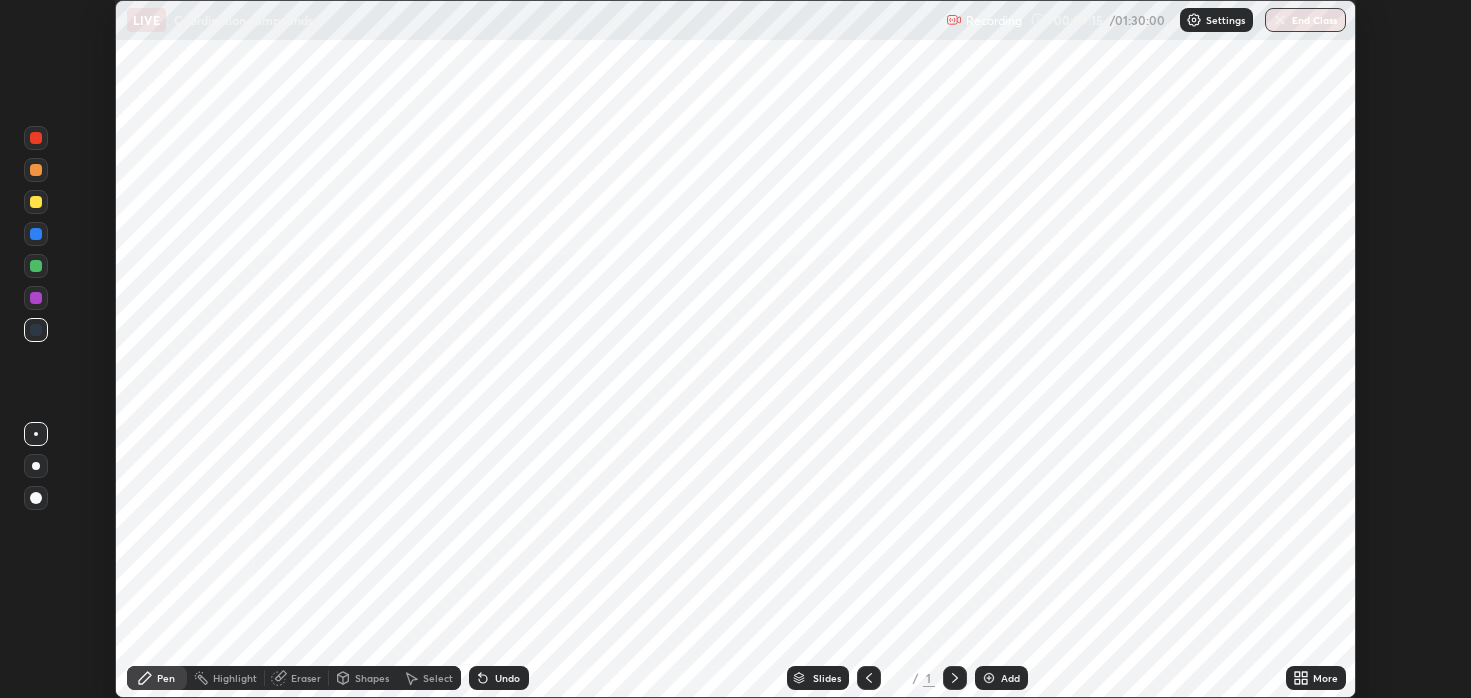 click on "More" at bounding box center [1316, 678] 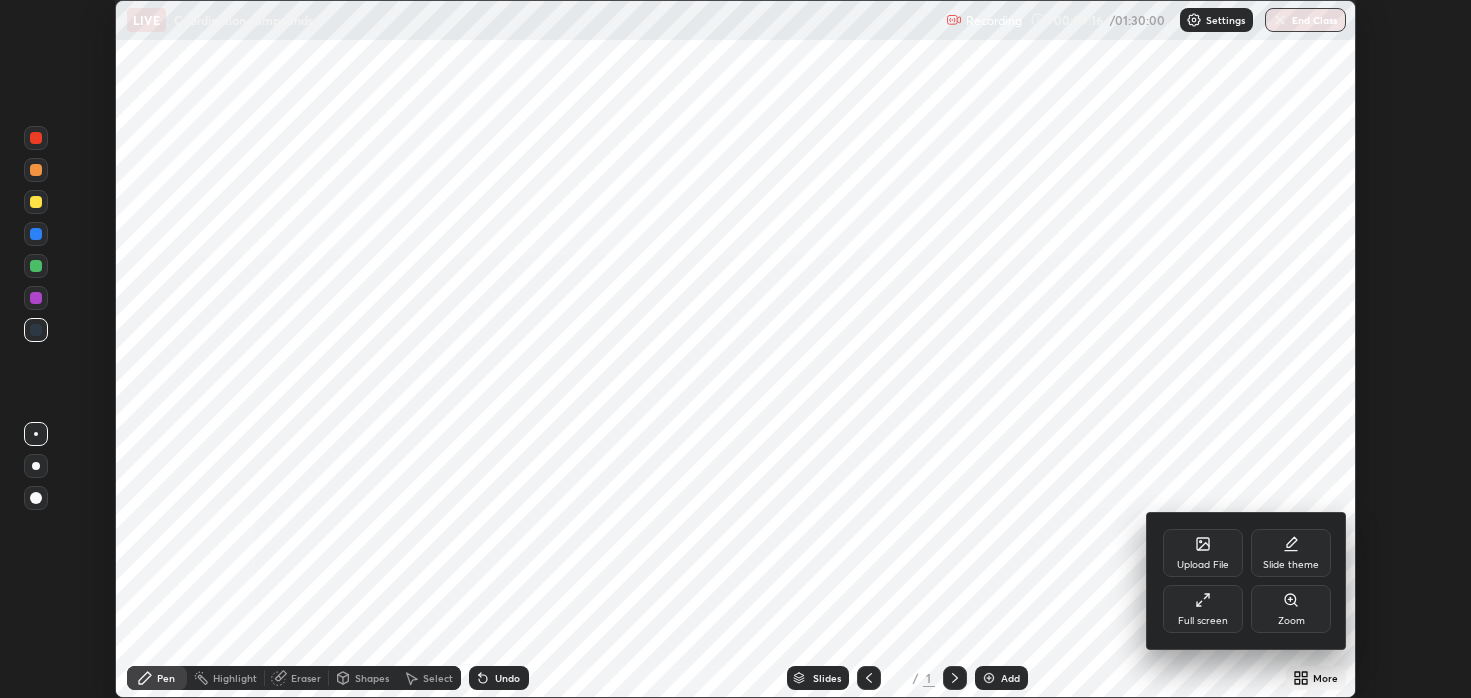 click on "Full screen" at bounding box center [1203, 609] 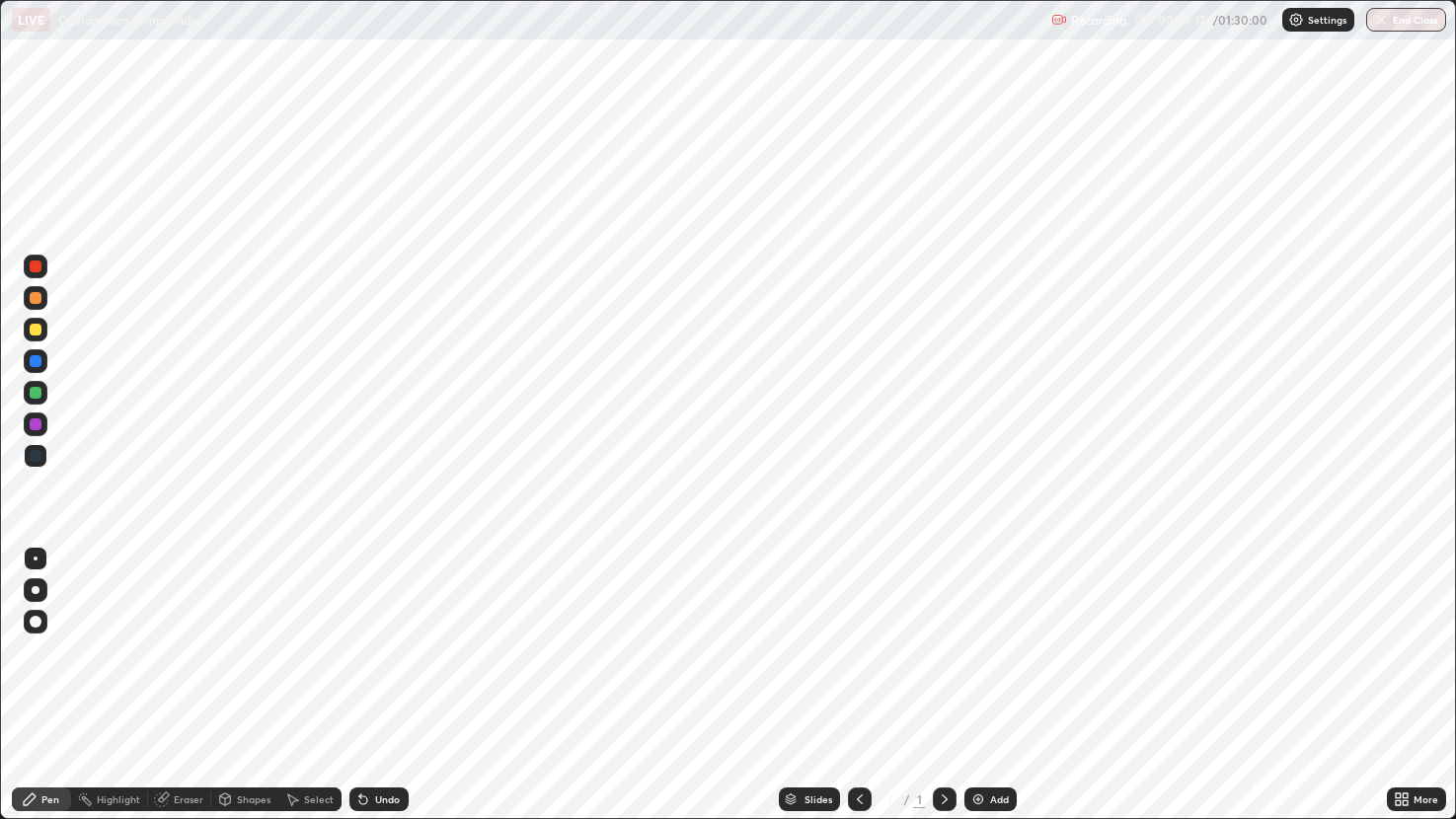 scroll, scrollTop: 97855, scrollLeft: 97255, axis: both 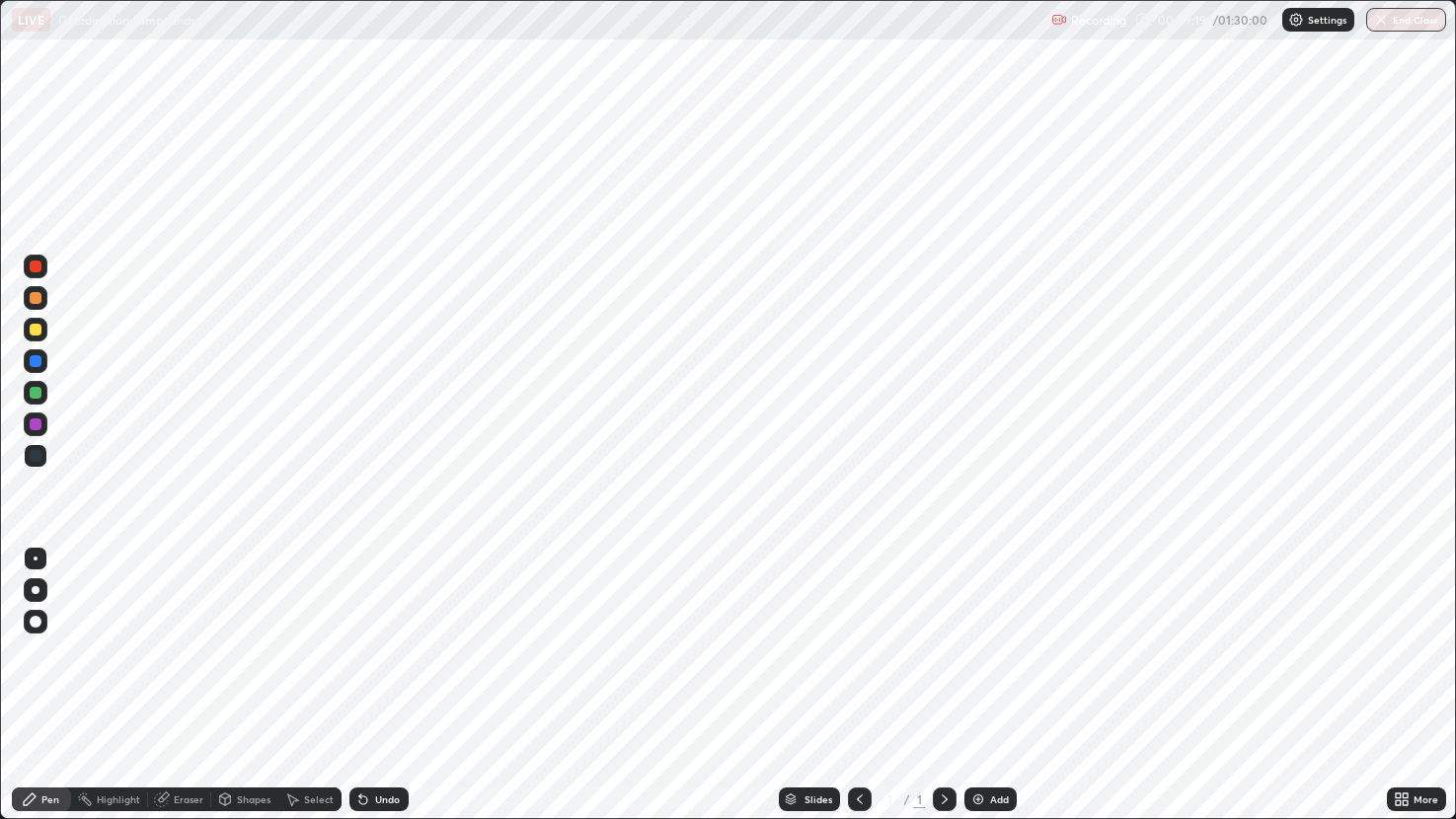 click 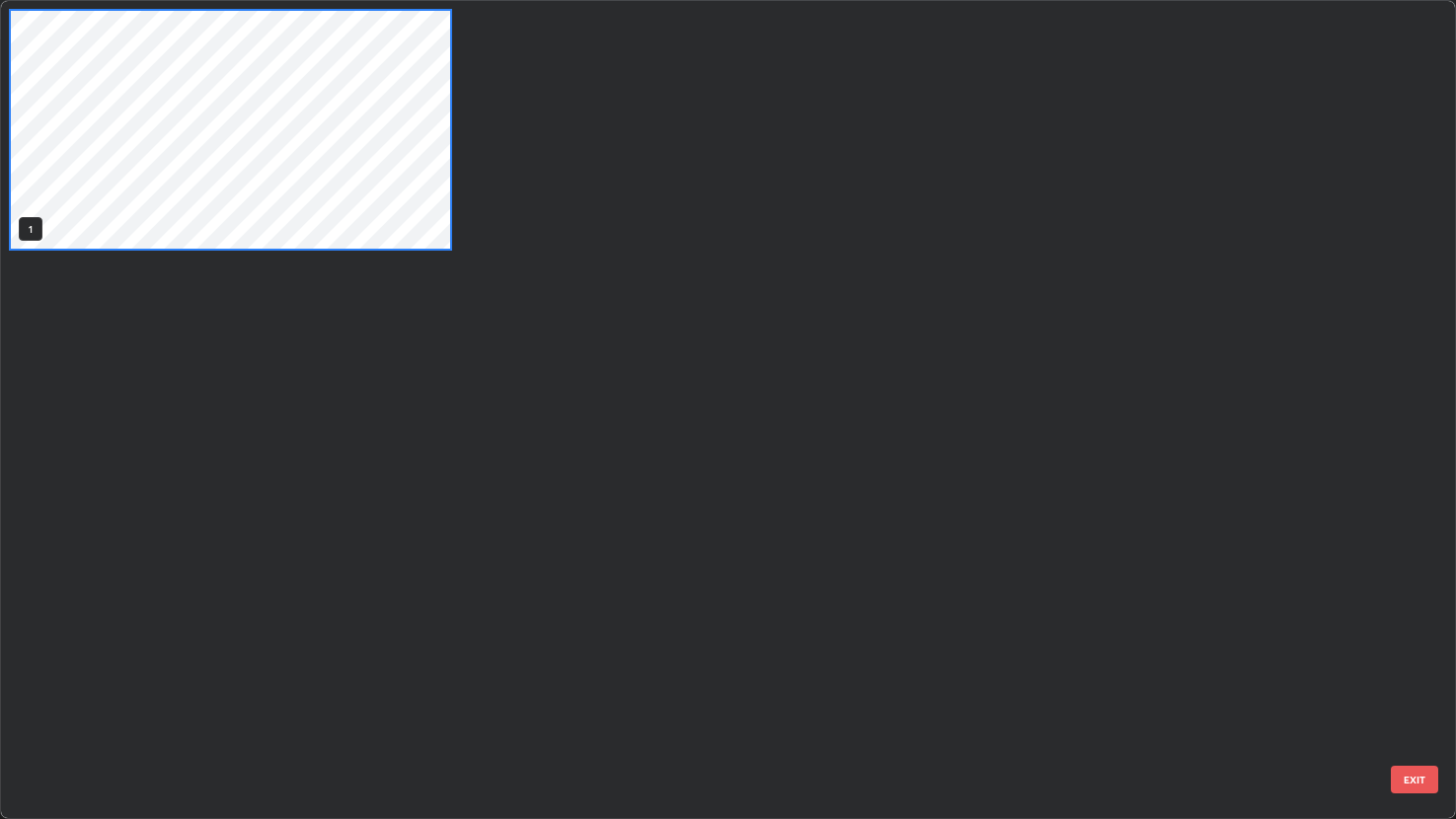 scroll, scrollTop: 6, scrollLeft: 11, axis: both 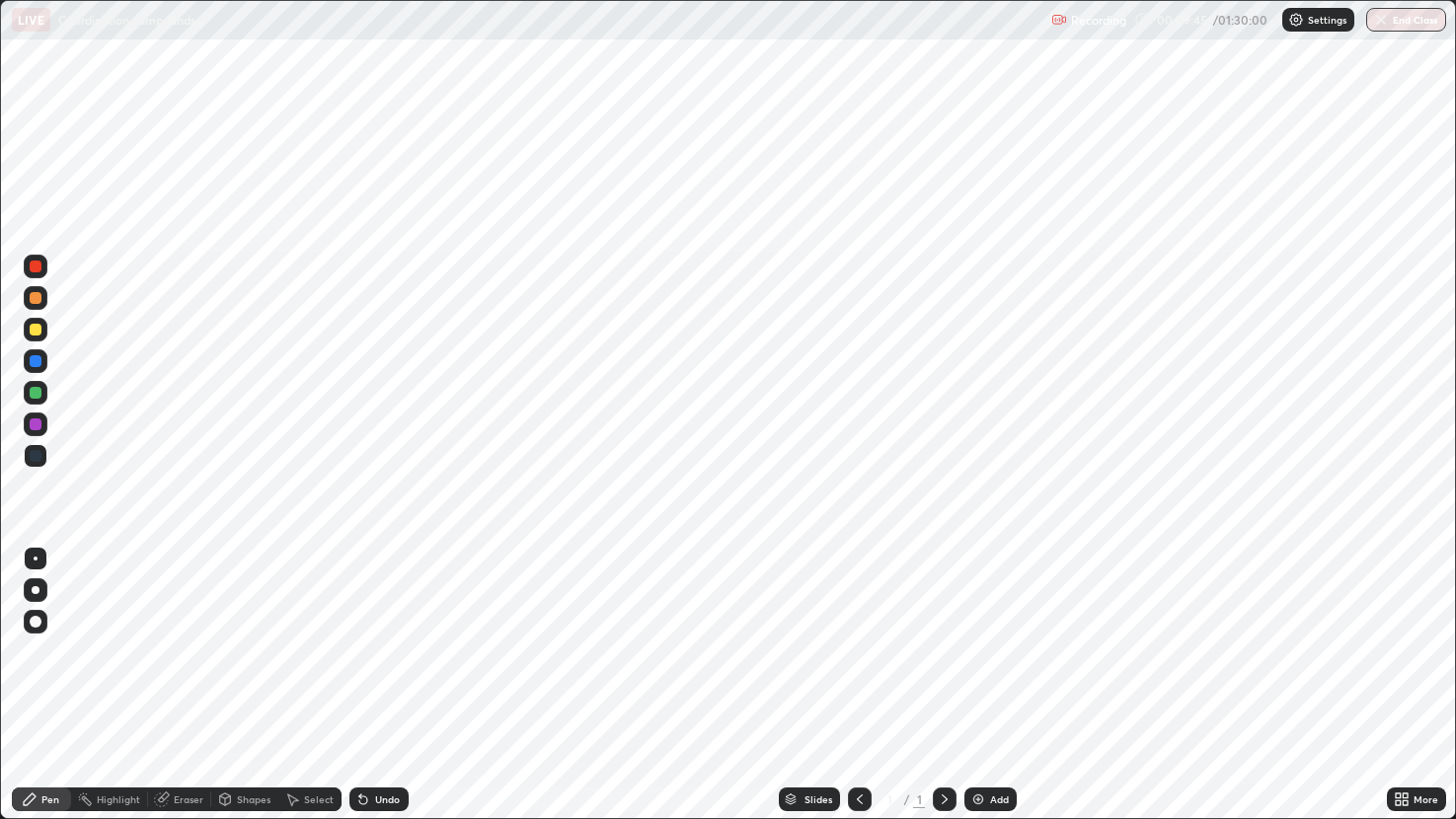 click 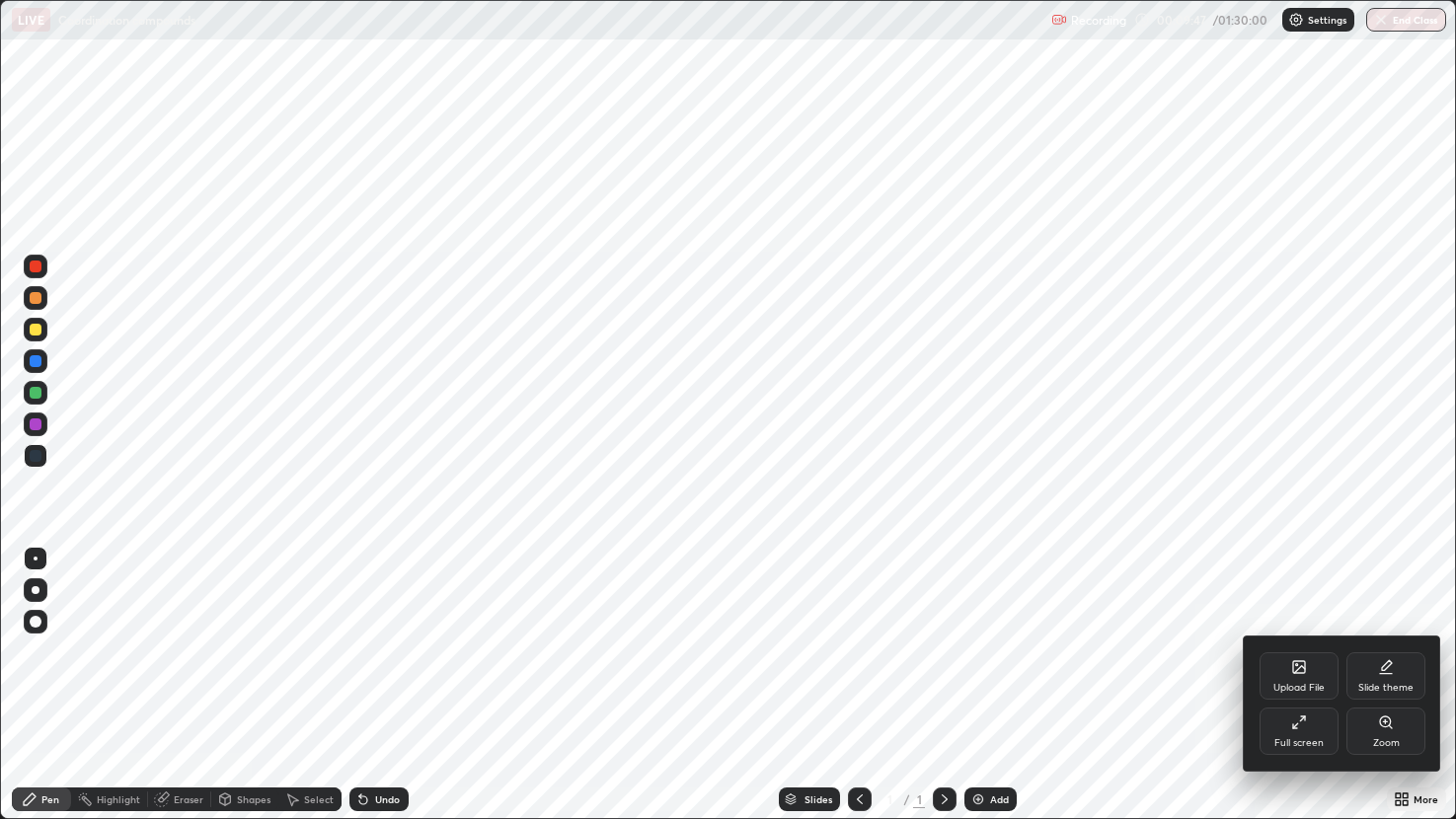 click on "Full screen" at bounding box center [1299, 731] 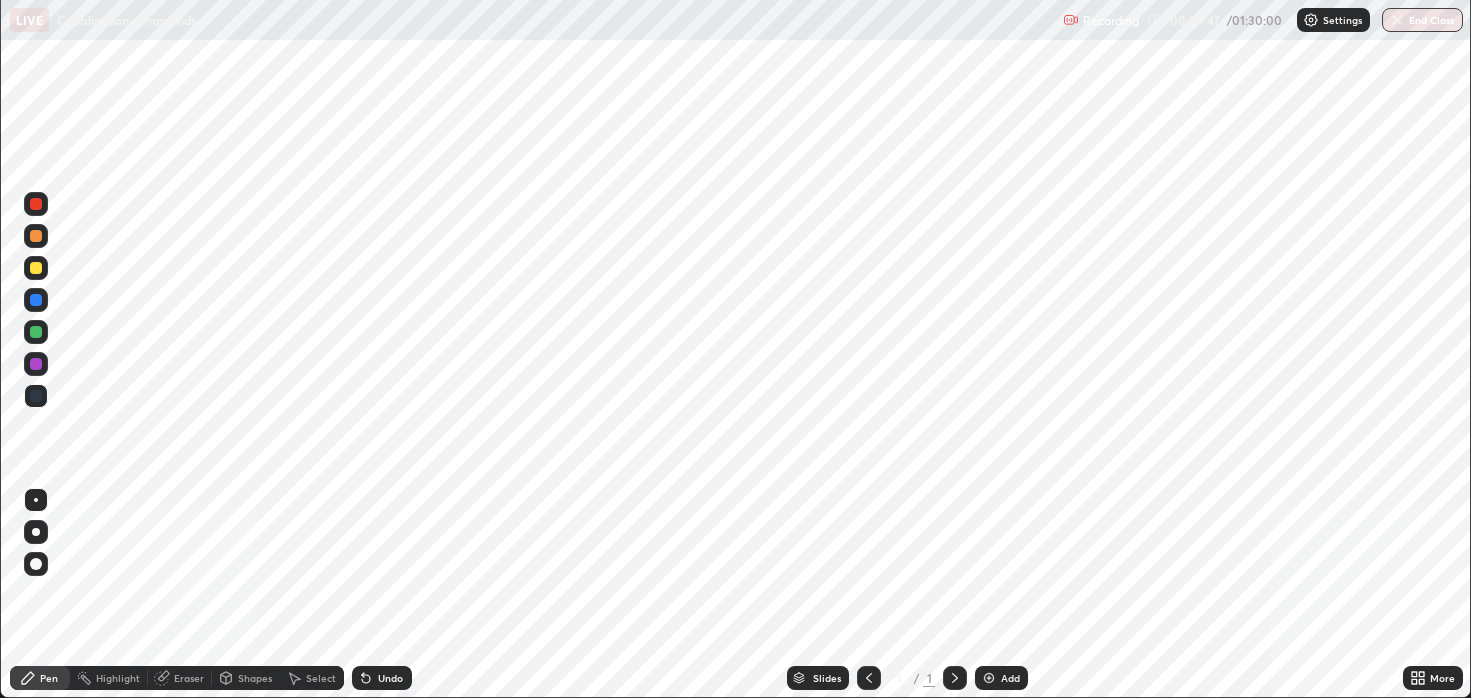 scroll, scrollTop: 698, scrollLeft: 1471, axis: both 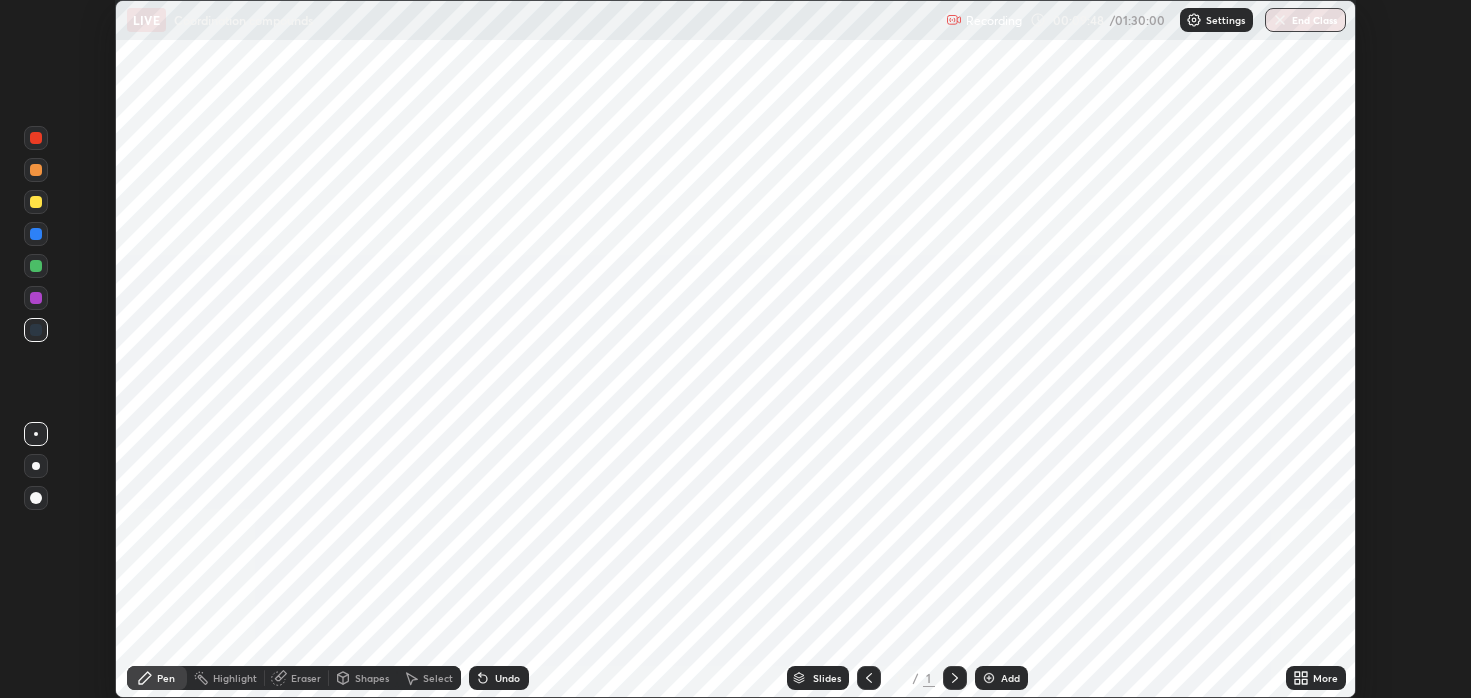 click 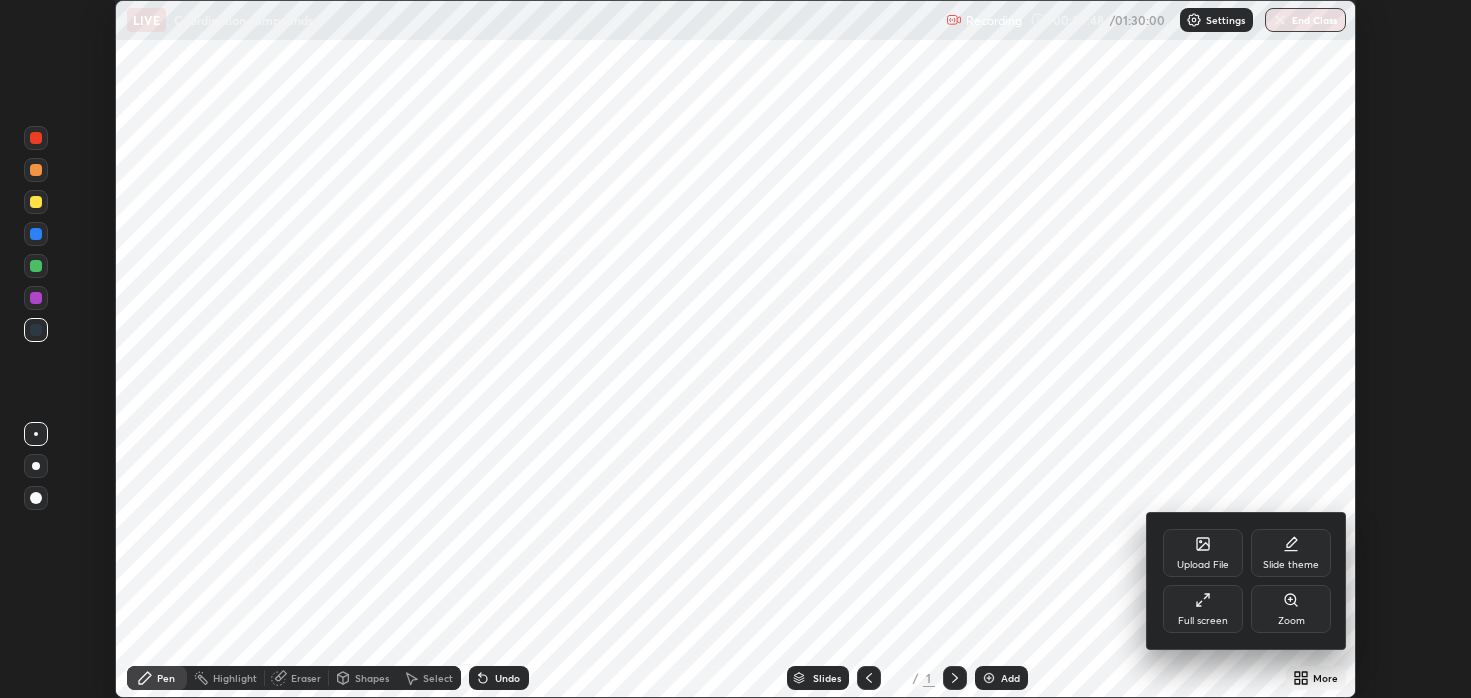 click on "Slide theme" at bounding box center [1291, 565] 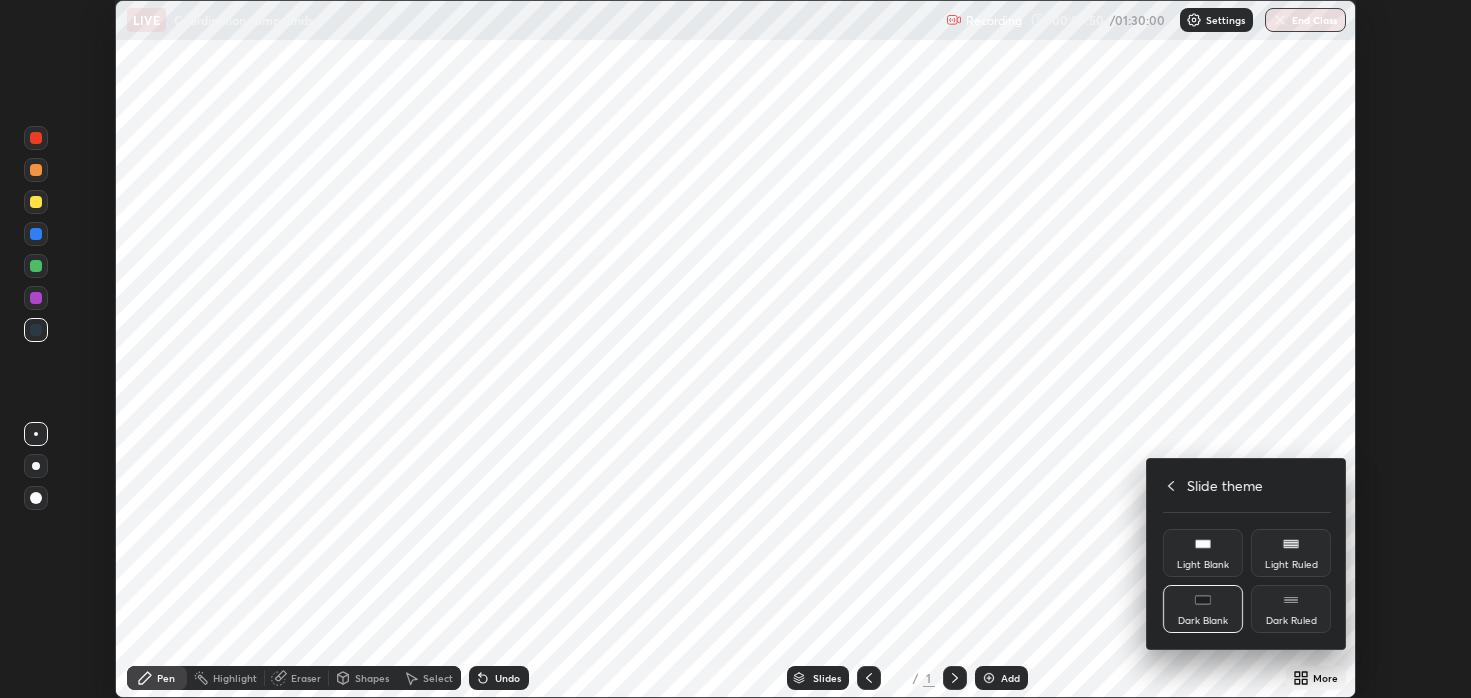 click on "Dark Blank" at bounding box center [1203, 609] 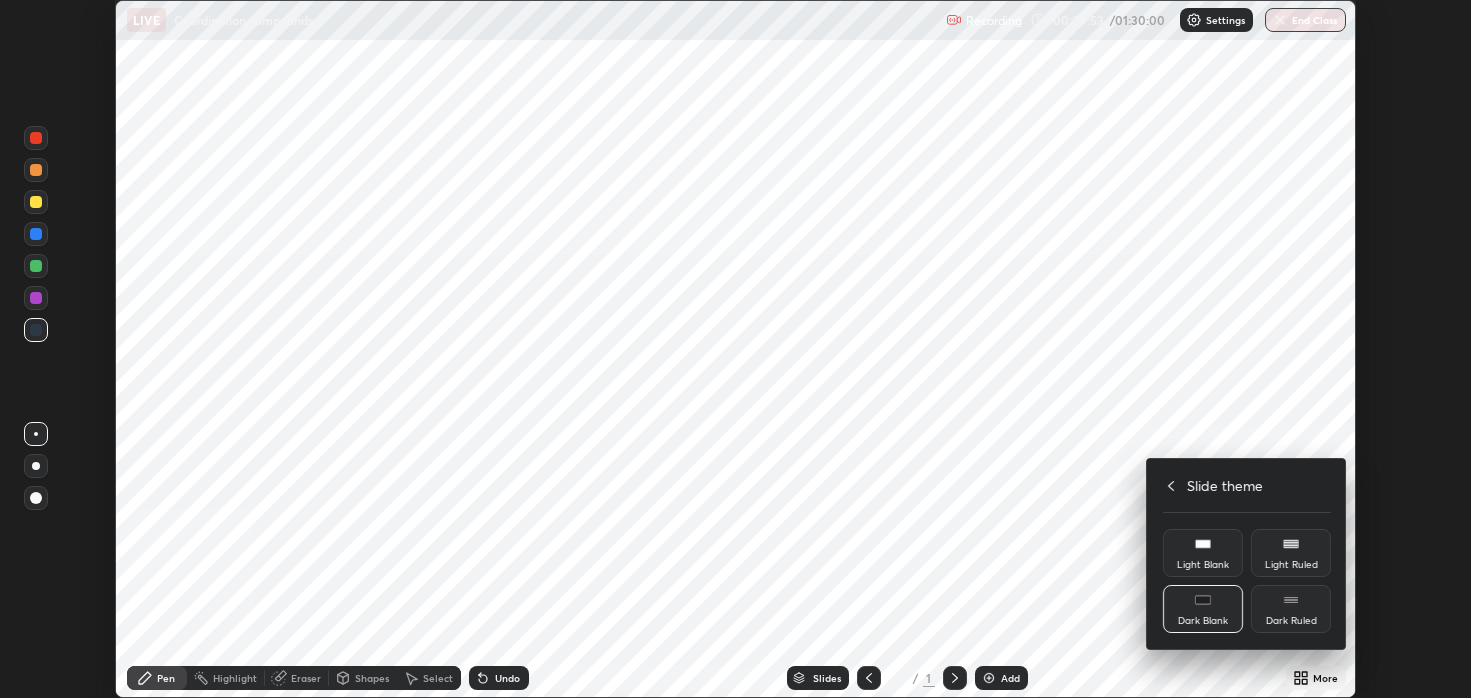 click on "Light Blank" at bounding box center [1203, 565] 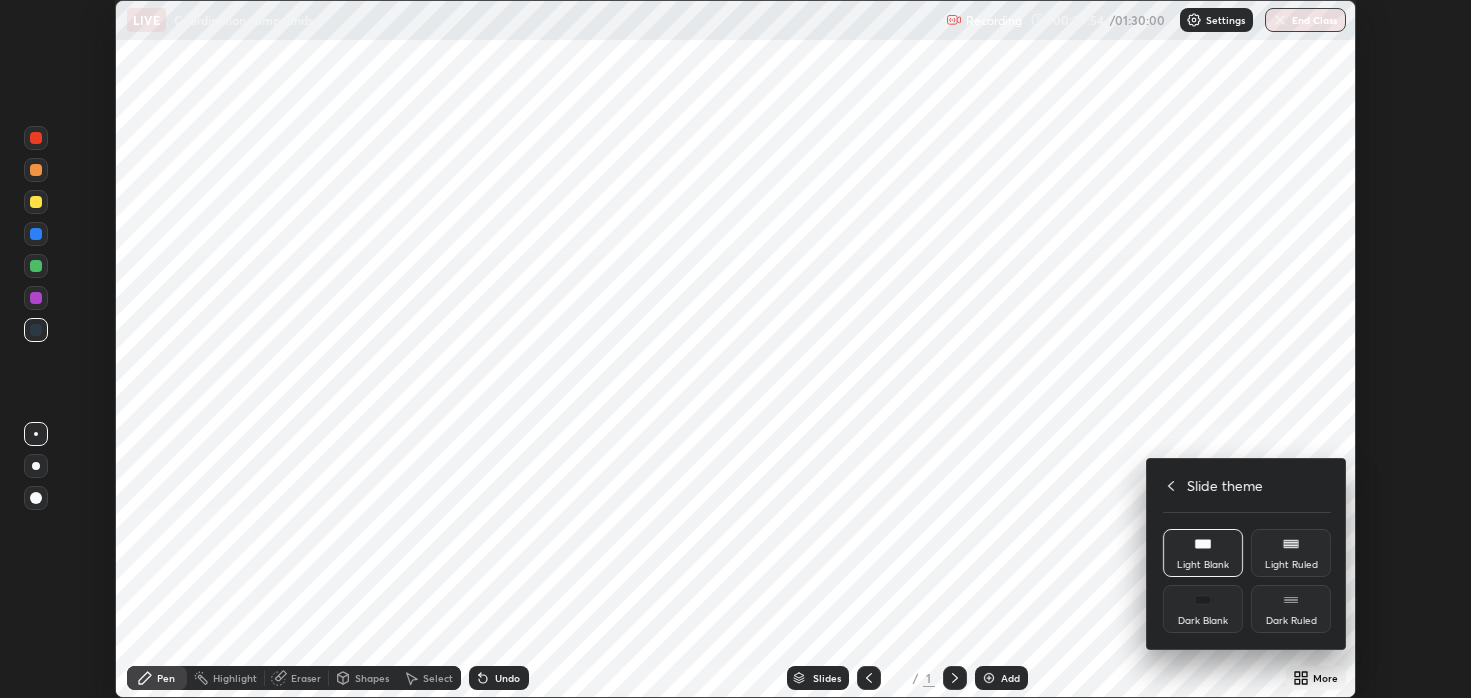 click 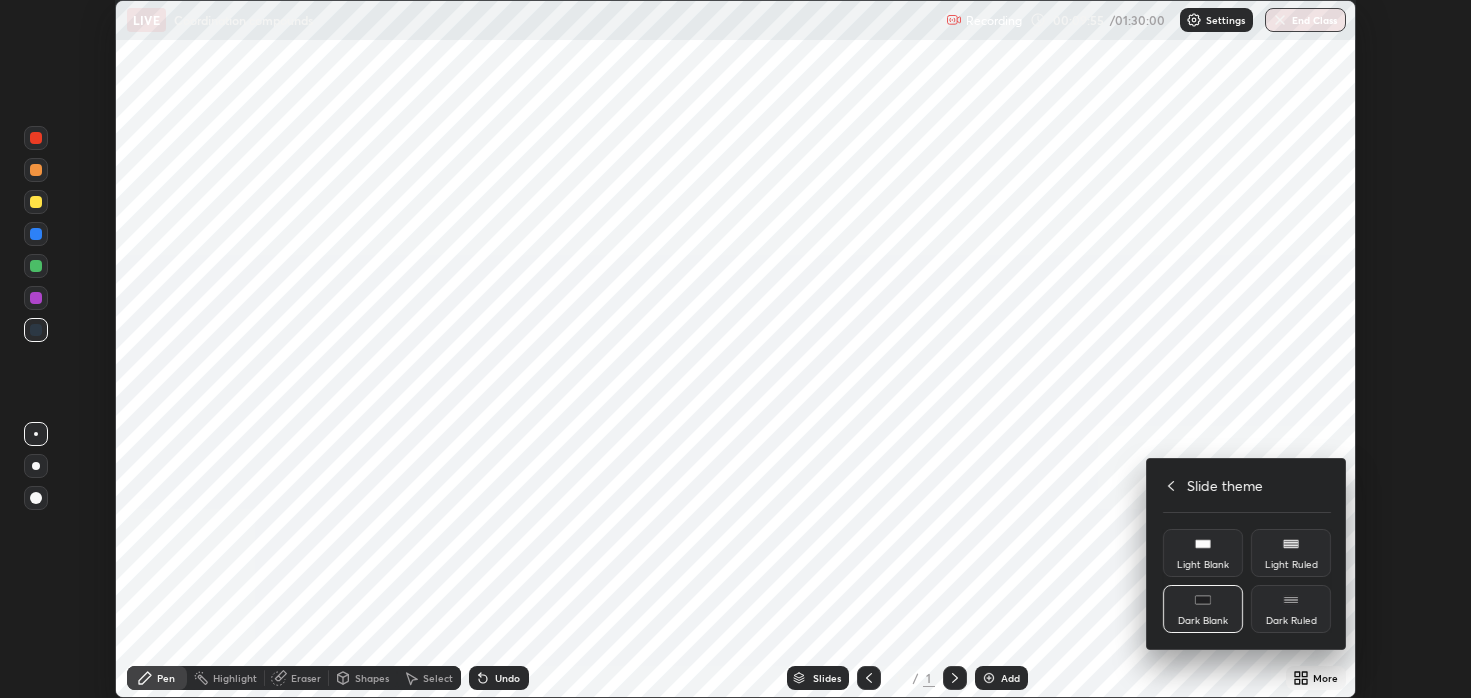click on "Light Blank" at bounding box center (1203, 553) 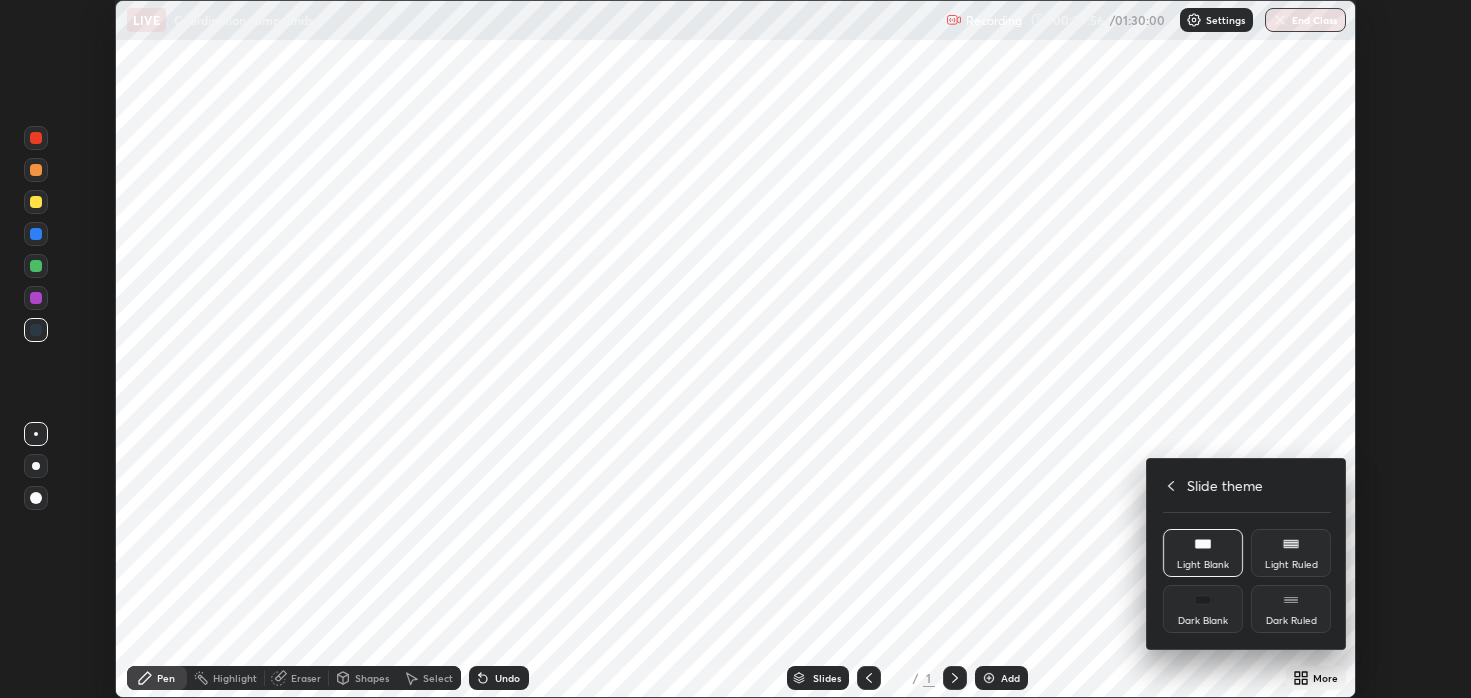 click 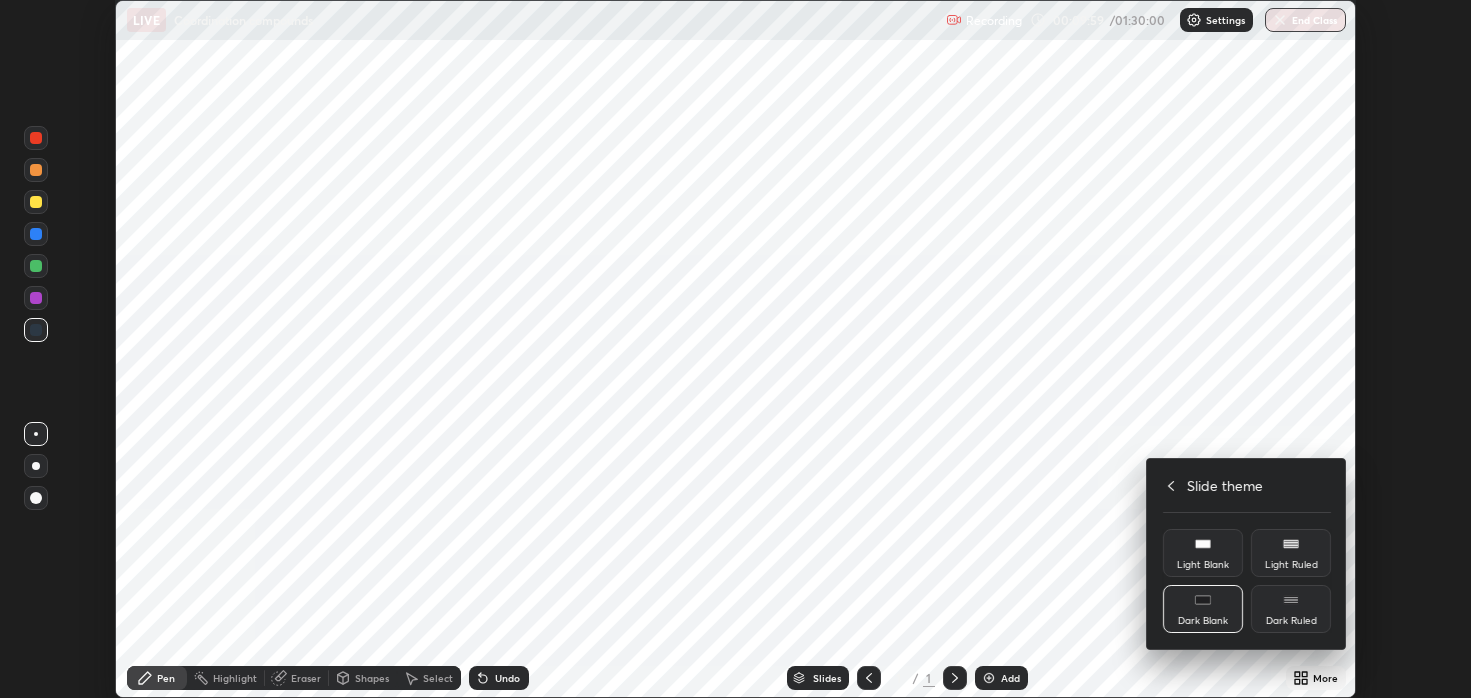 click at bounding box center (735, 349) 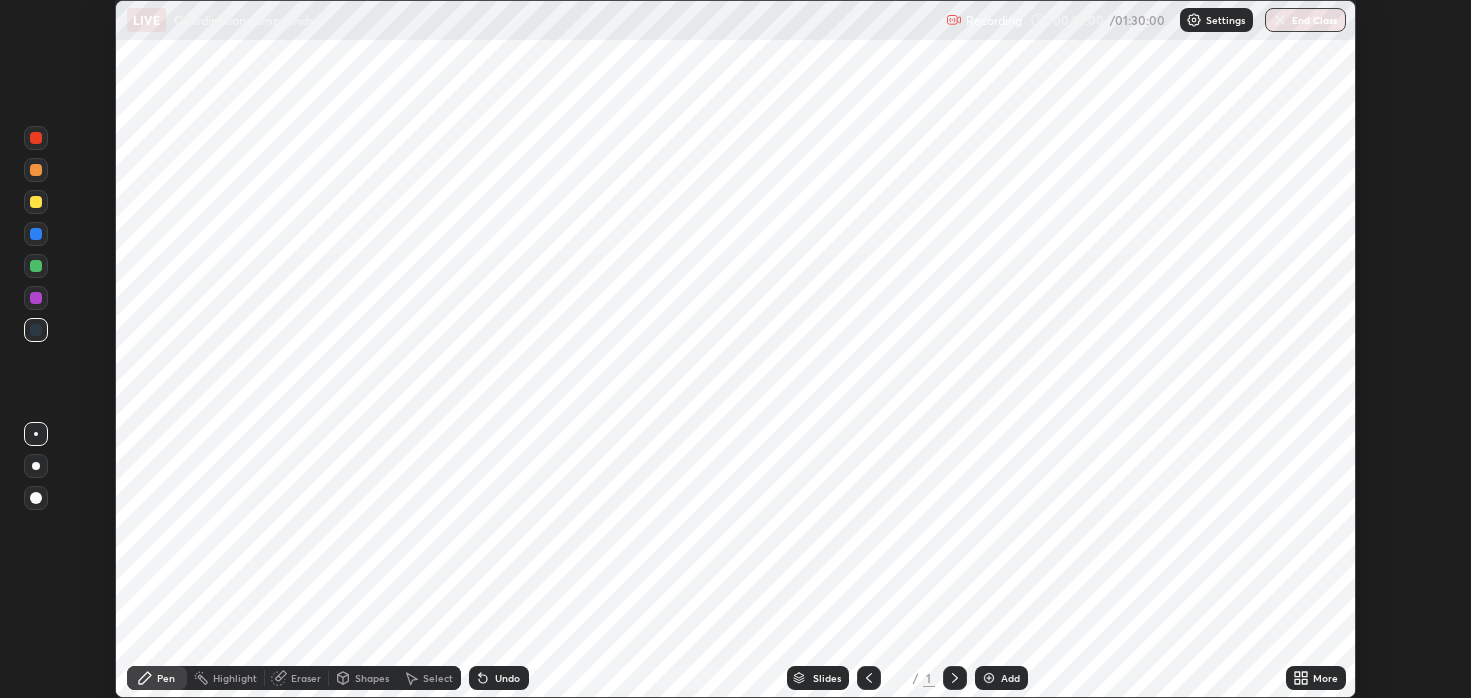 click on "Settings" at bounding box center (1225, 20) 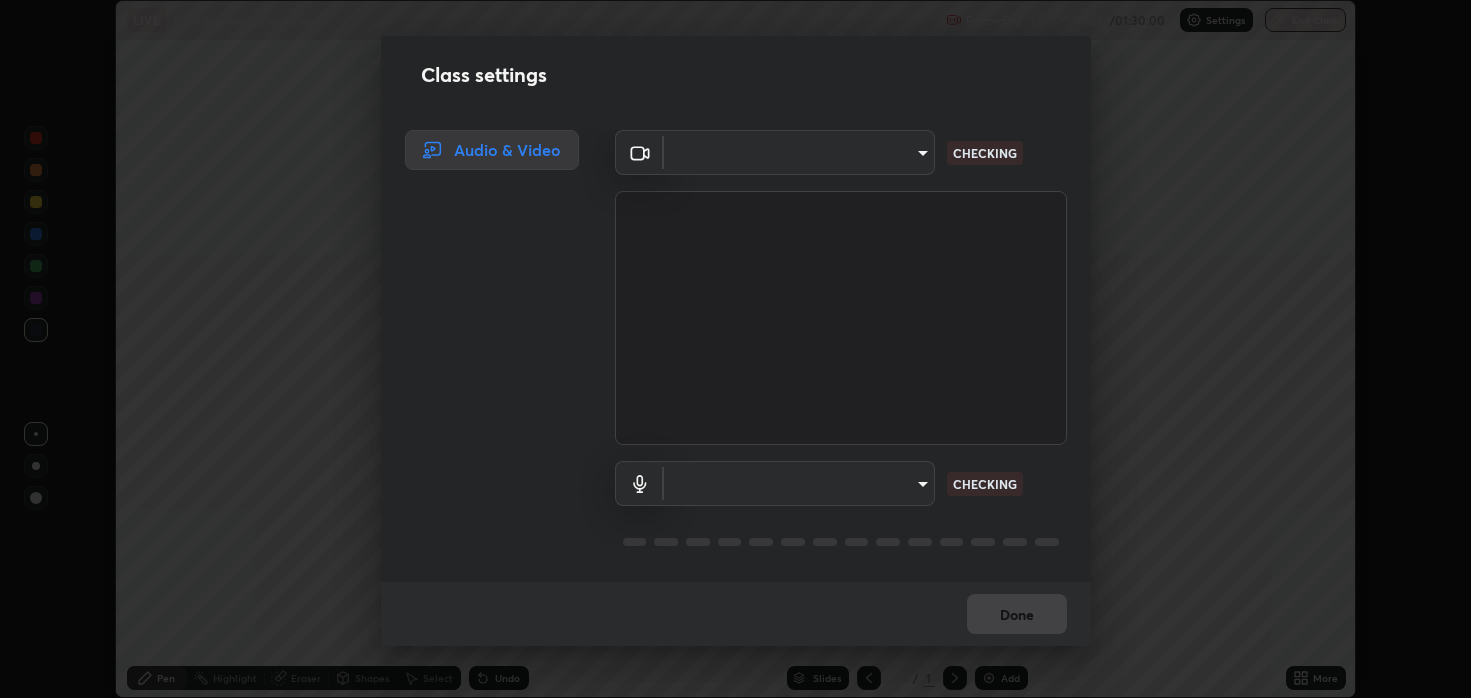 type on "08764ac8a30fb5bda25ff70cfb1356e1258c5cee07c737743b8f911b1dc97b3d" 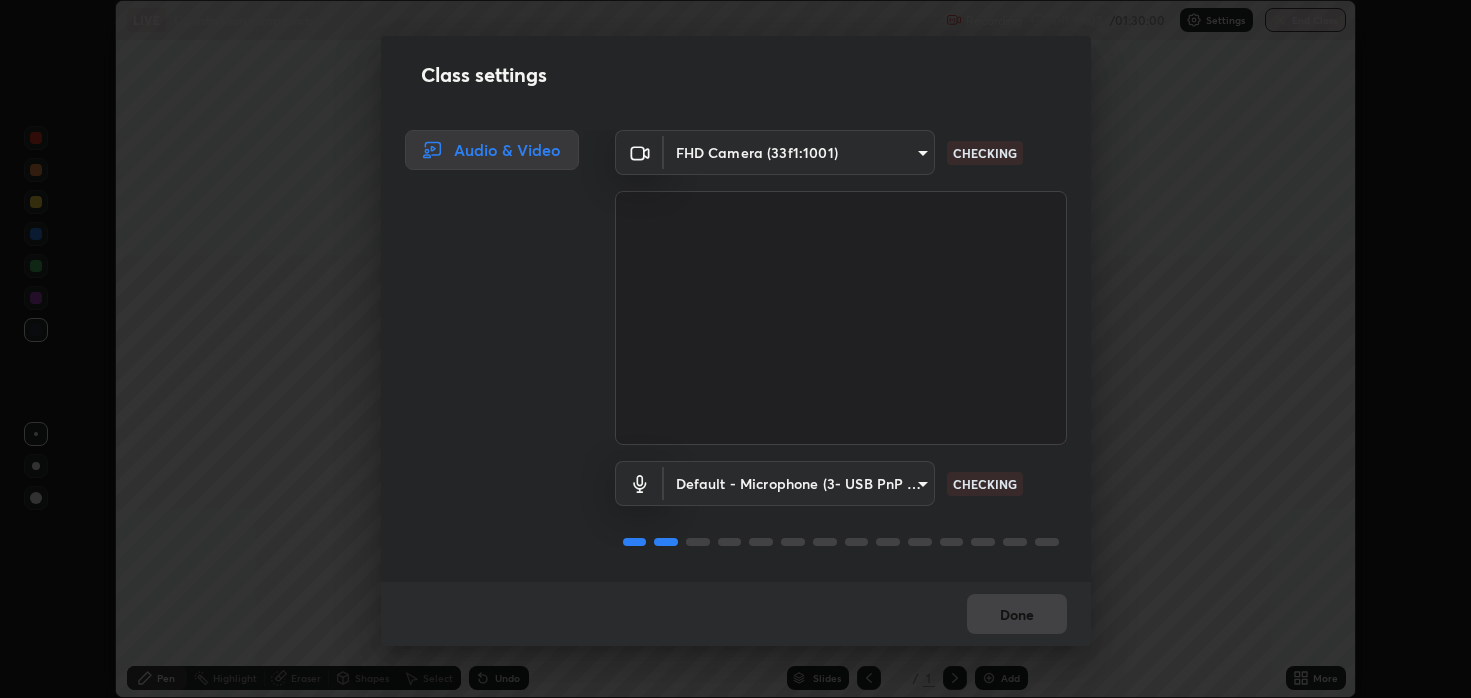 click on "Class settings Audio & Video FHD Camera (33f1:1001) 08764ac8a30fb5bda25ff70cfb1356e1258c5cee07c737743b8f911b1dc97b3d CHECKING Default - Microphone (3- USB PnP Sound Device) default CHECKING Done" at bounding box center (735, 349) 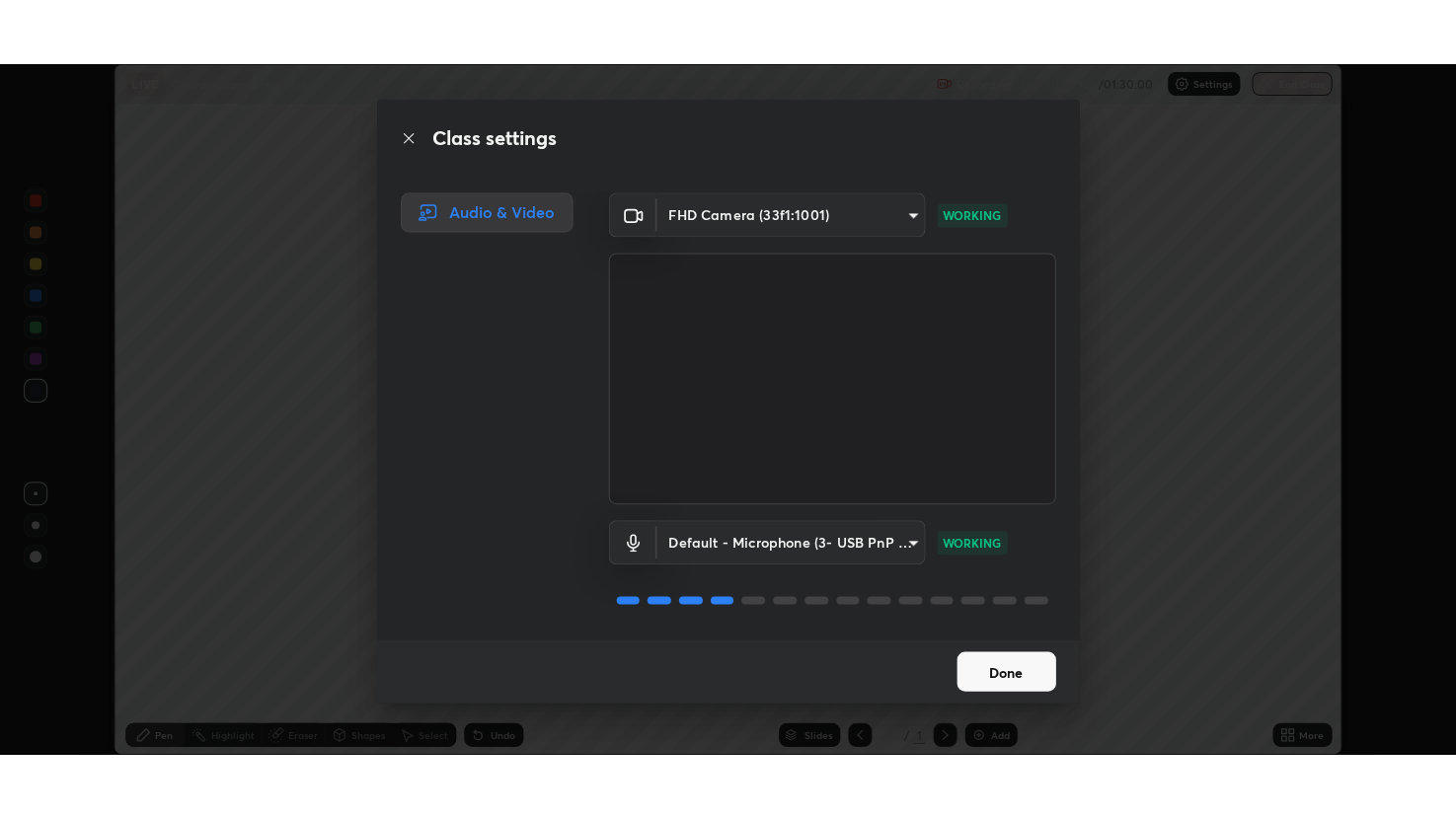 scroll, scrollTop: 1, scrollLeft: 0, axis: vertical 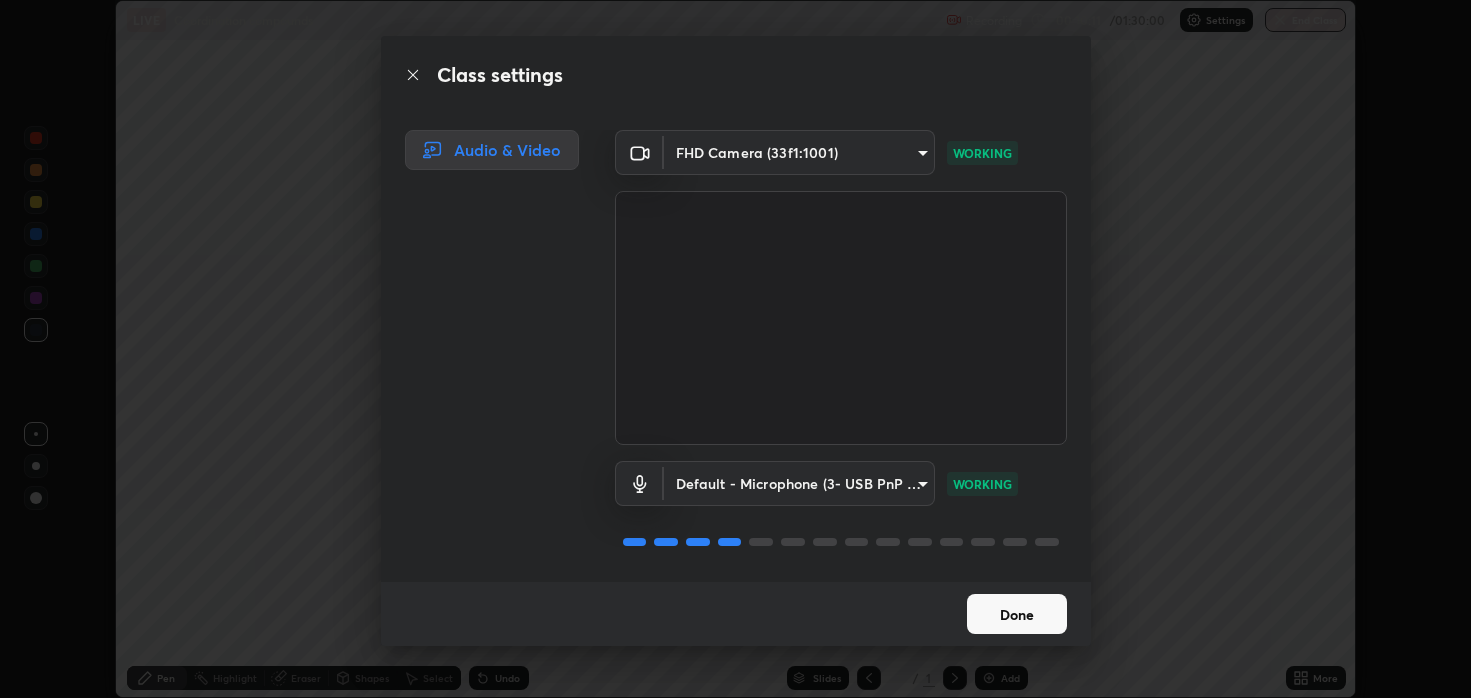 click on "Done" at bounding box center (1017, 614) 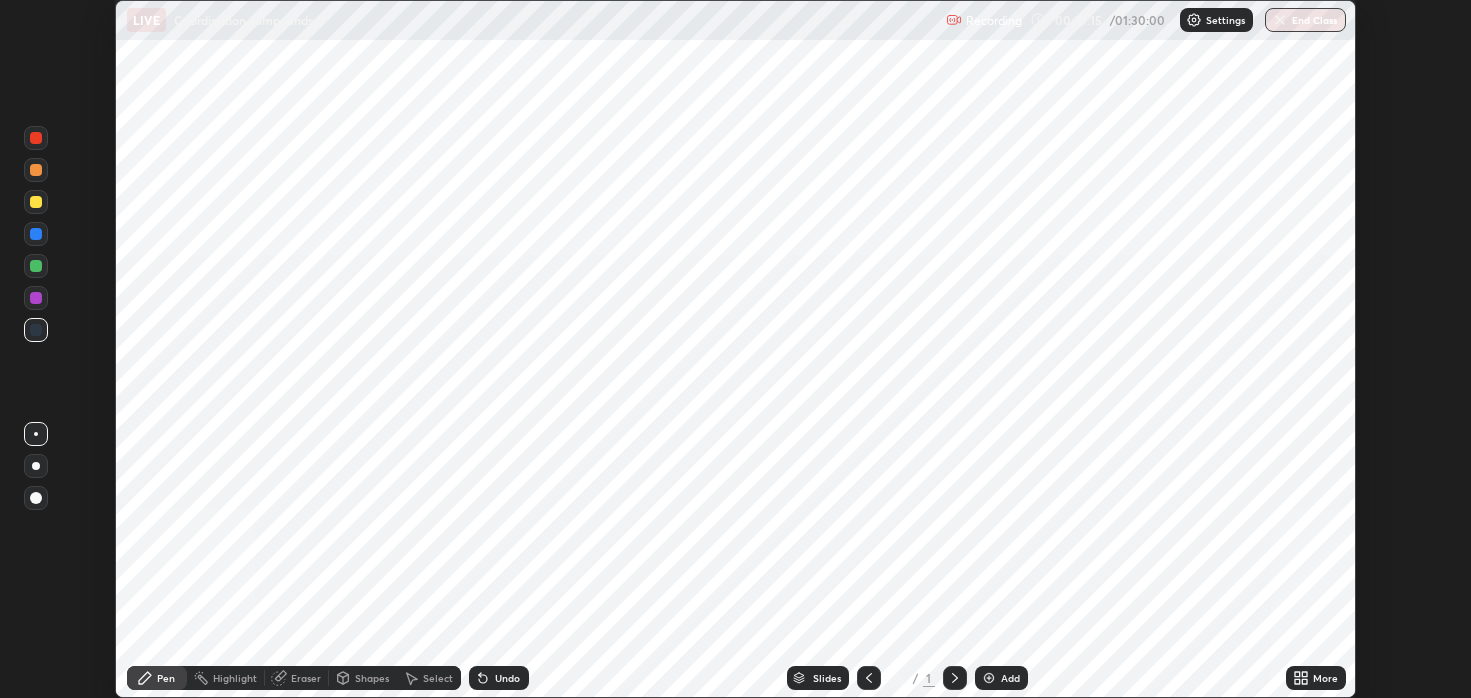 click at bounding box center [989, 678] 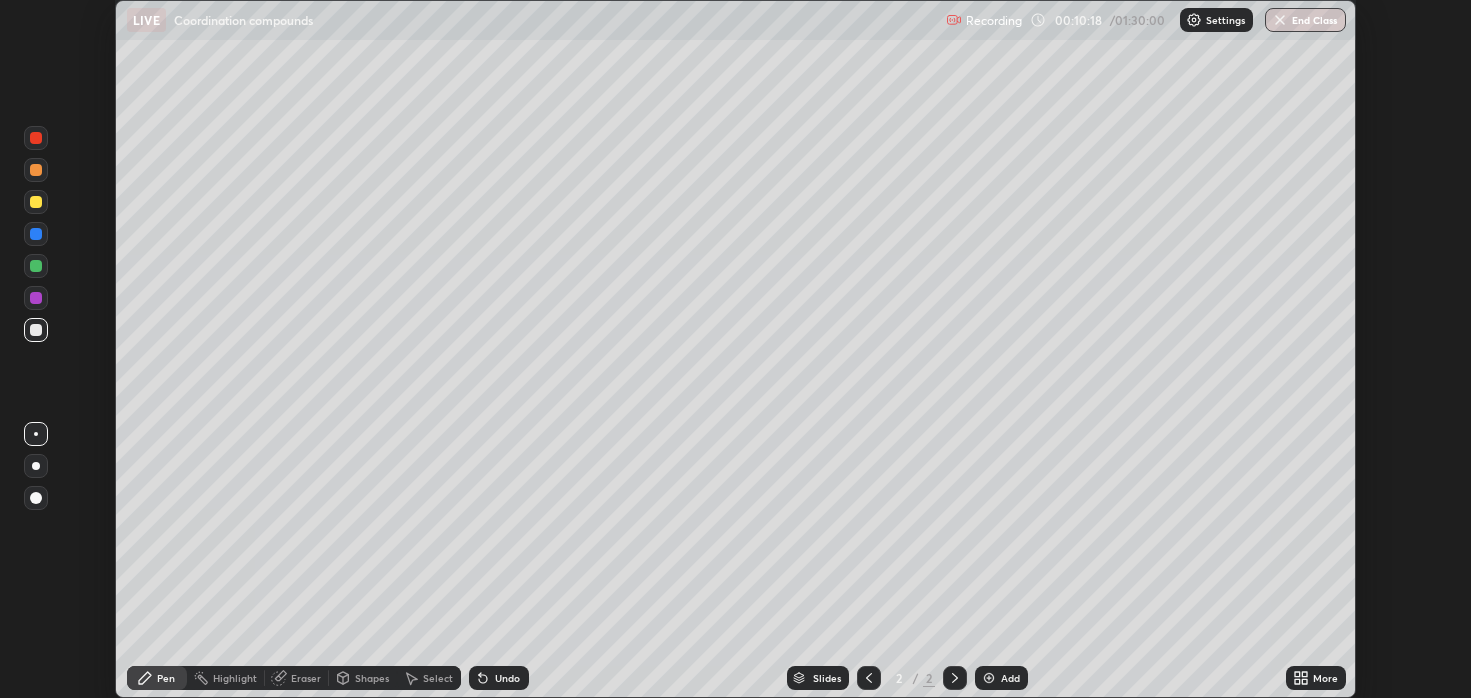 click on "More" at bounding box center [1316, 678] 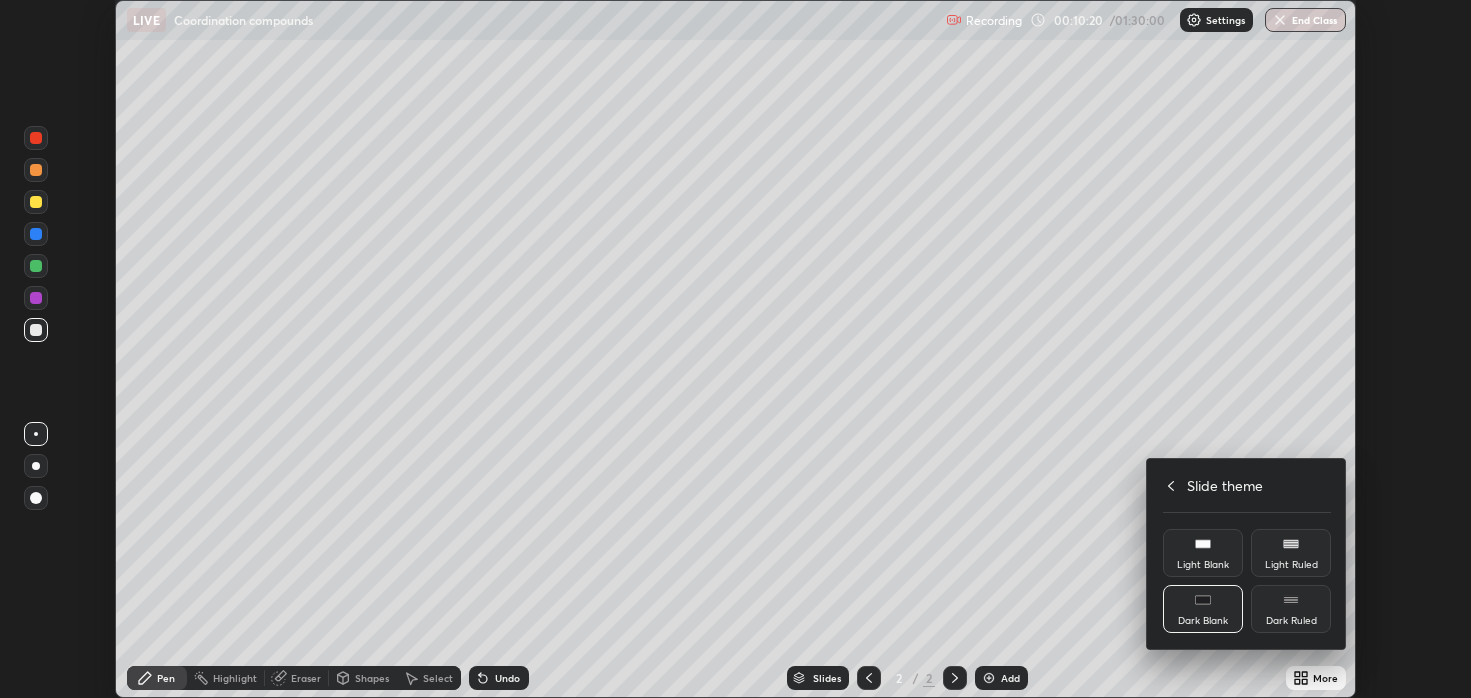 click 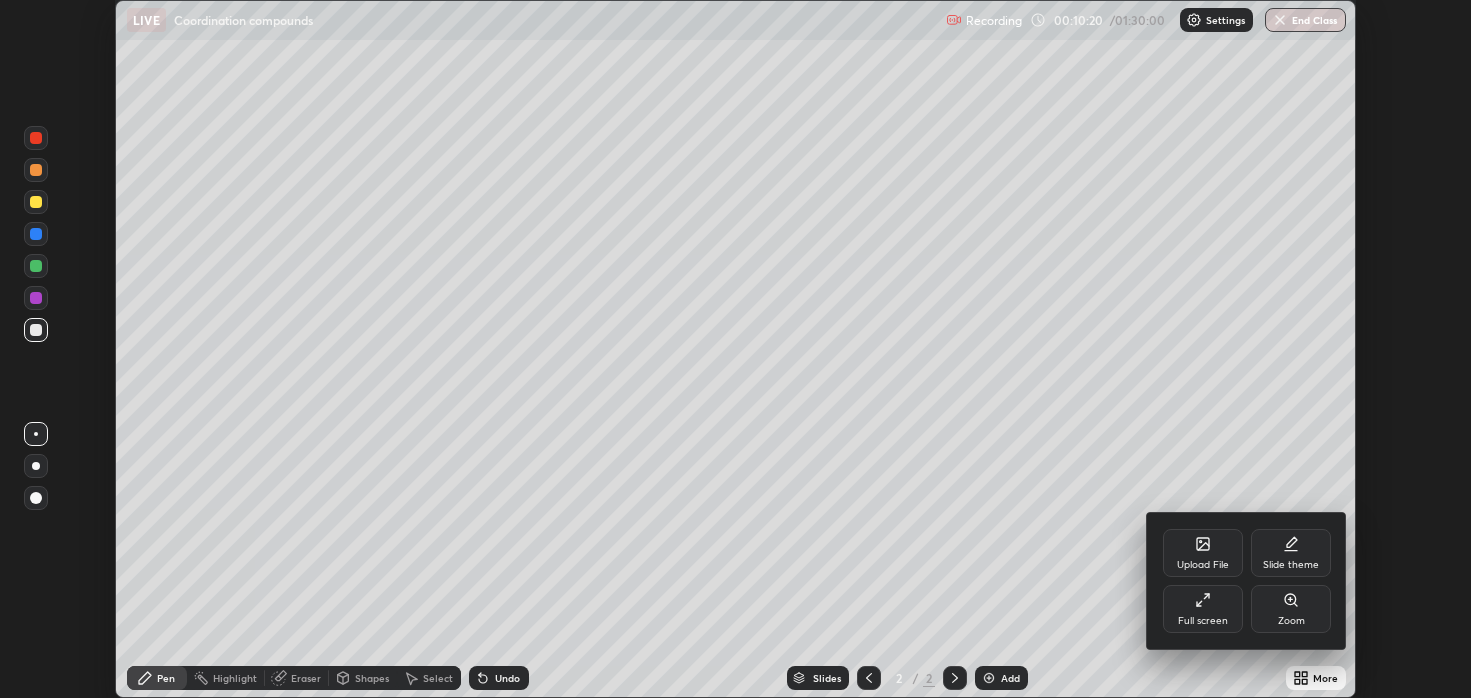 click on "Full screen" at bounding box center [1203, 609] 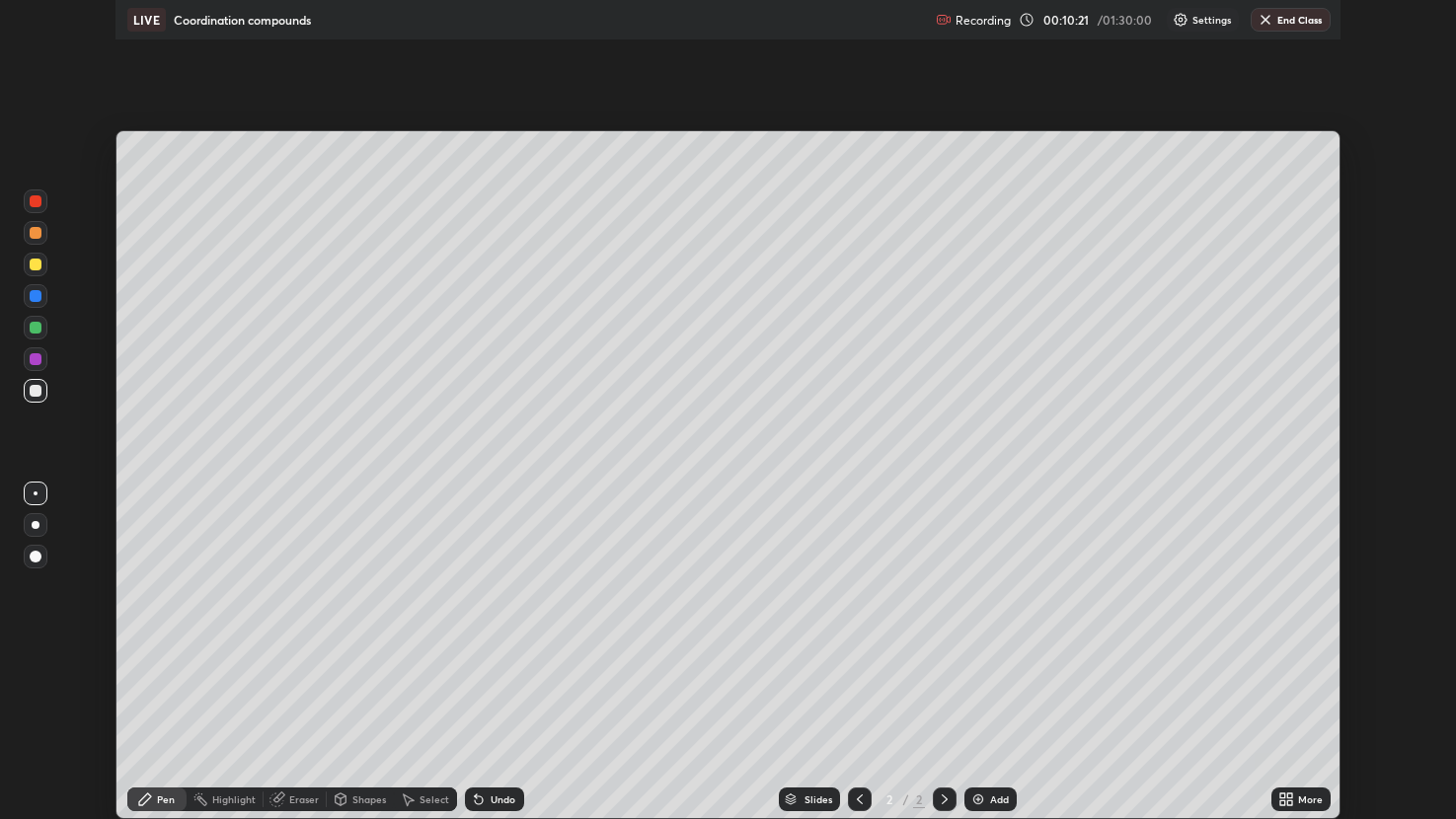 scroll, scrollTop: 97855, scrollLeft: 97255, axis: both 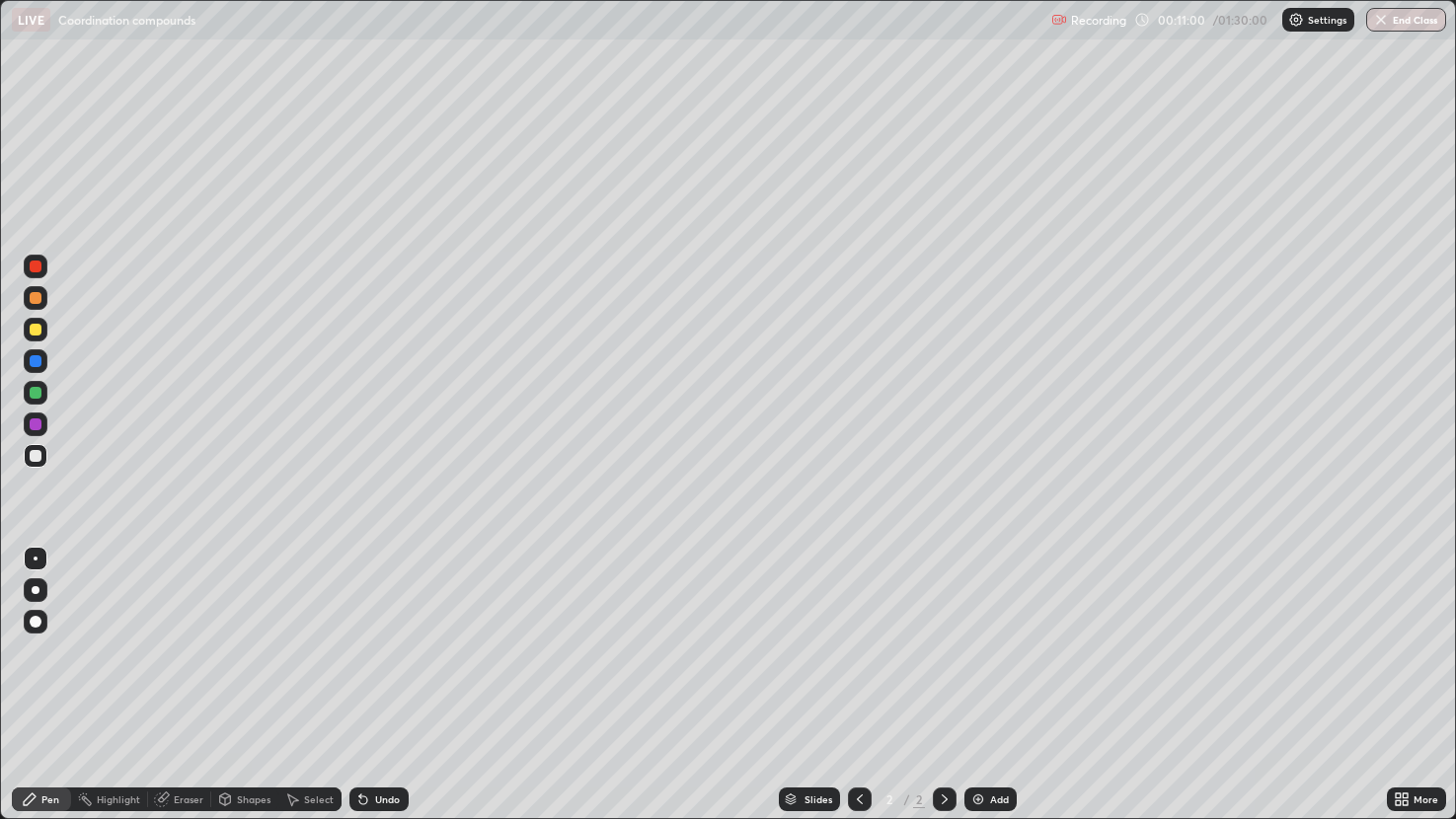 click at bounding box center (36, 266) 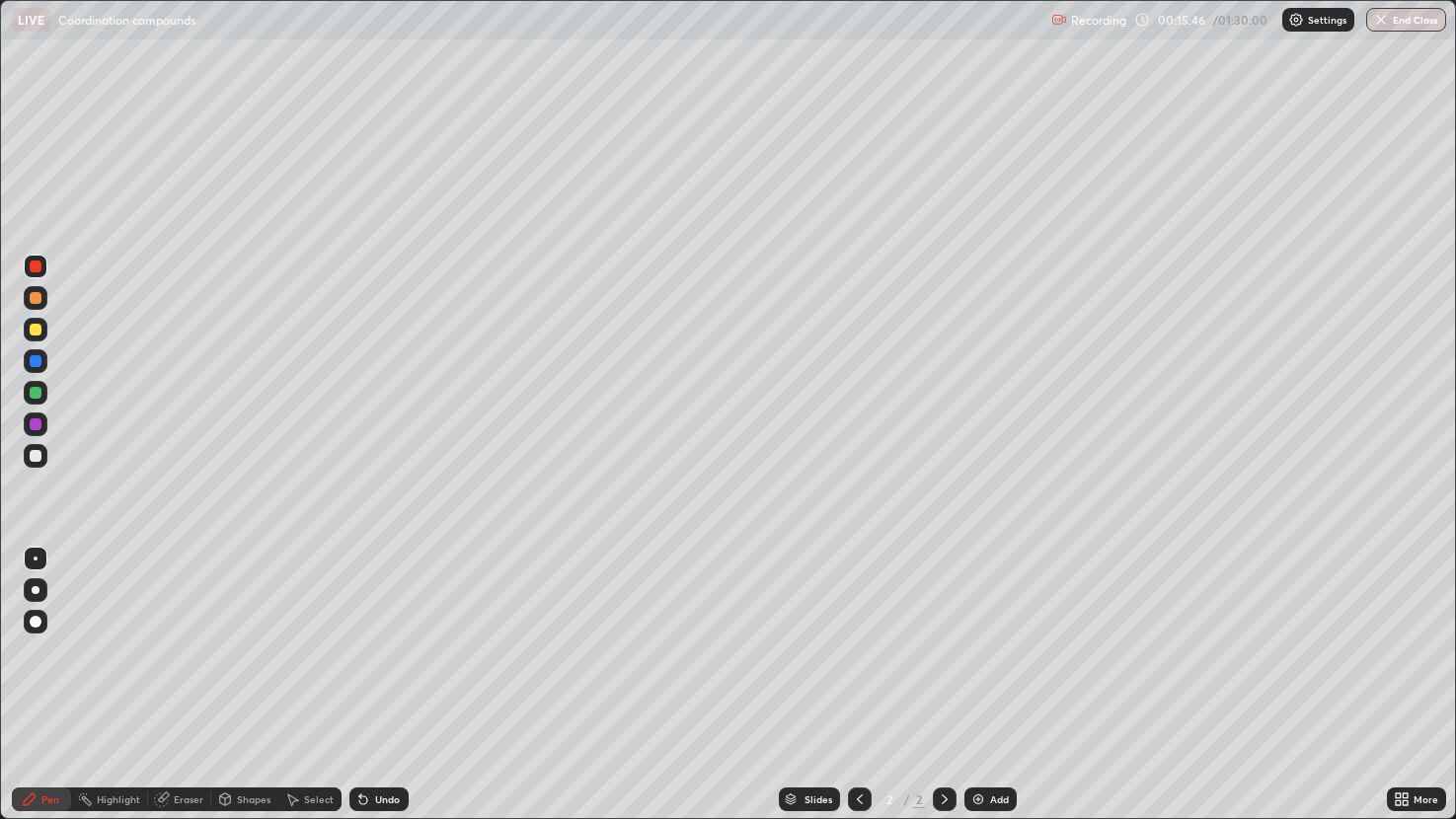 click at bounding box center [36, 456] 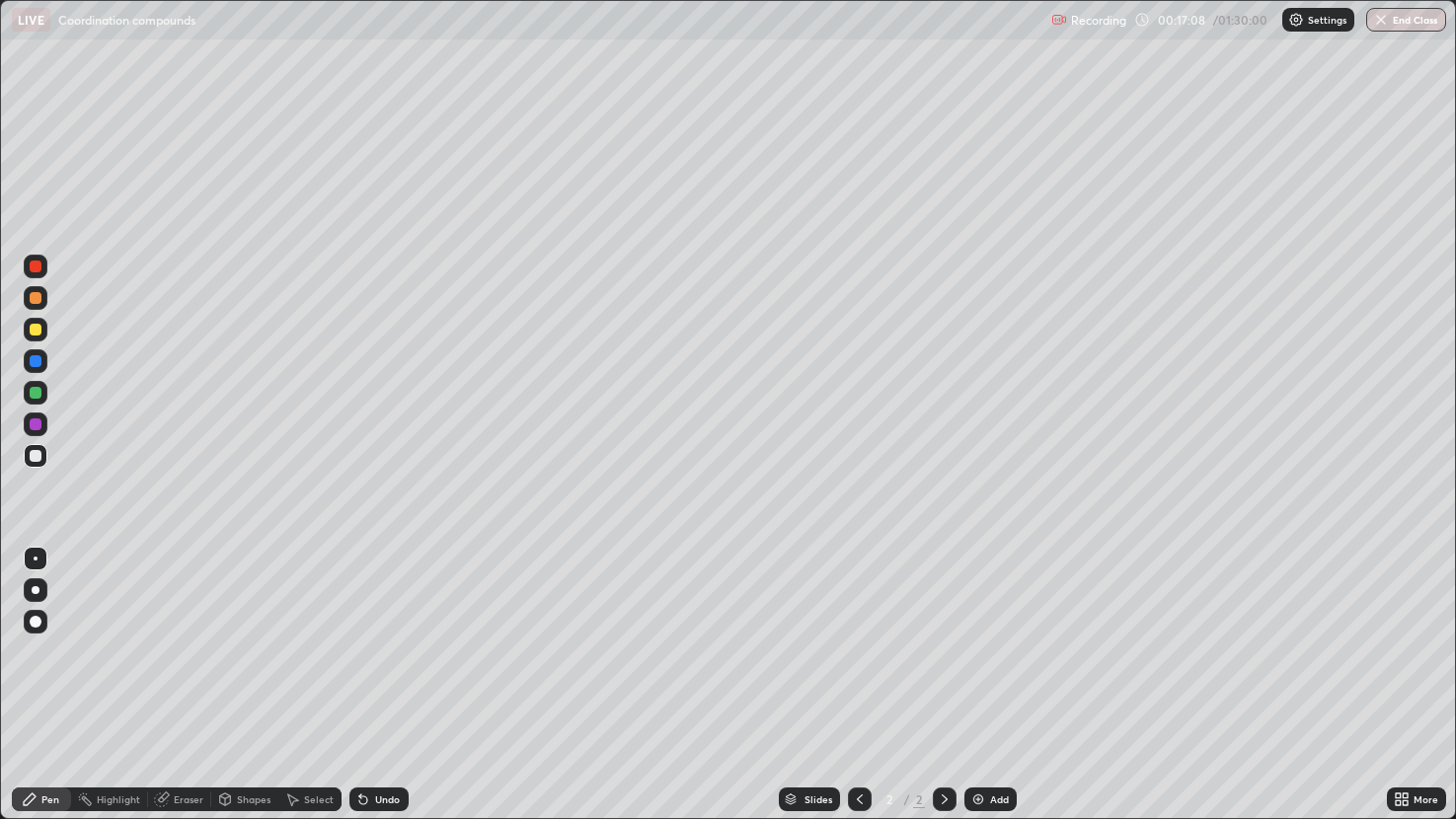click at bounding box center (36, 424) 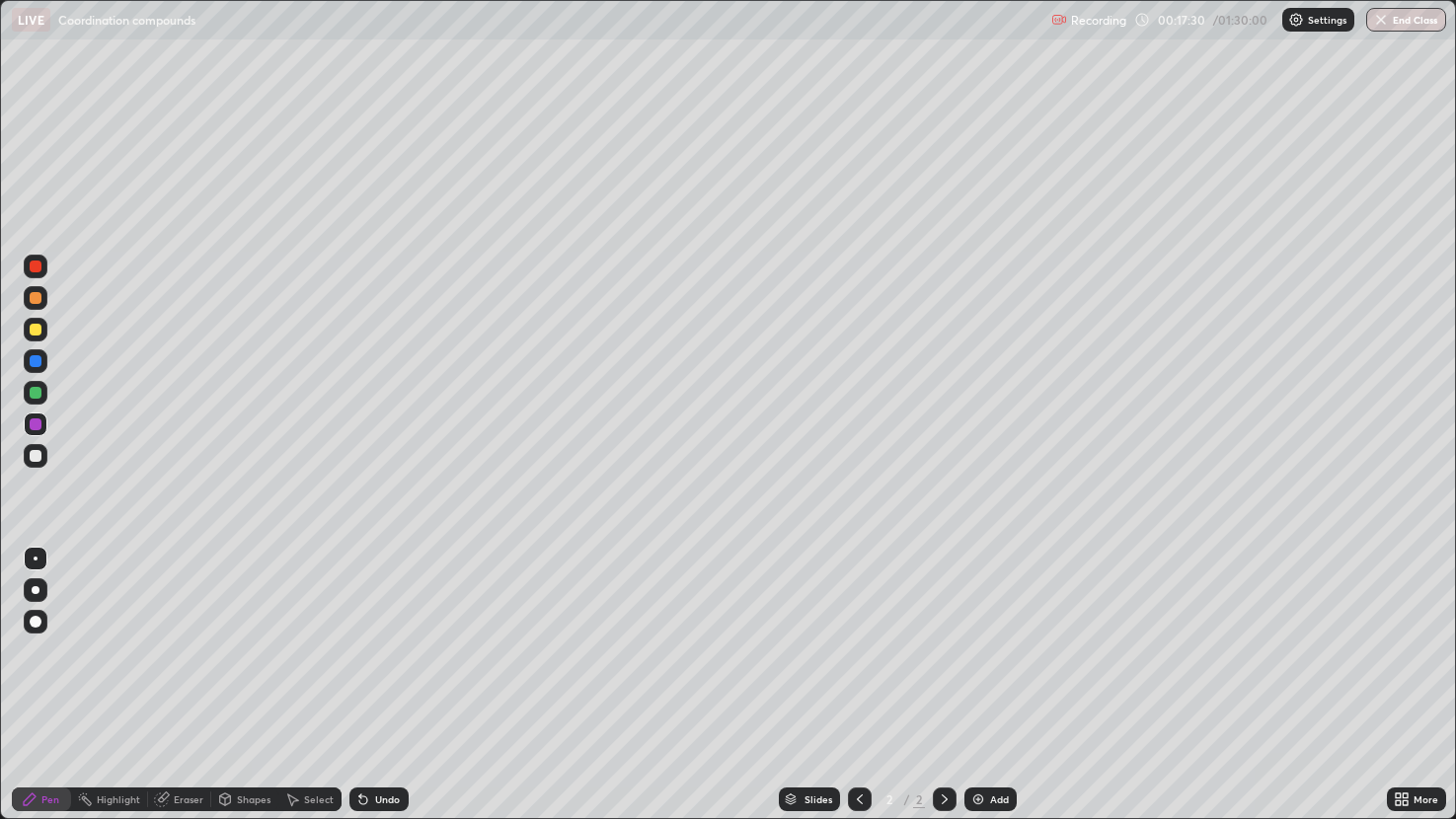 click on "Eraser" at bounding box center (189, 799) 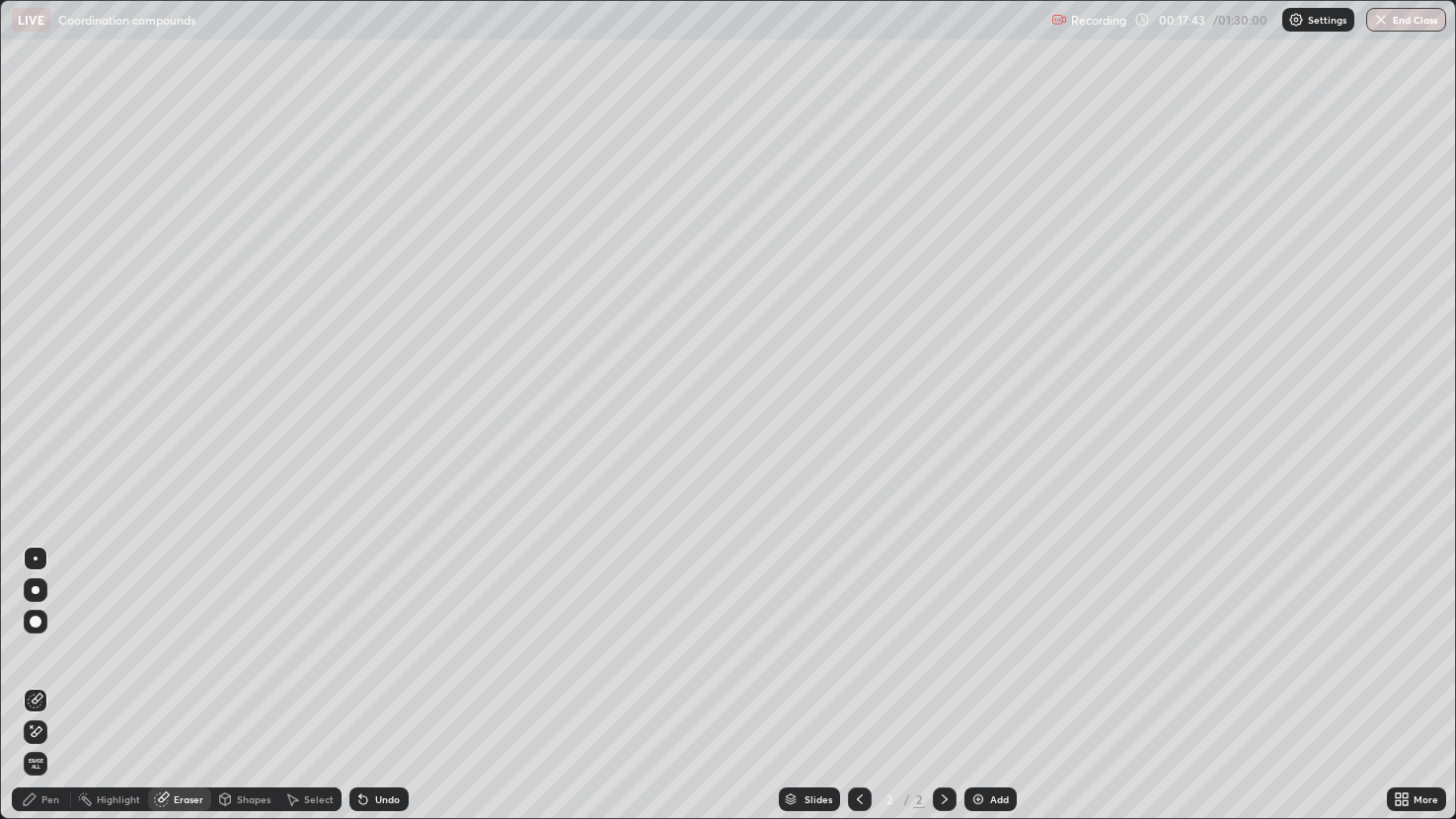 click on "Pen" at bounding box center (41, 799) 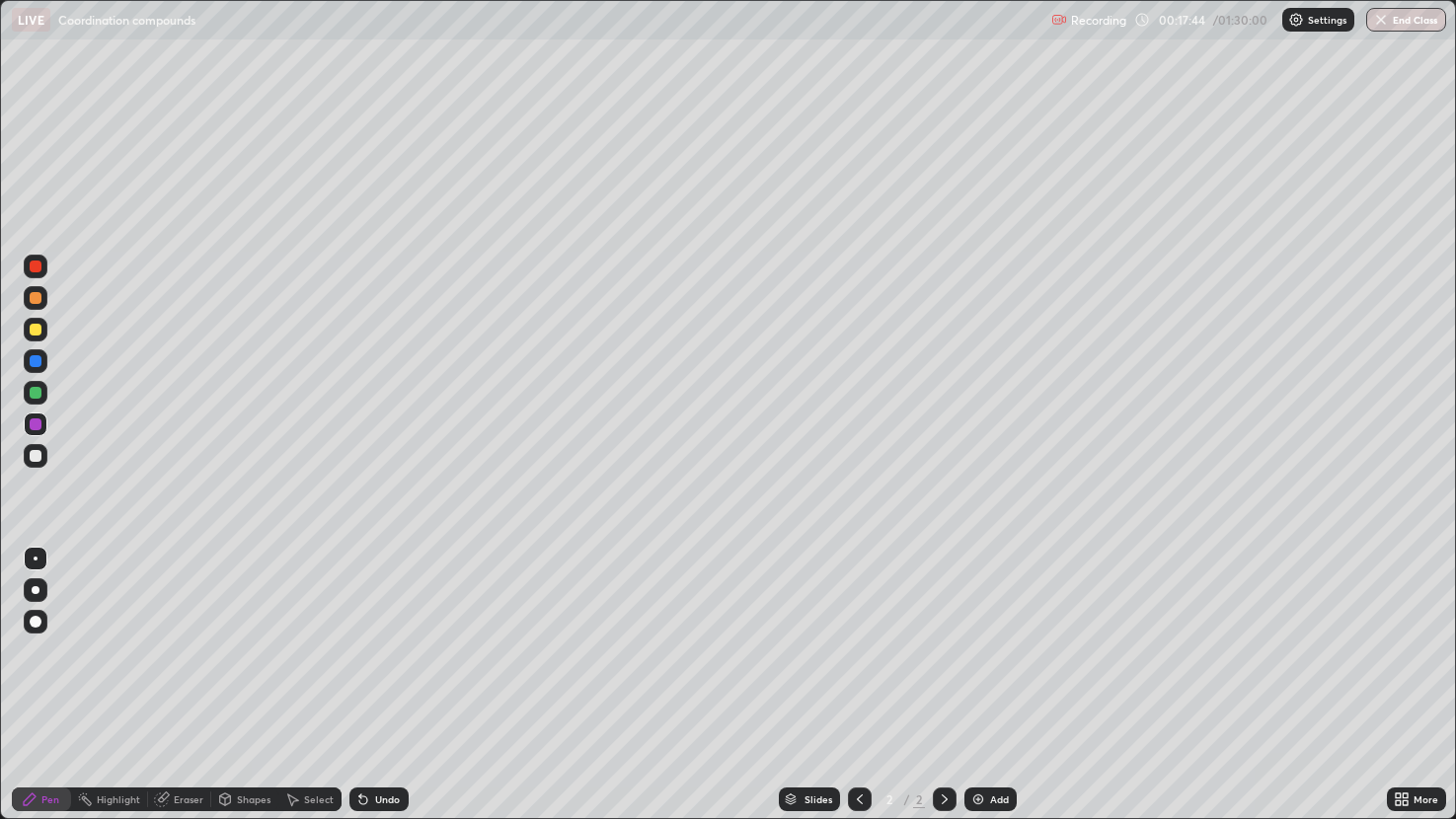 click at bounding box center (36, 393) 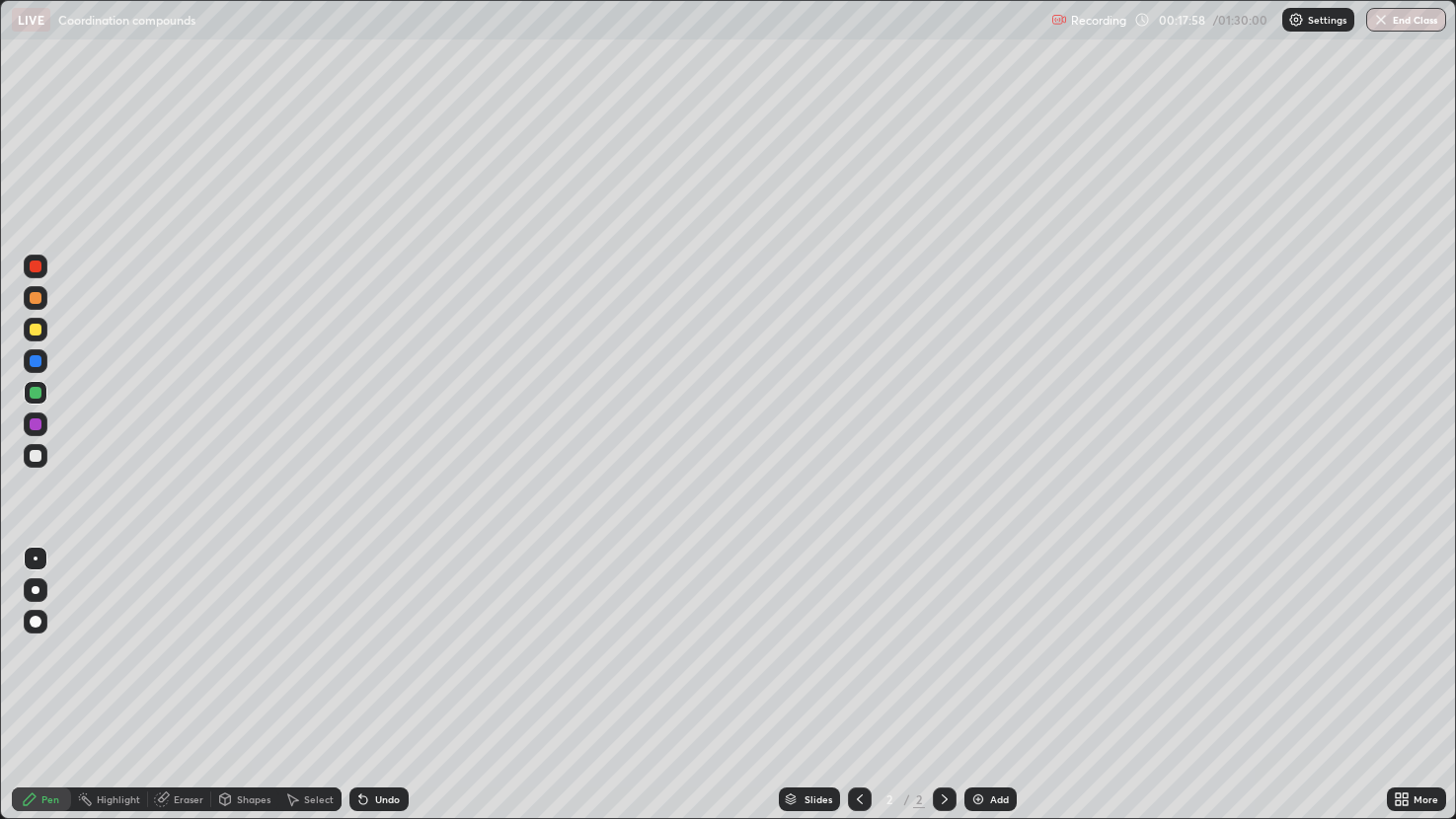 click at bounding box center (36, 424) 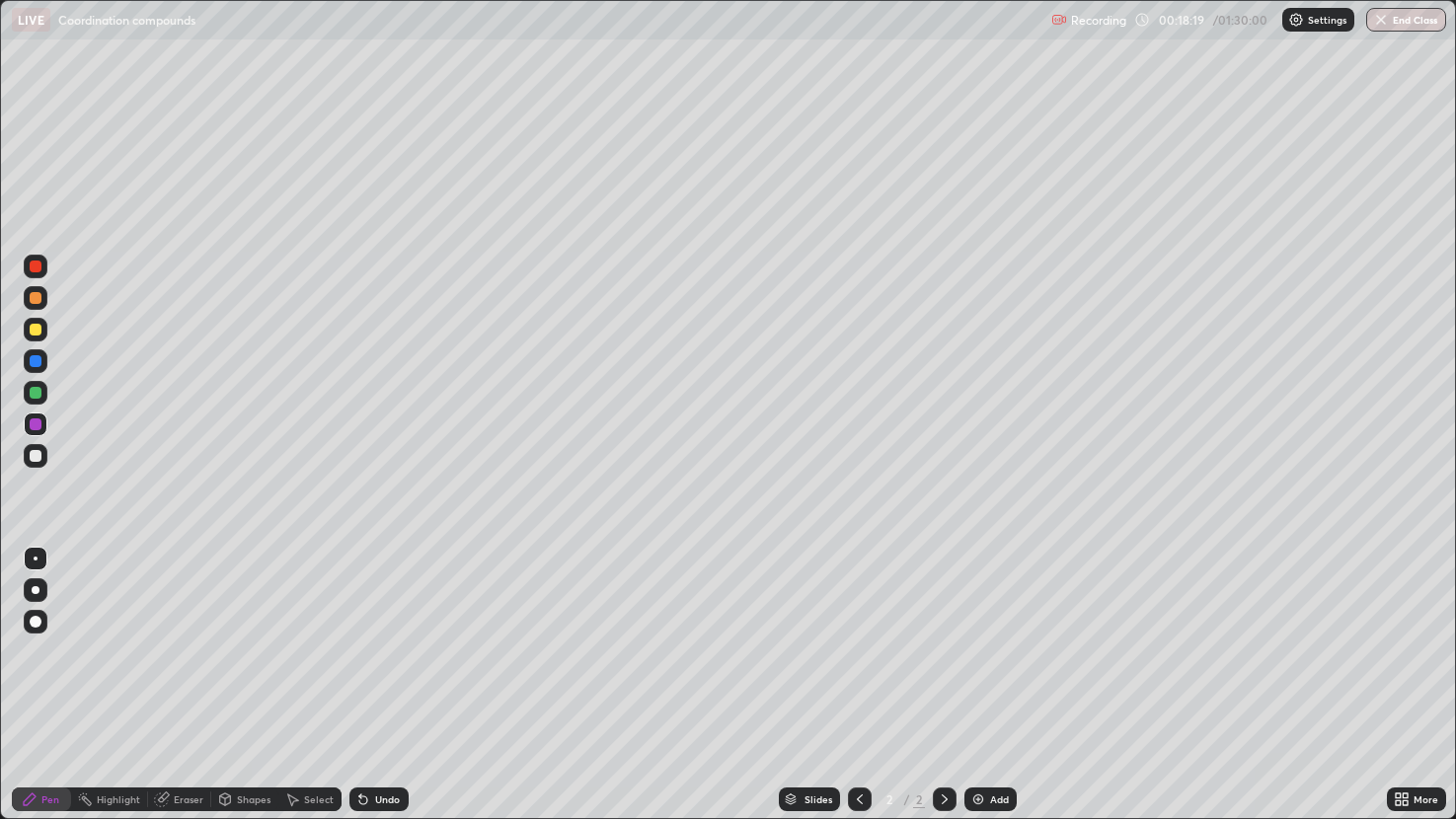 click at bounding box center (36, 330) 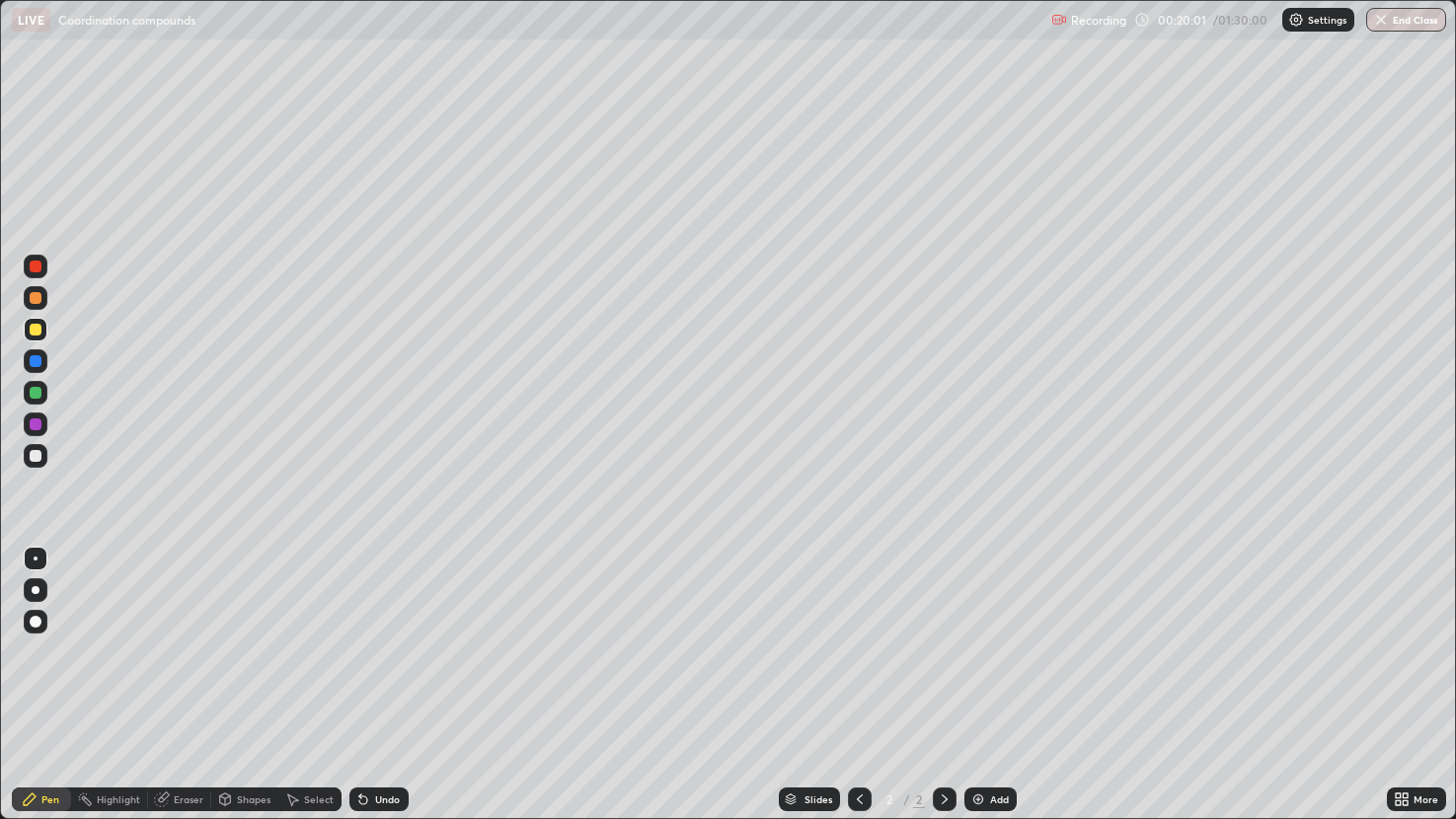 click at bounding box center [978, 799] 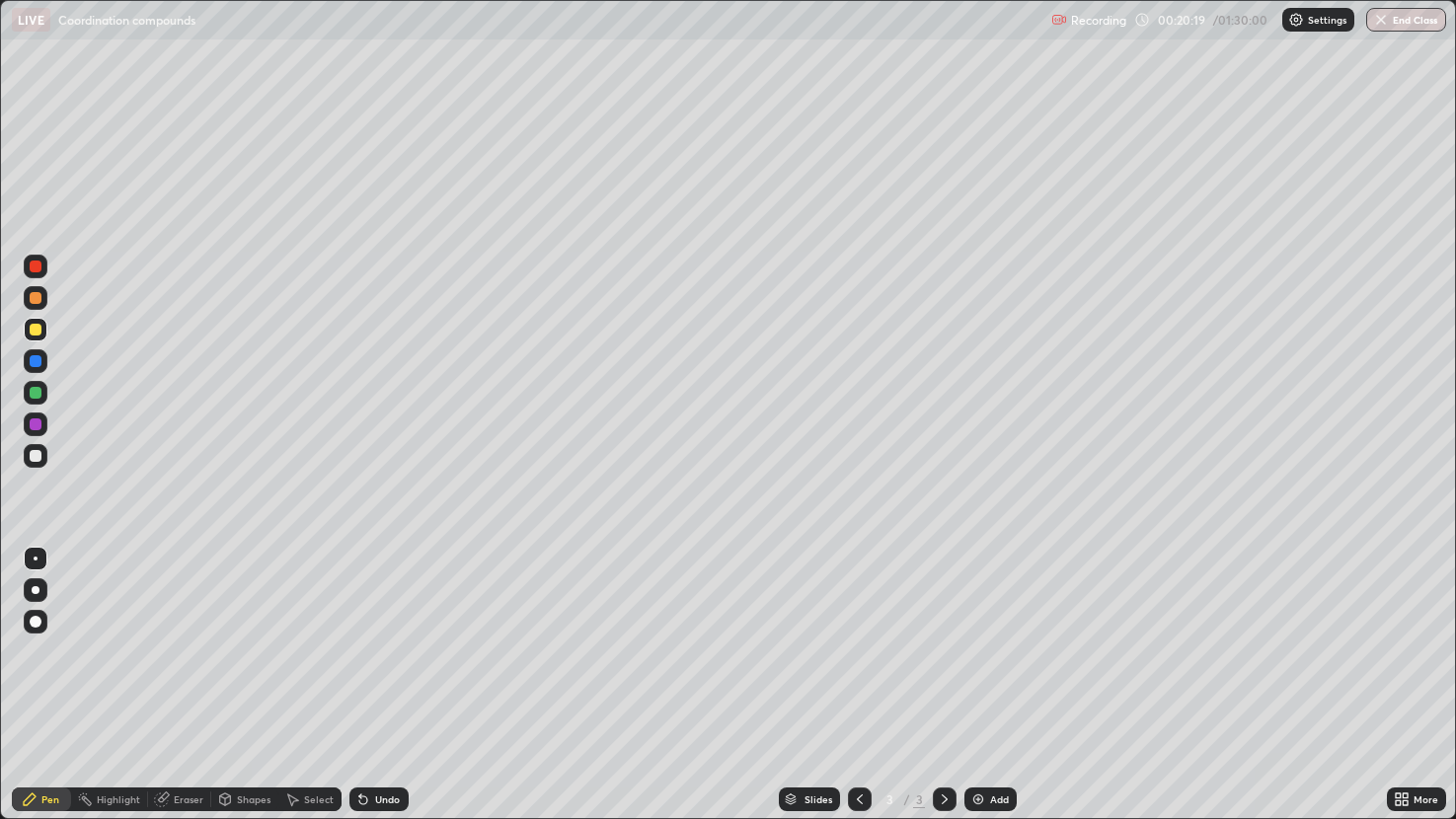 click at bounding box center (36, 361) 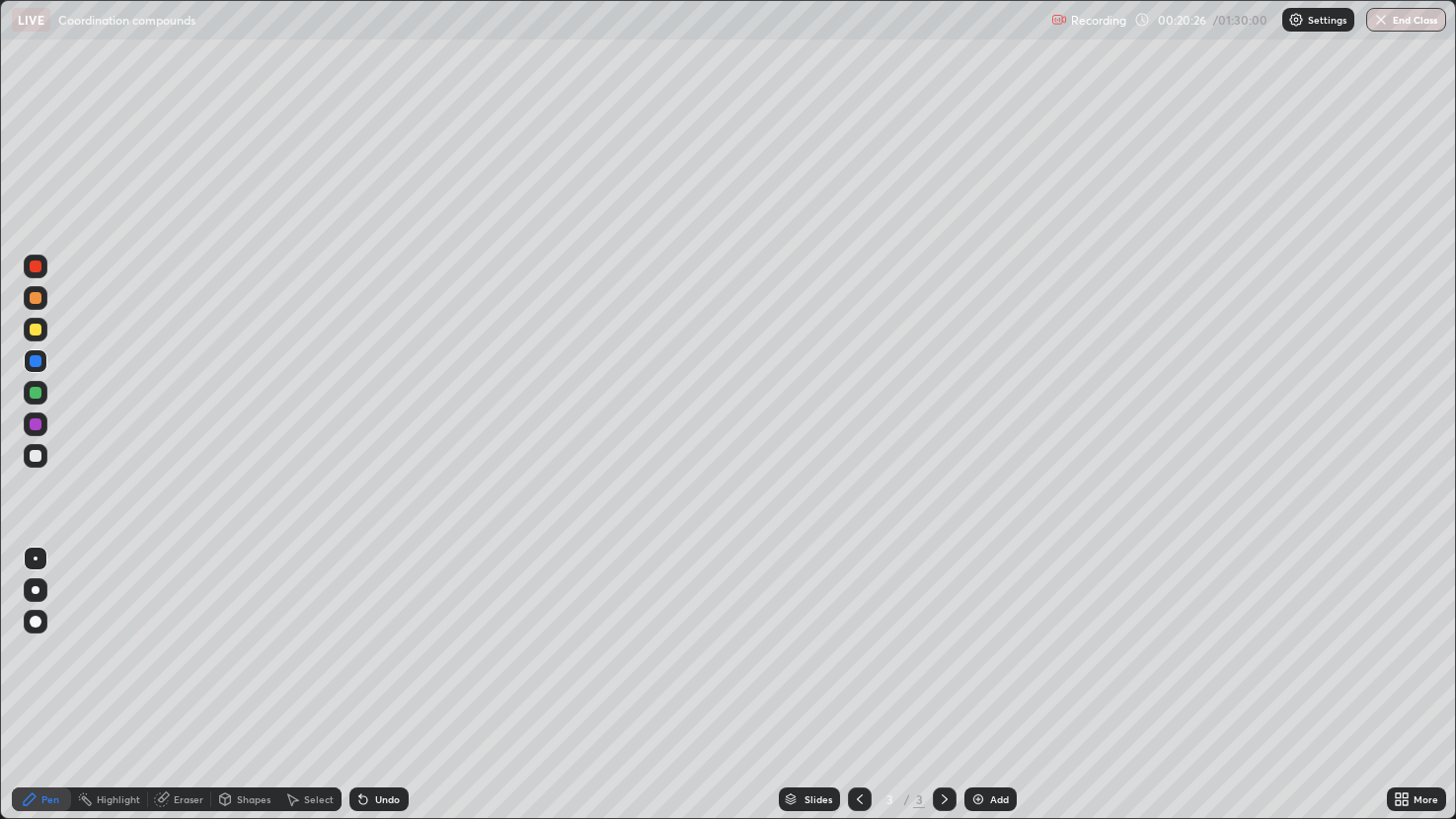 click on "Setting up your live class" at bounding box center (728, 410) 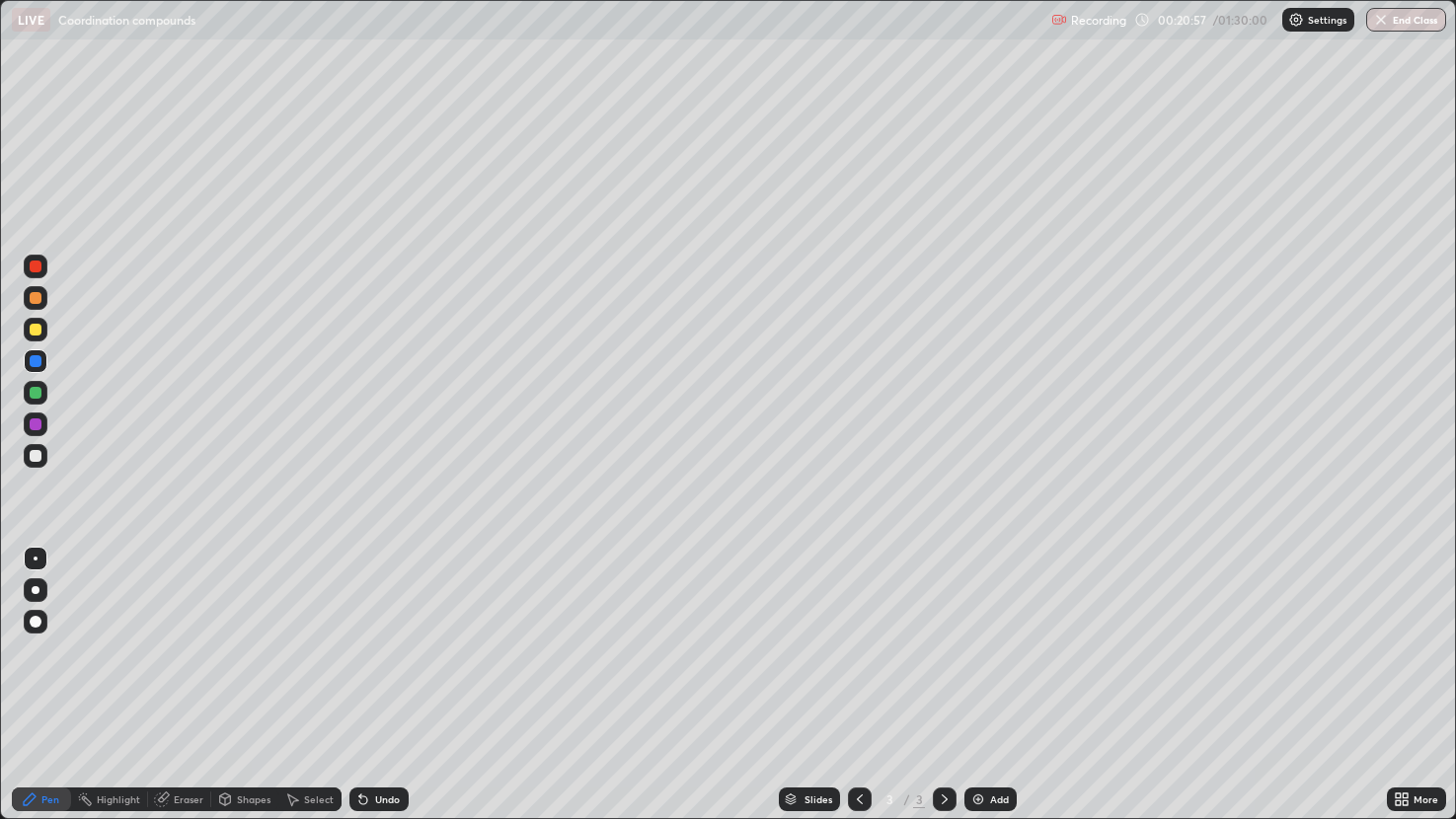 click at bounding box center (36, 393) 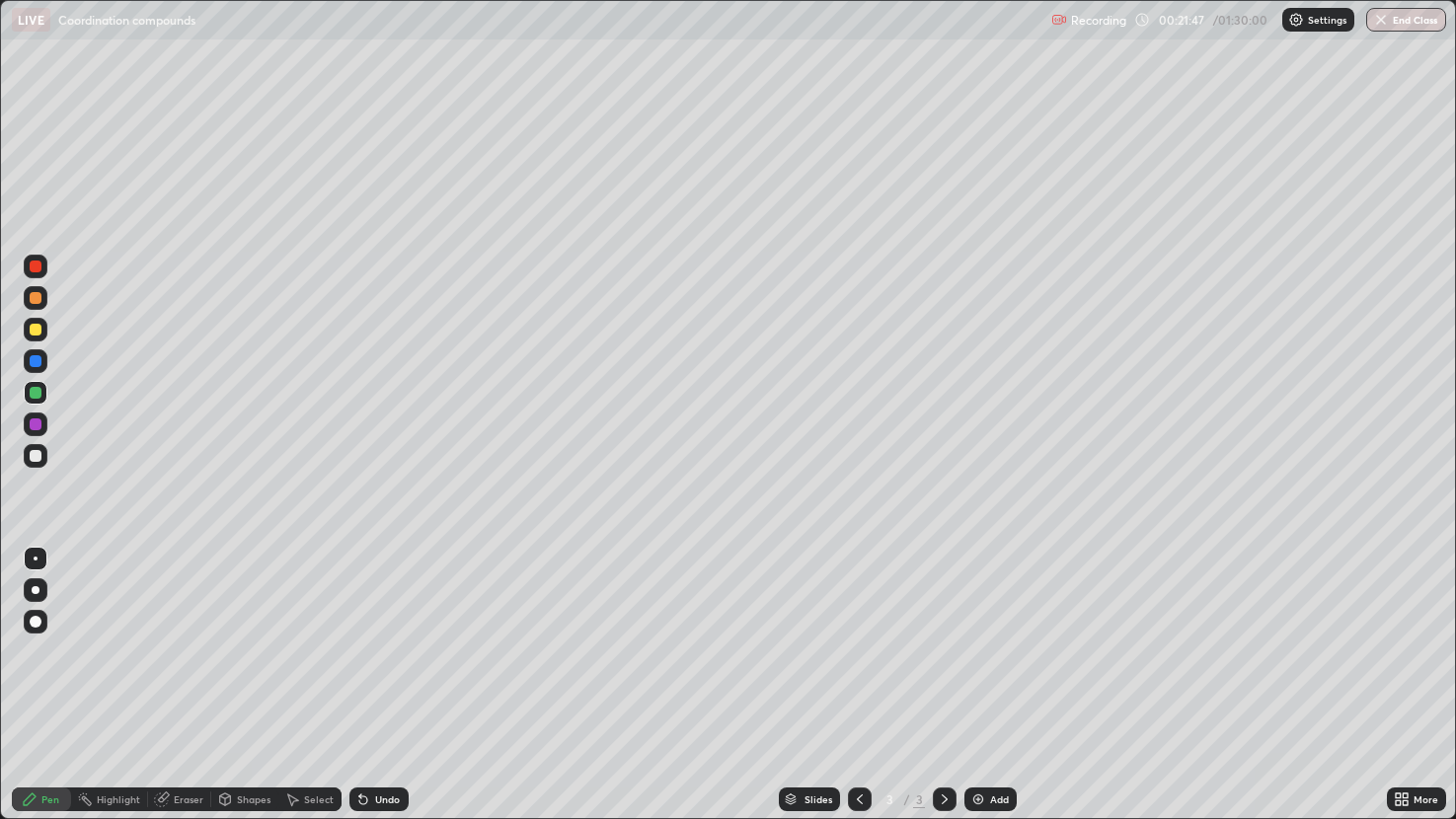 click at bounding box center [36, 424] 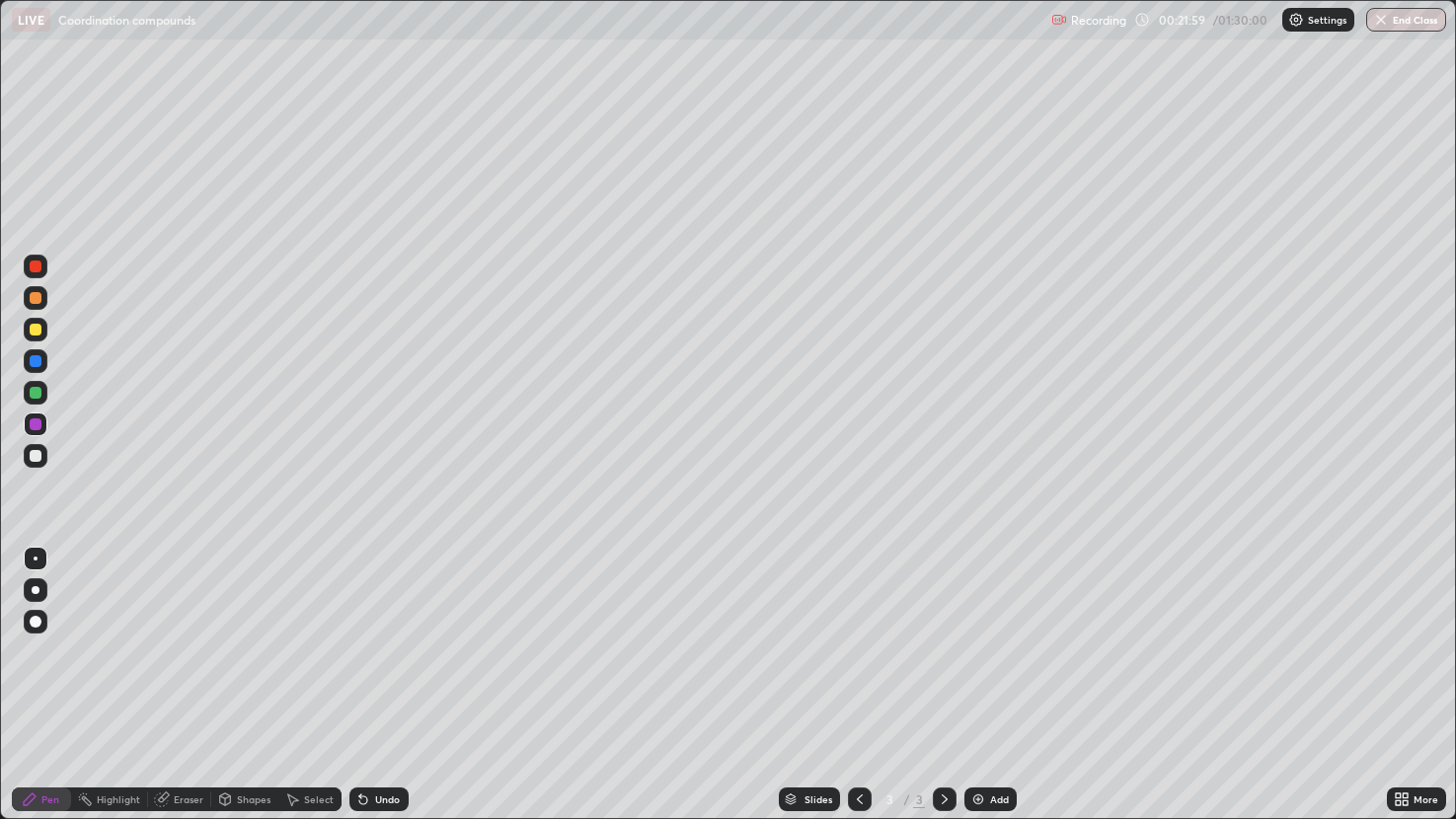 click on "Eraser" at bounding box center [189, 799] 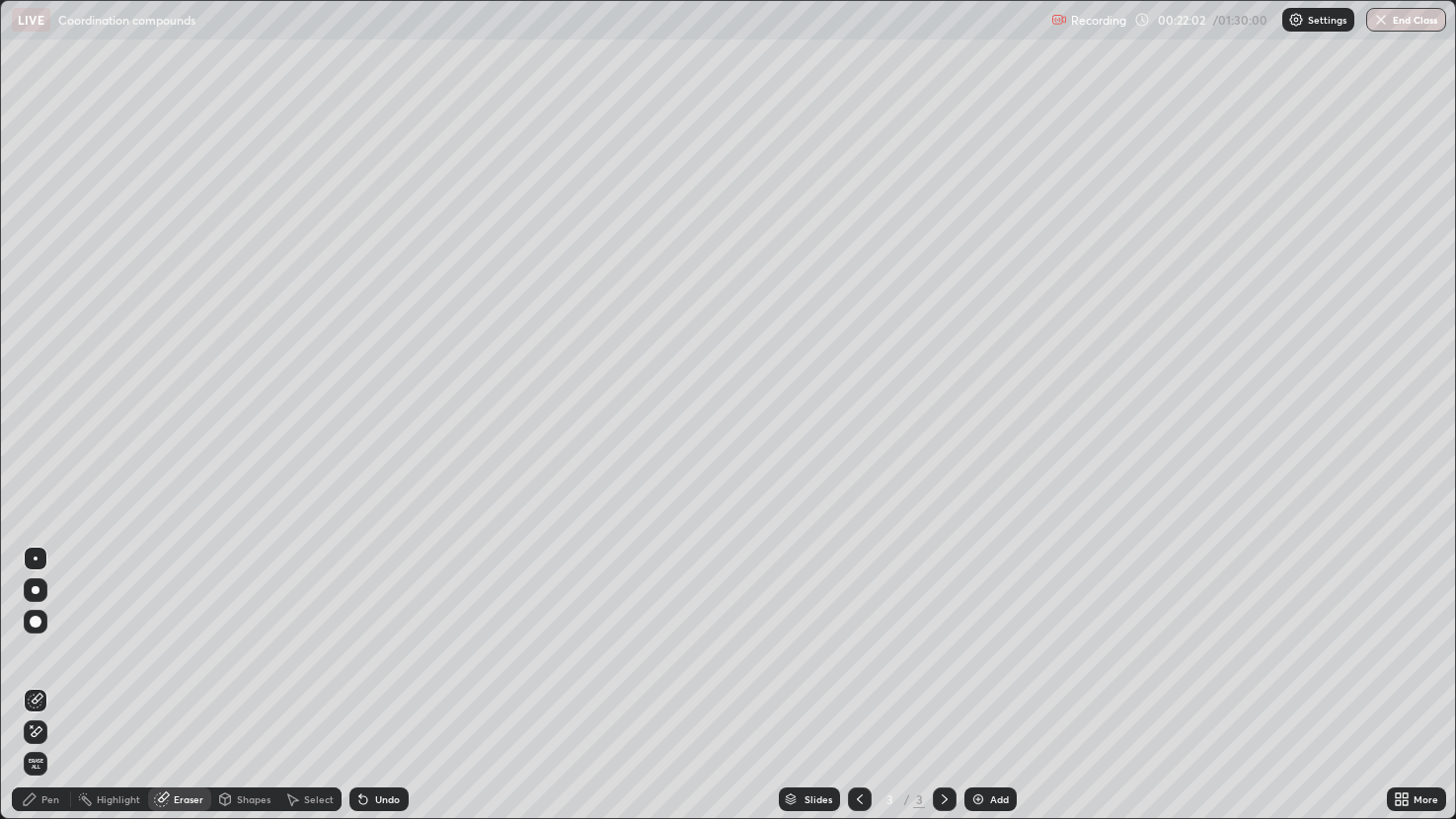 click on "Pen" at bounding box center [50, 799] 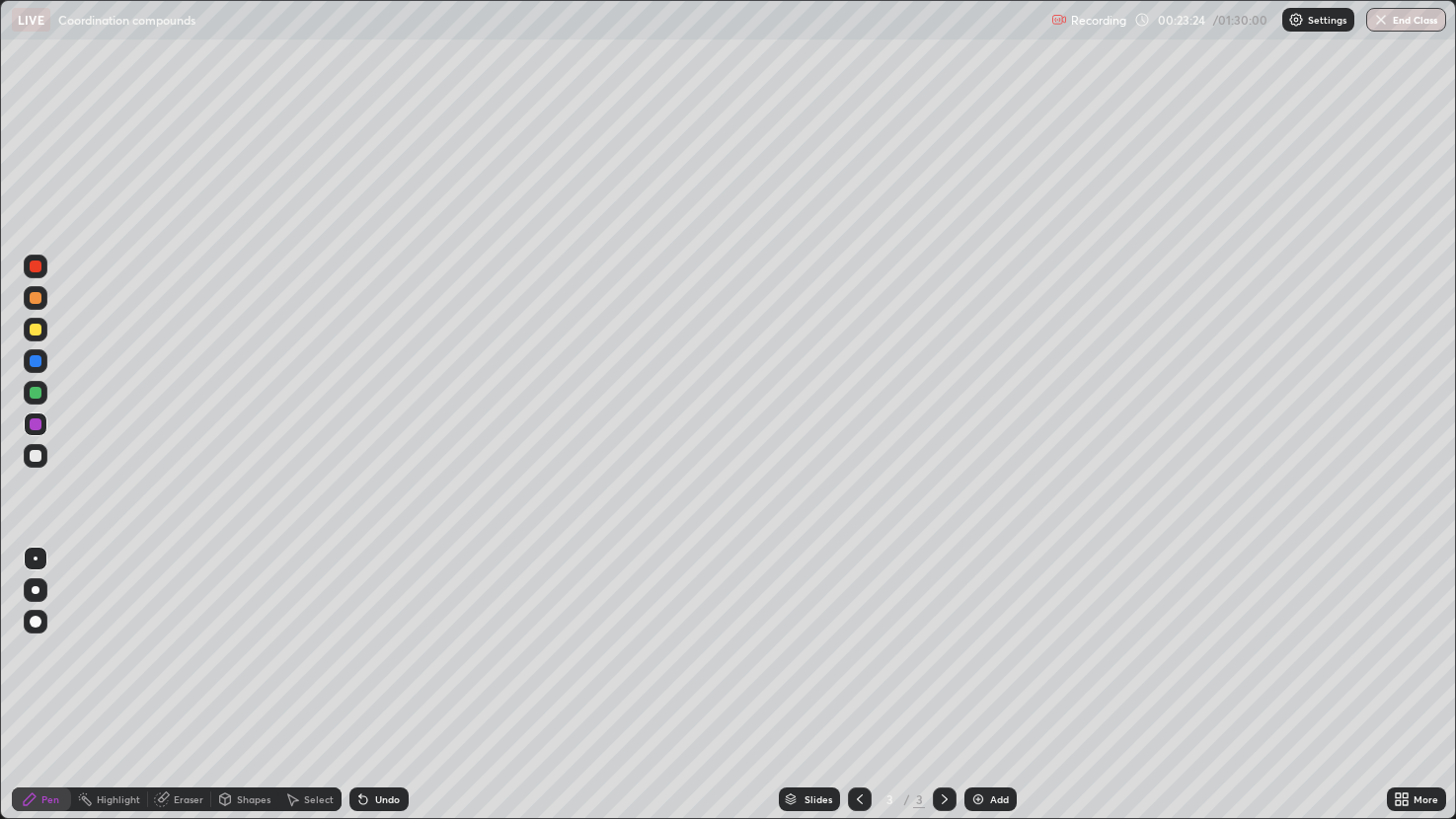 click on "Eraser" at bounding box center [189, 799] 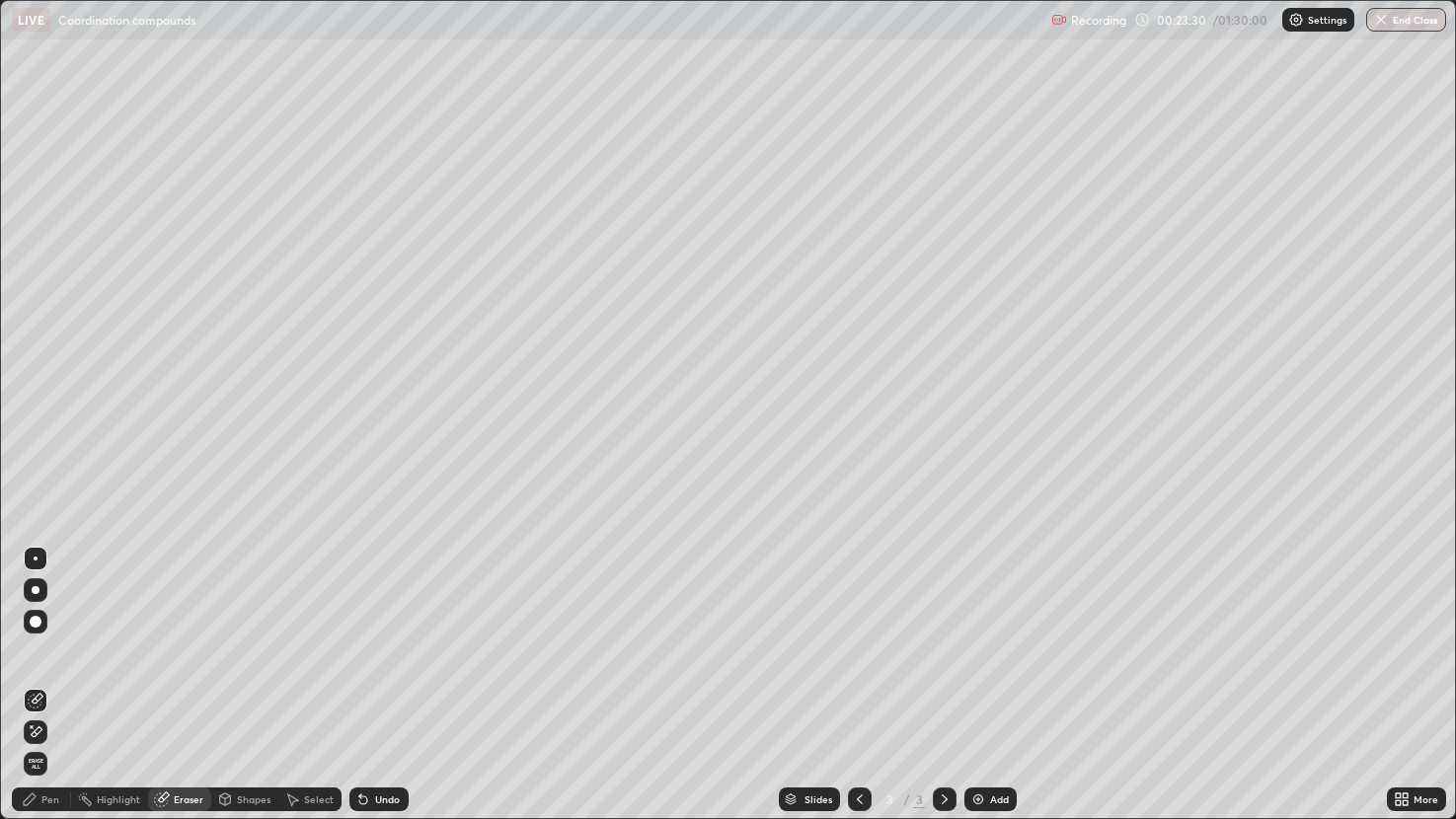 click on "Pen" at bounding box center (50, 799) 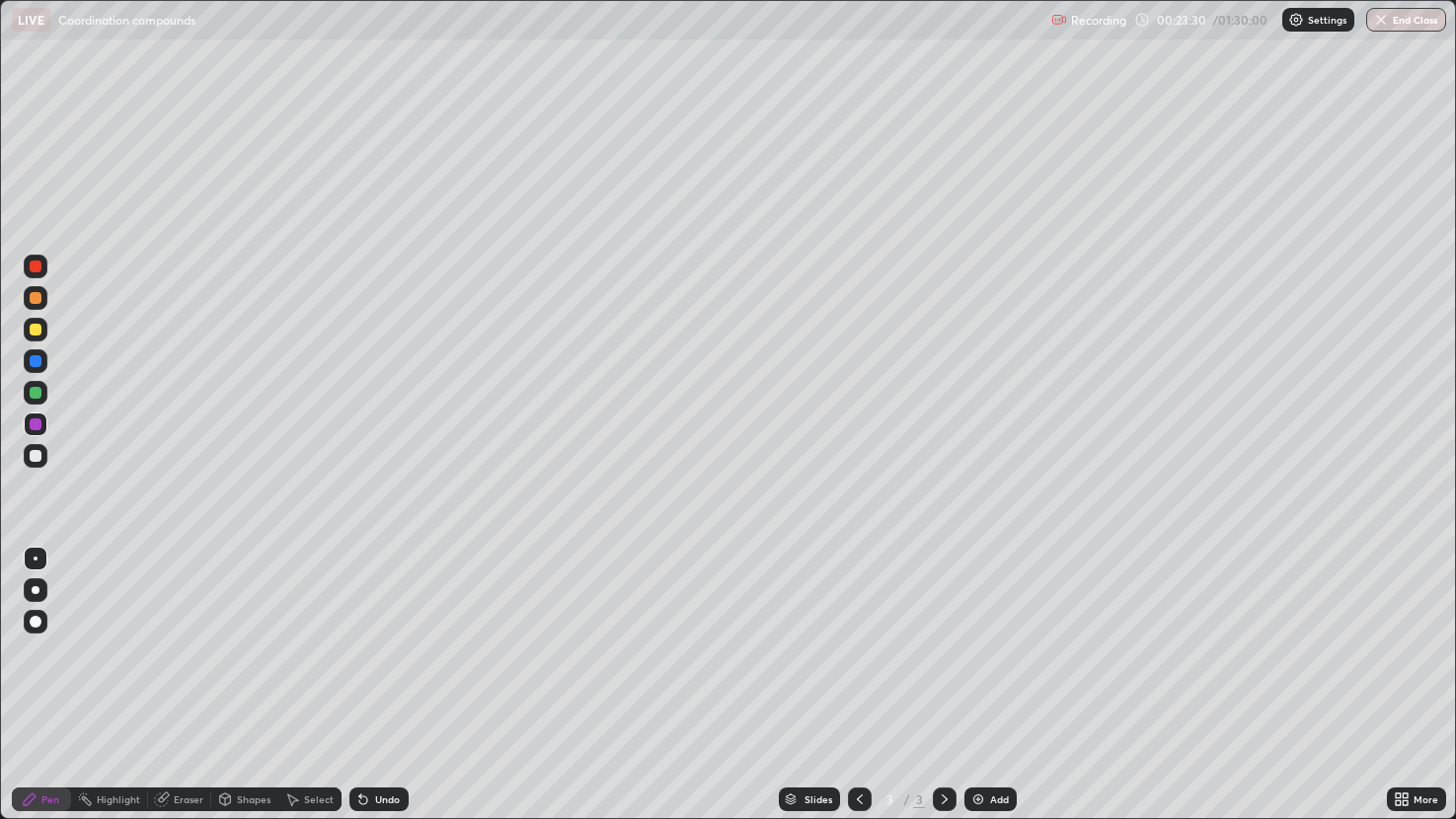 click at bounding box center [36, 393] 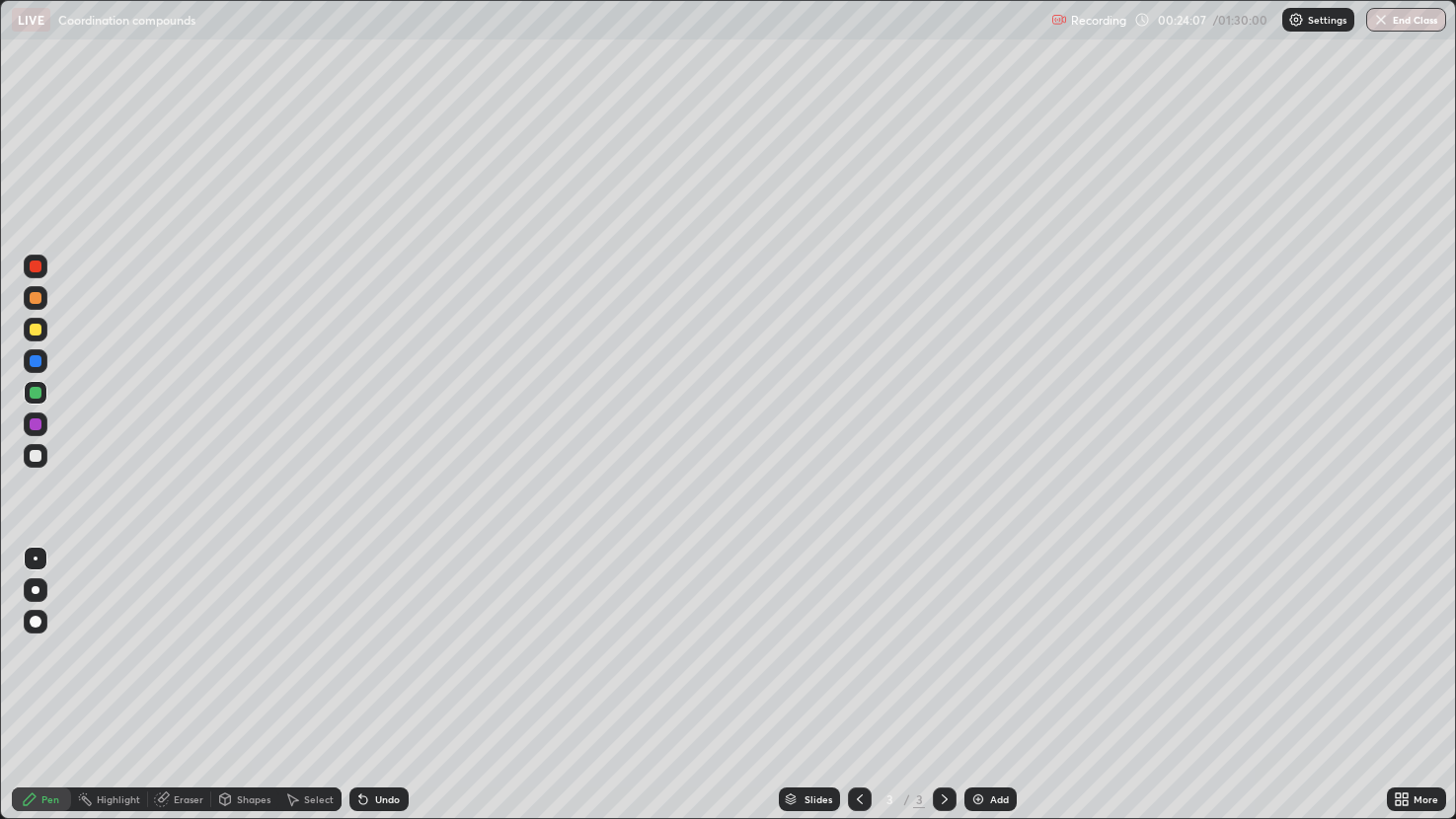 click at bounding box center [36, 456] 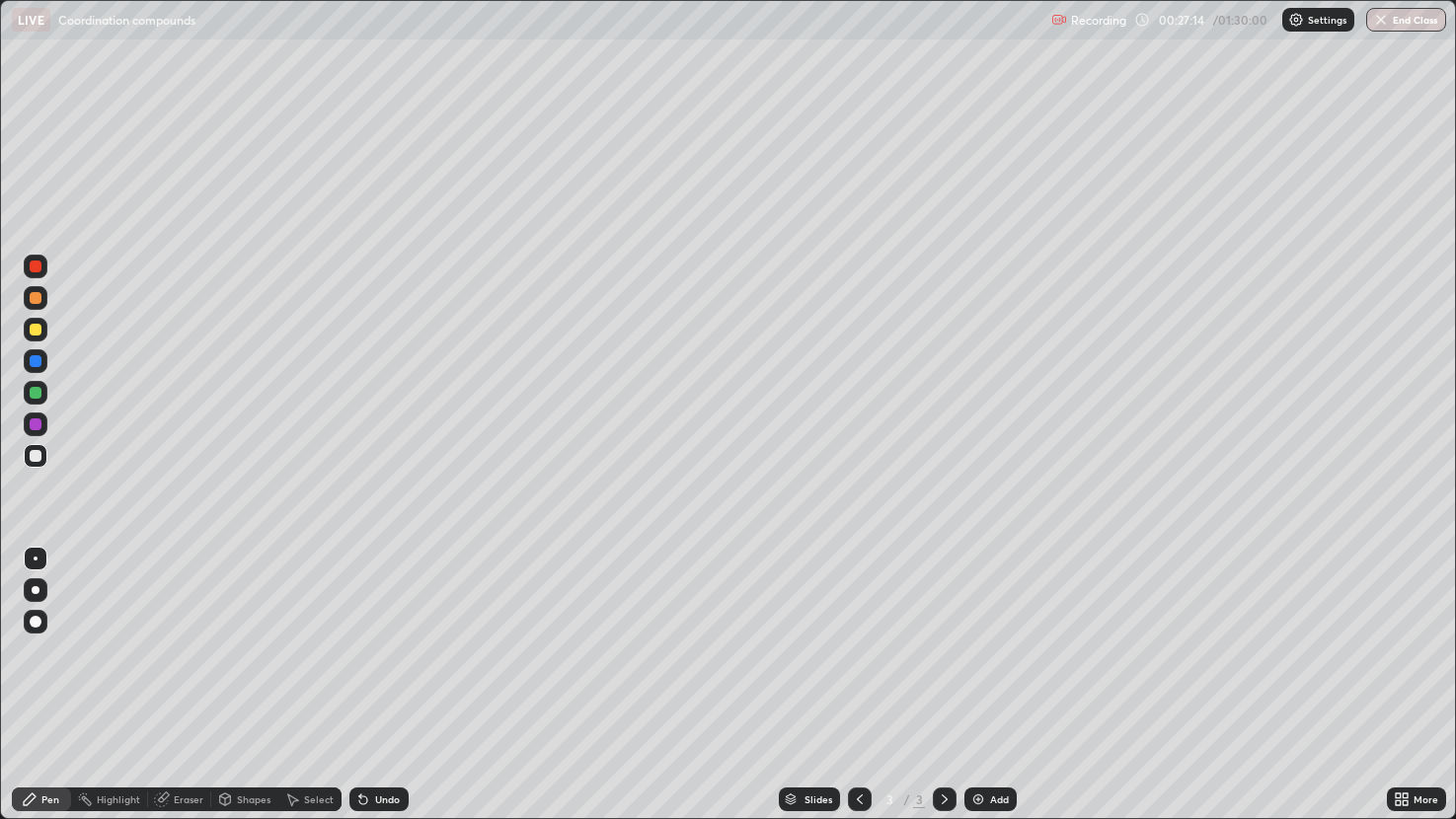 click at bounding box center (860, 799) 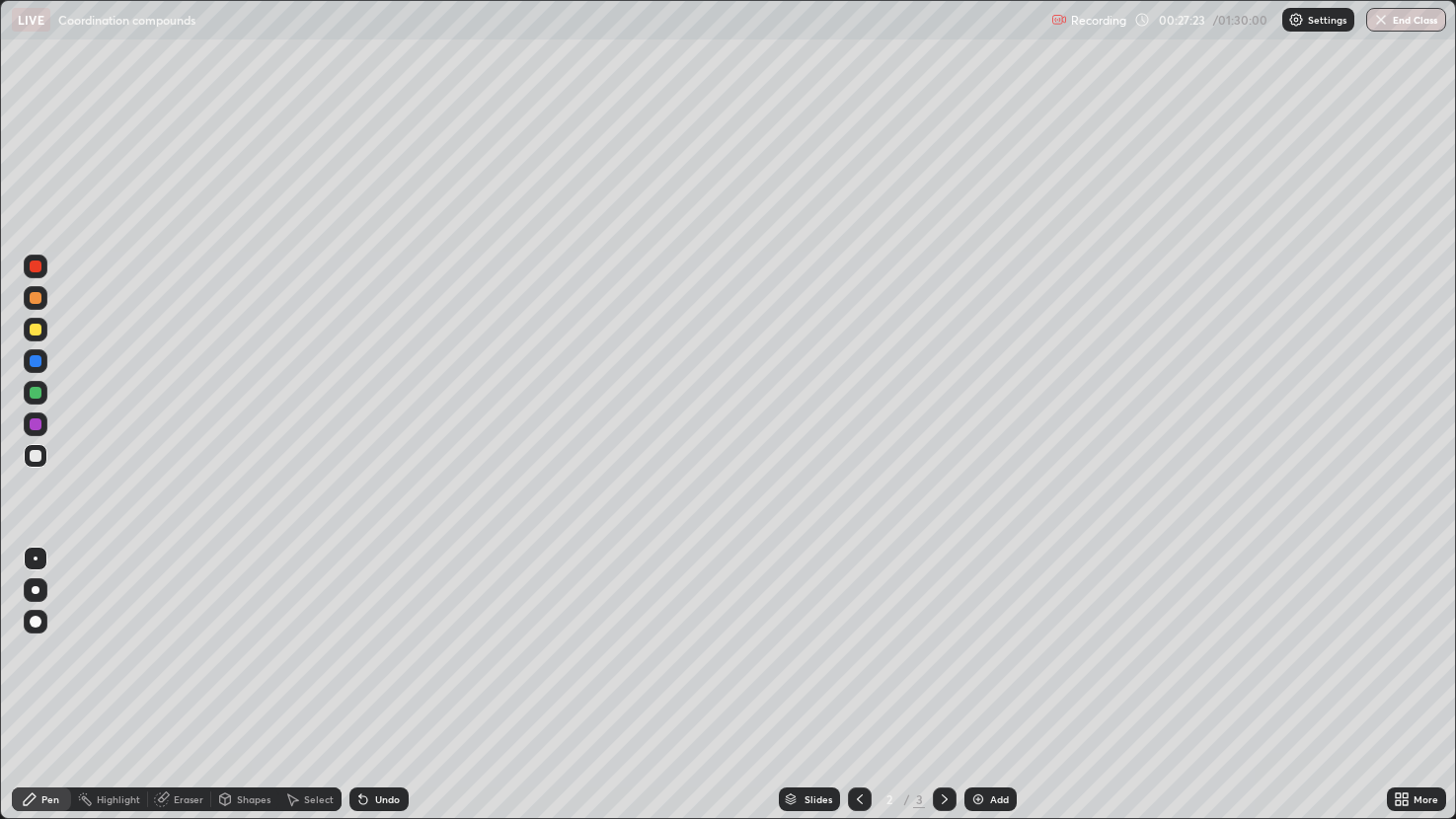 click 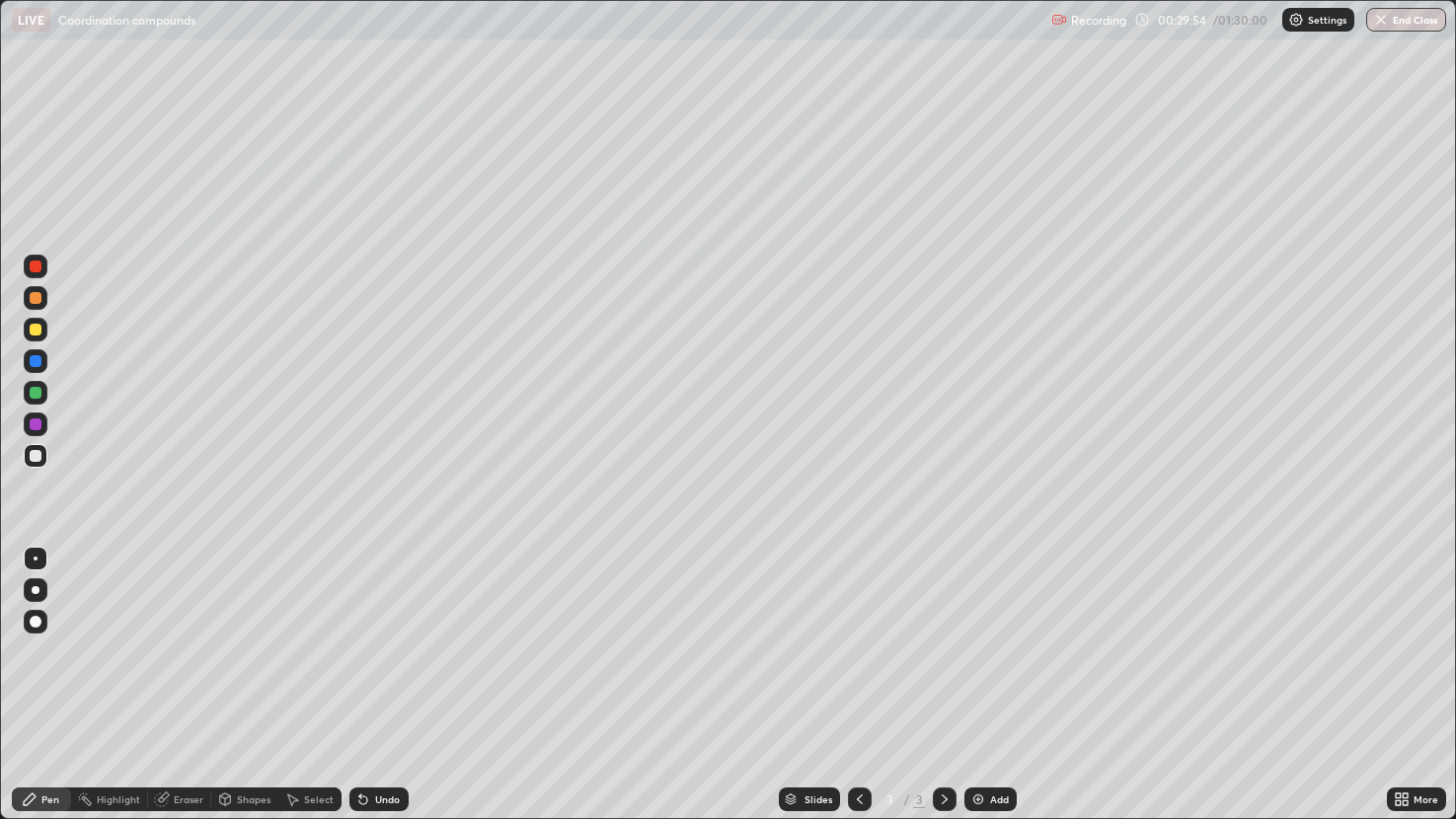 click at bounding box center [36, 424] 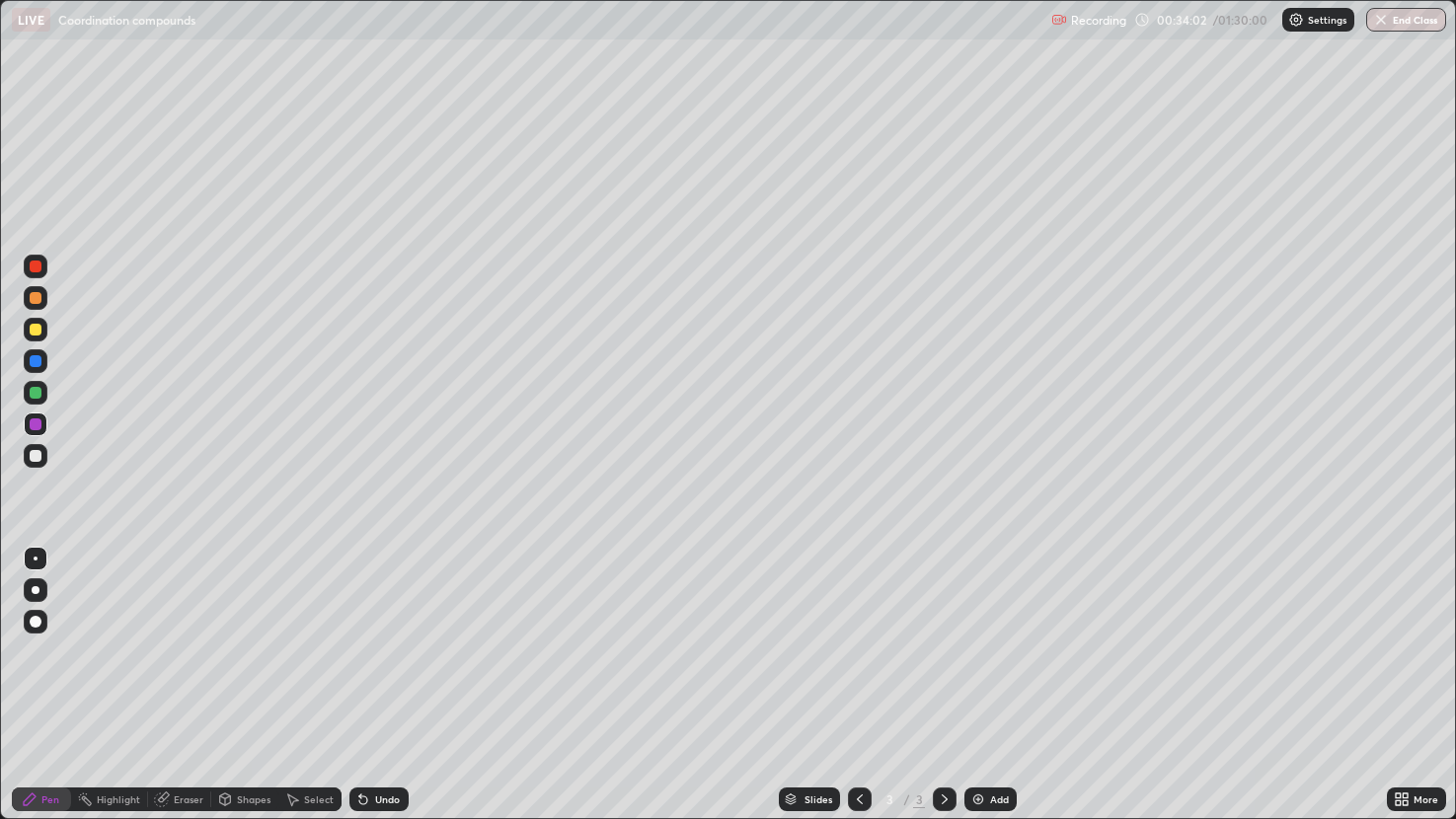 click at bounding box center (36, 266) 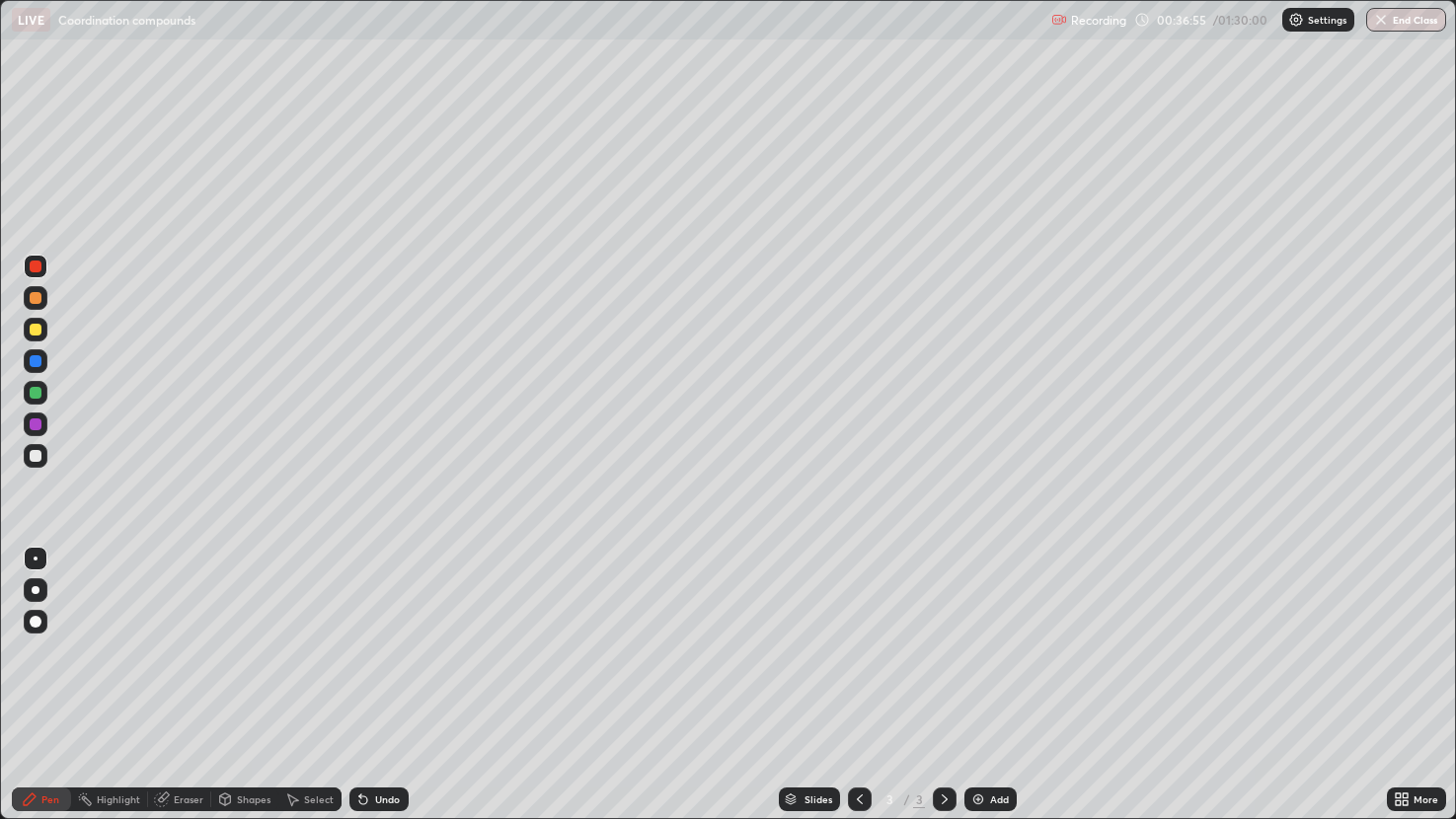 click at bounding box center (978, 799) 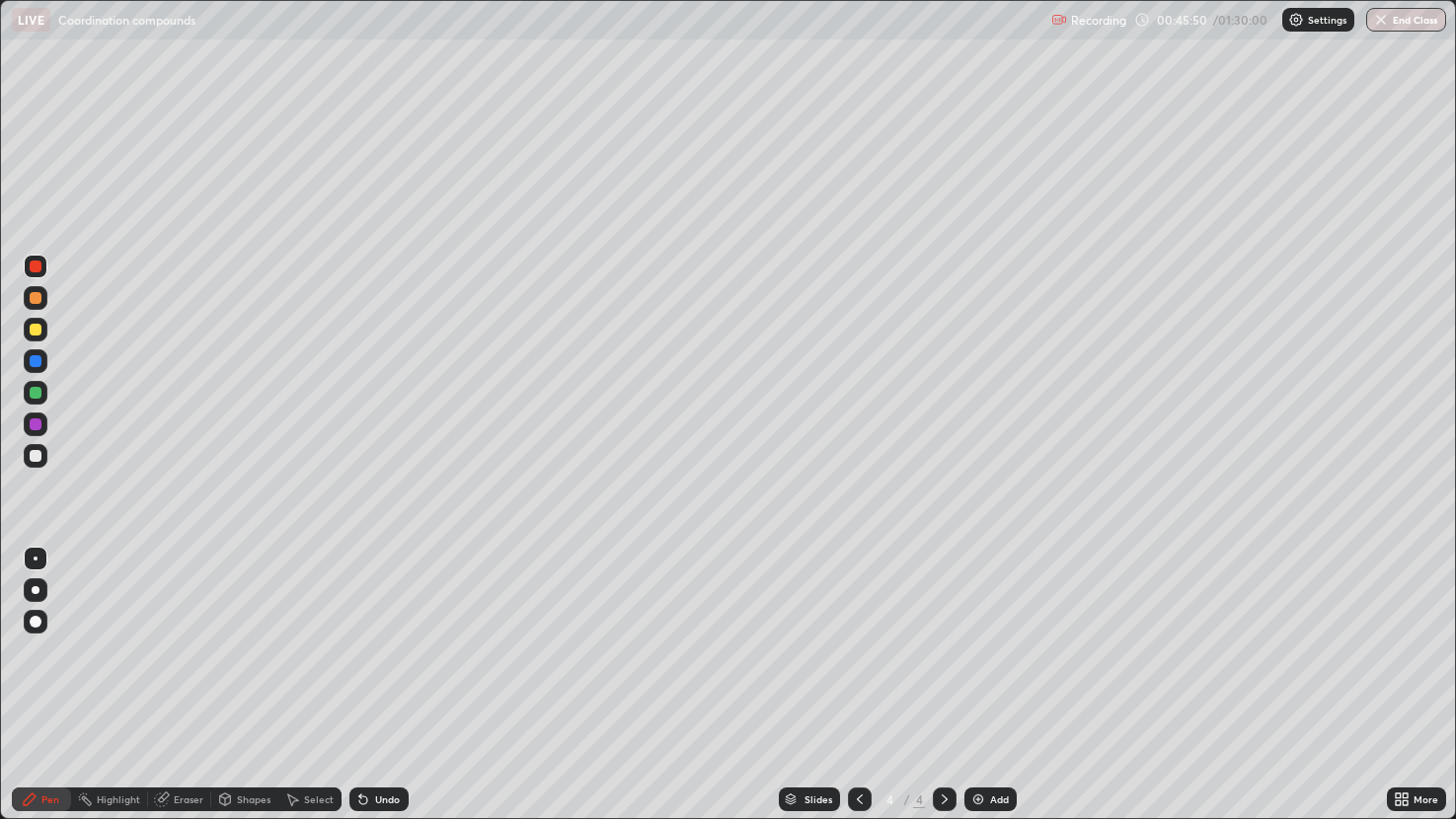 click 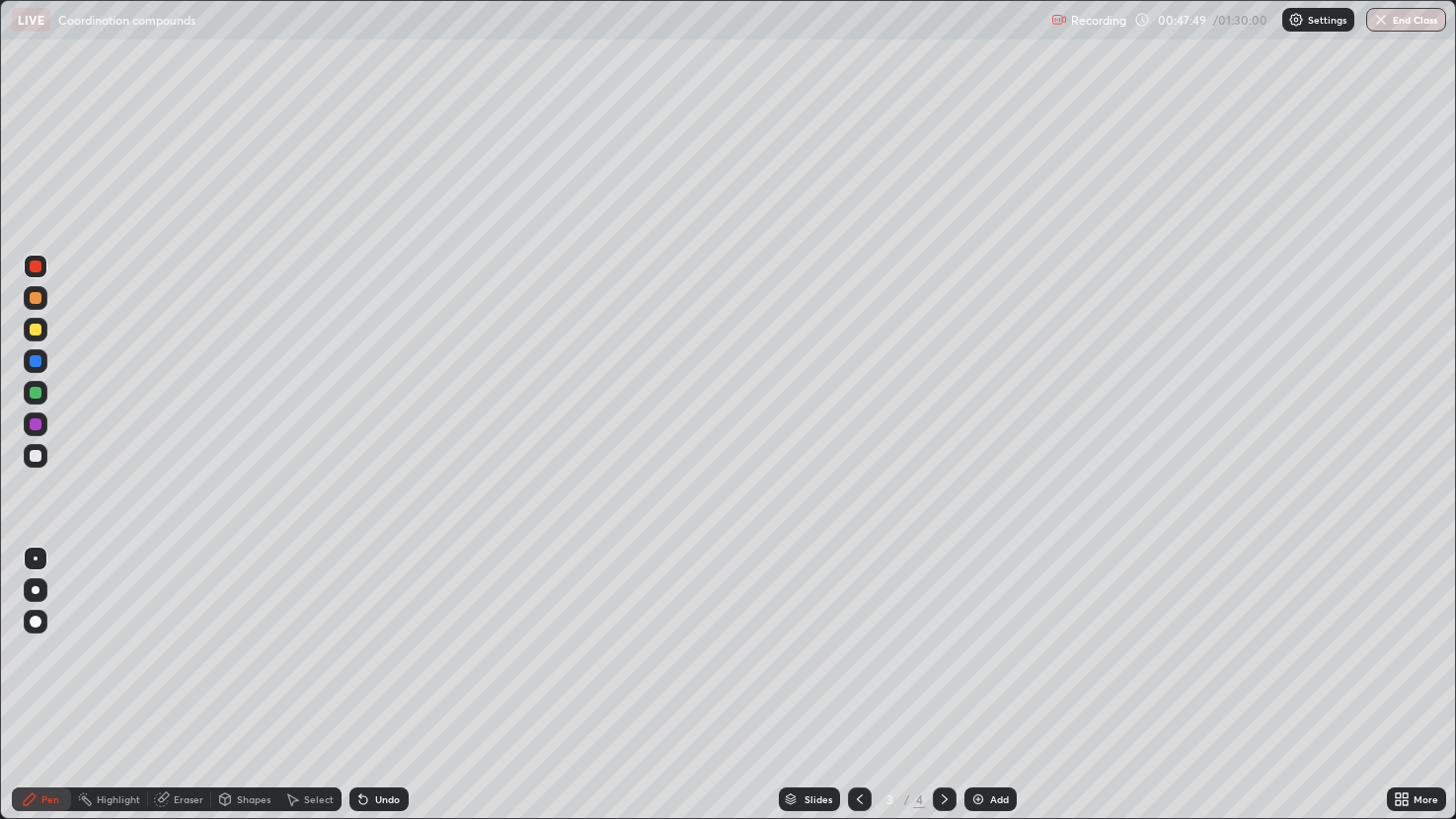 click at bounding box center (978, 799) 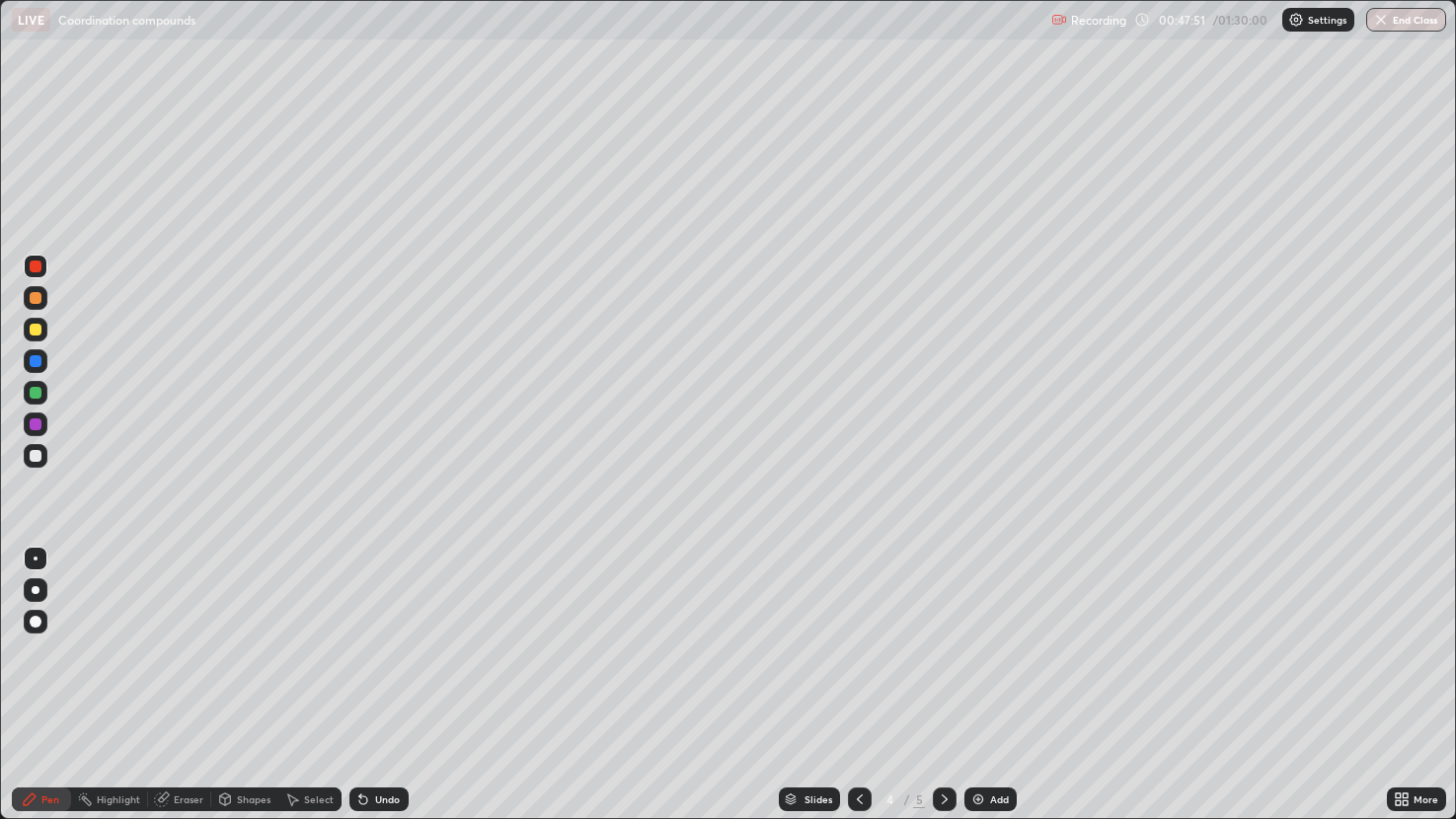 click 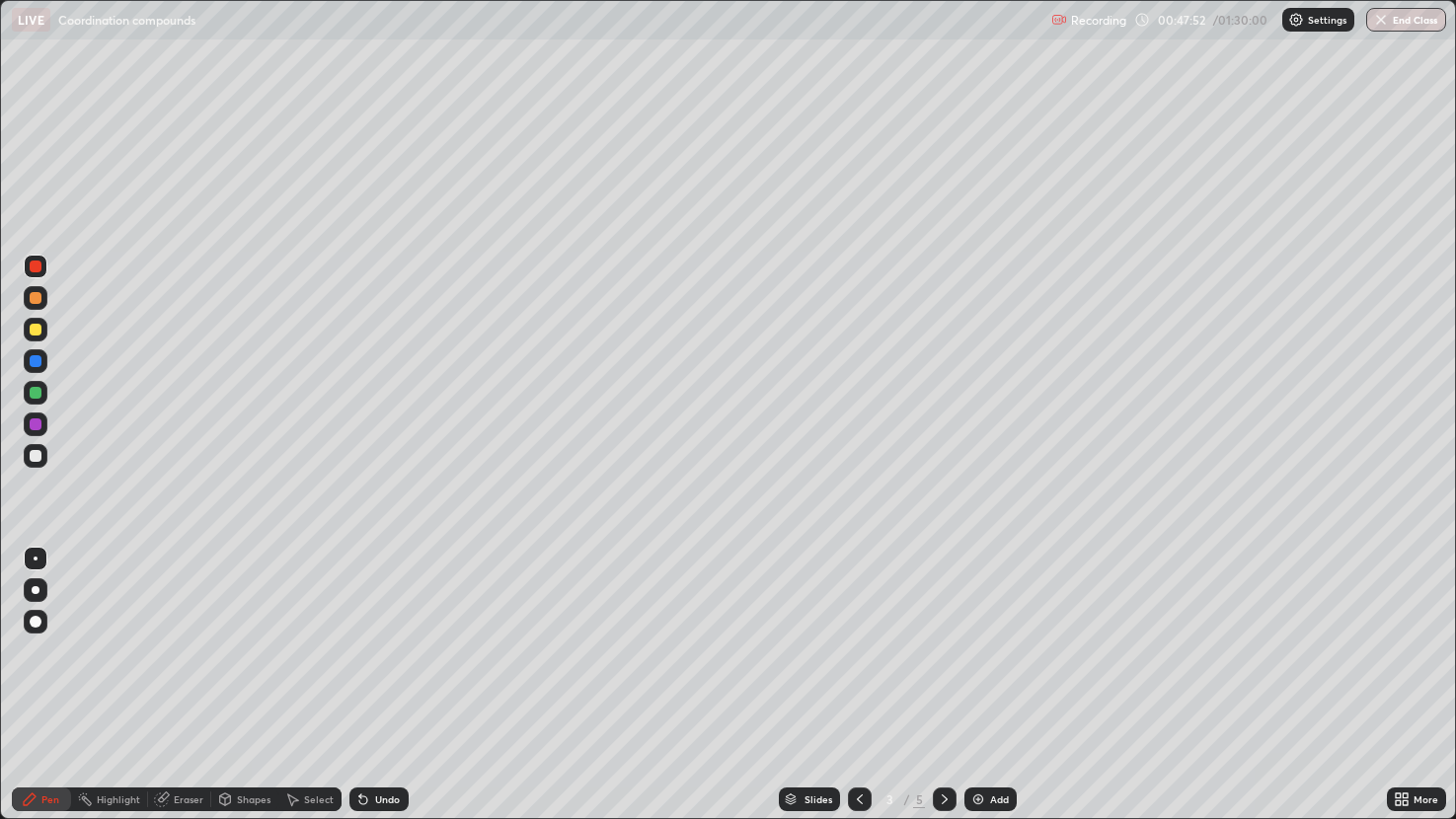 click 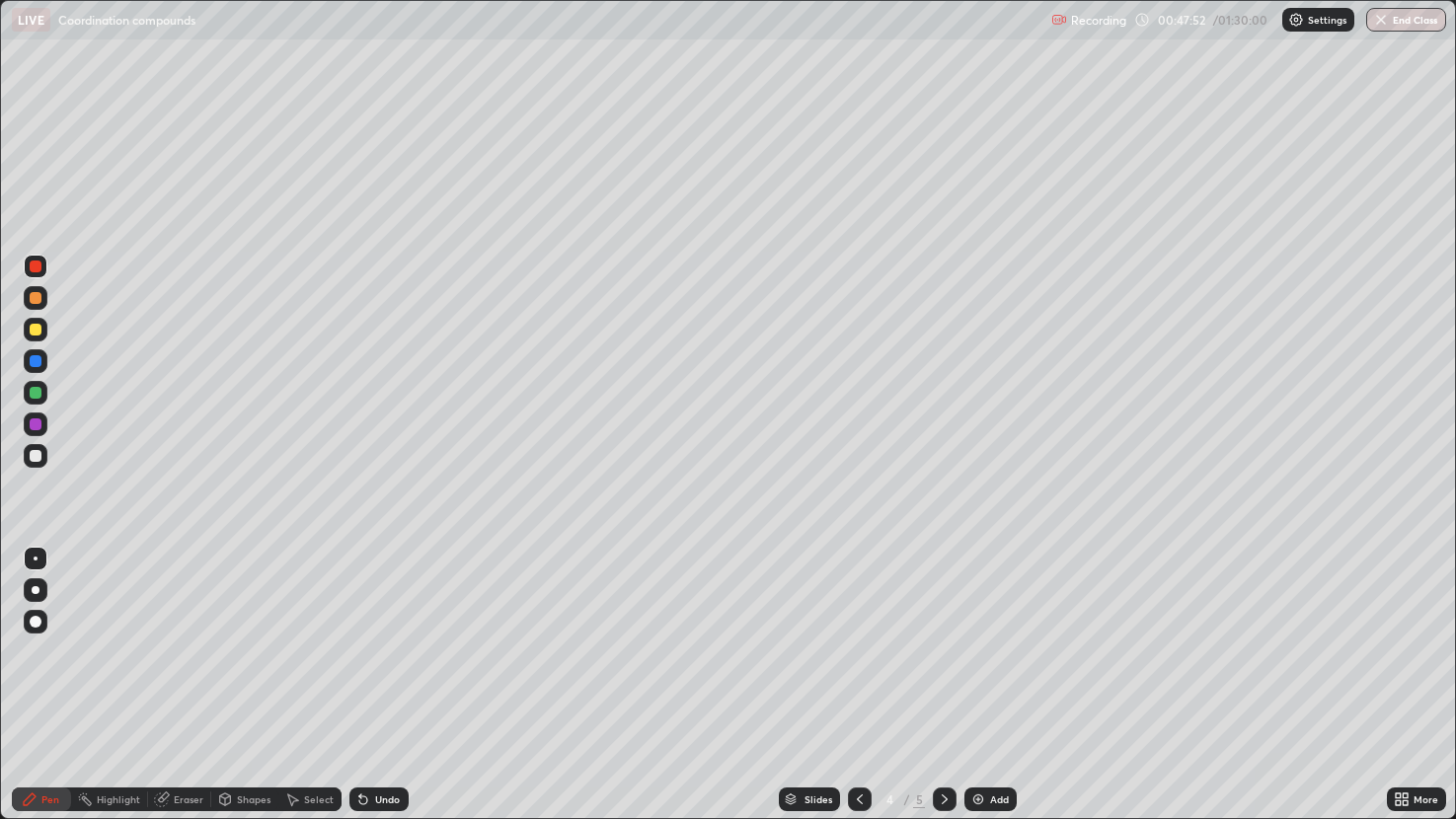 click 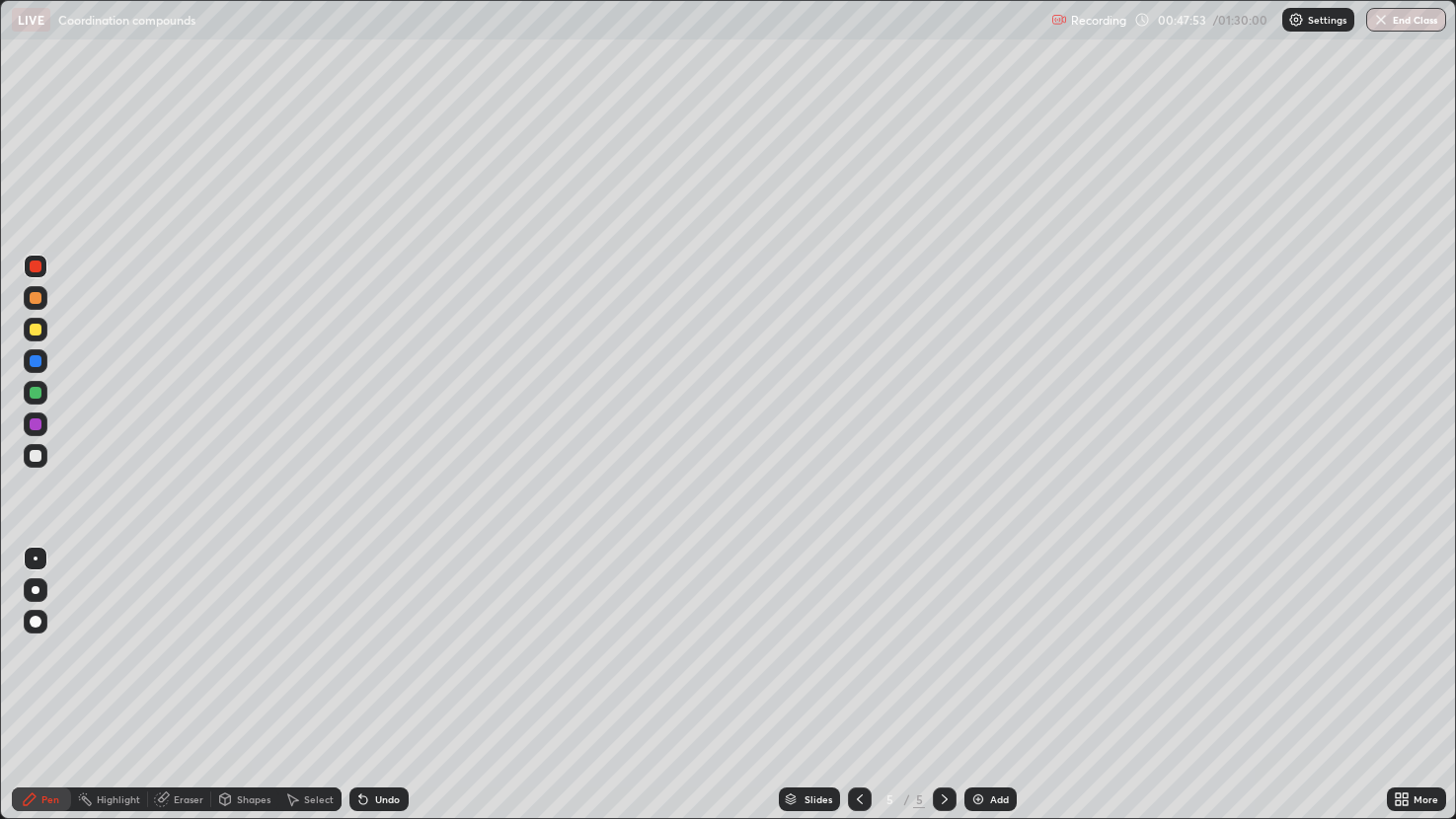 click 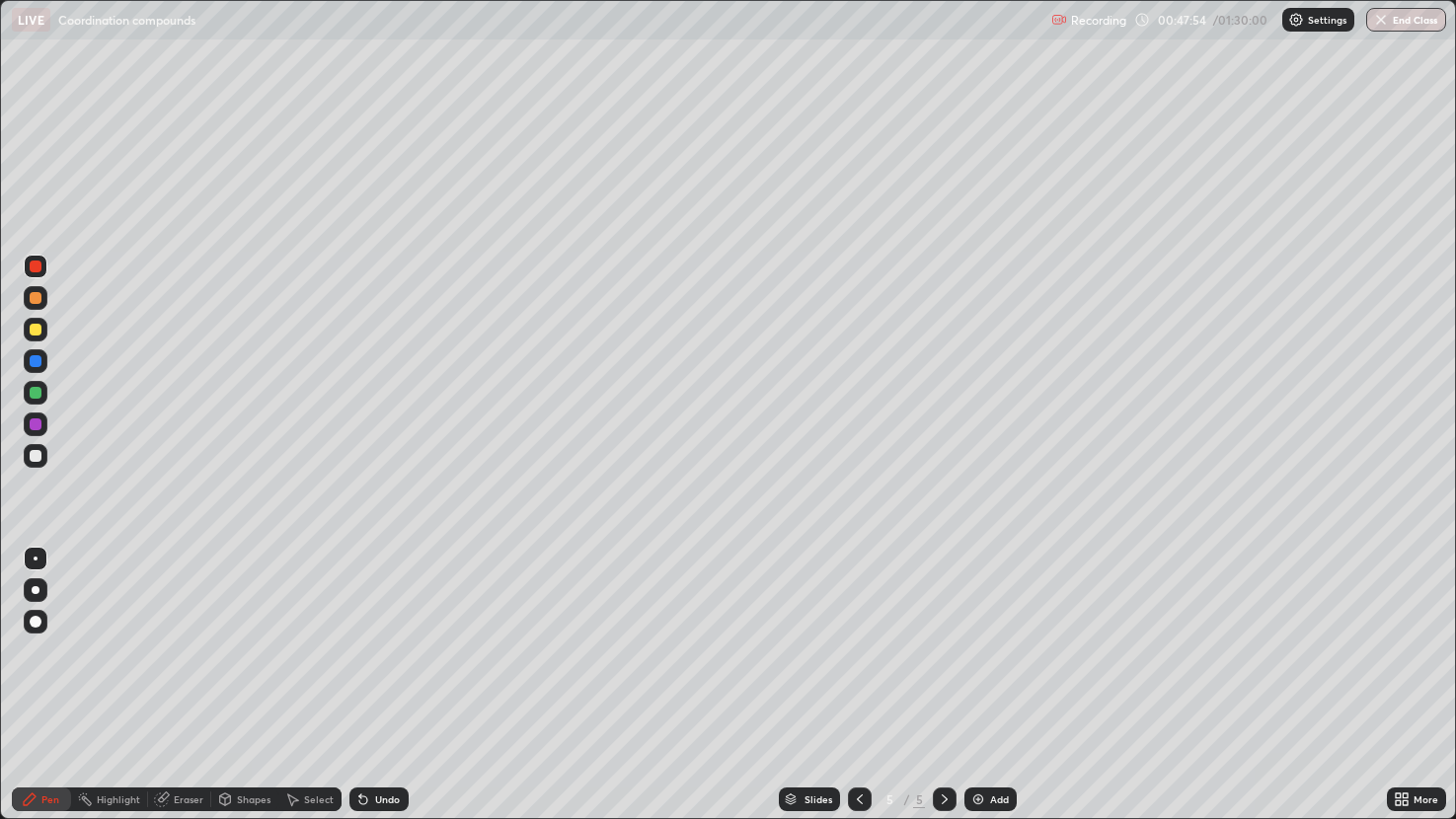 click on "Add" at bounding box center [990, 799] 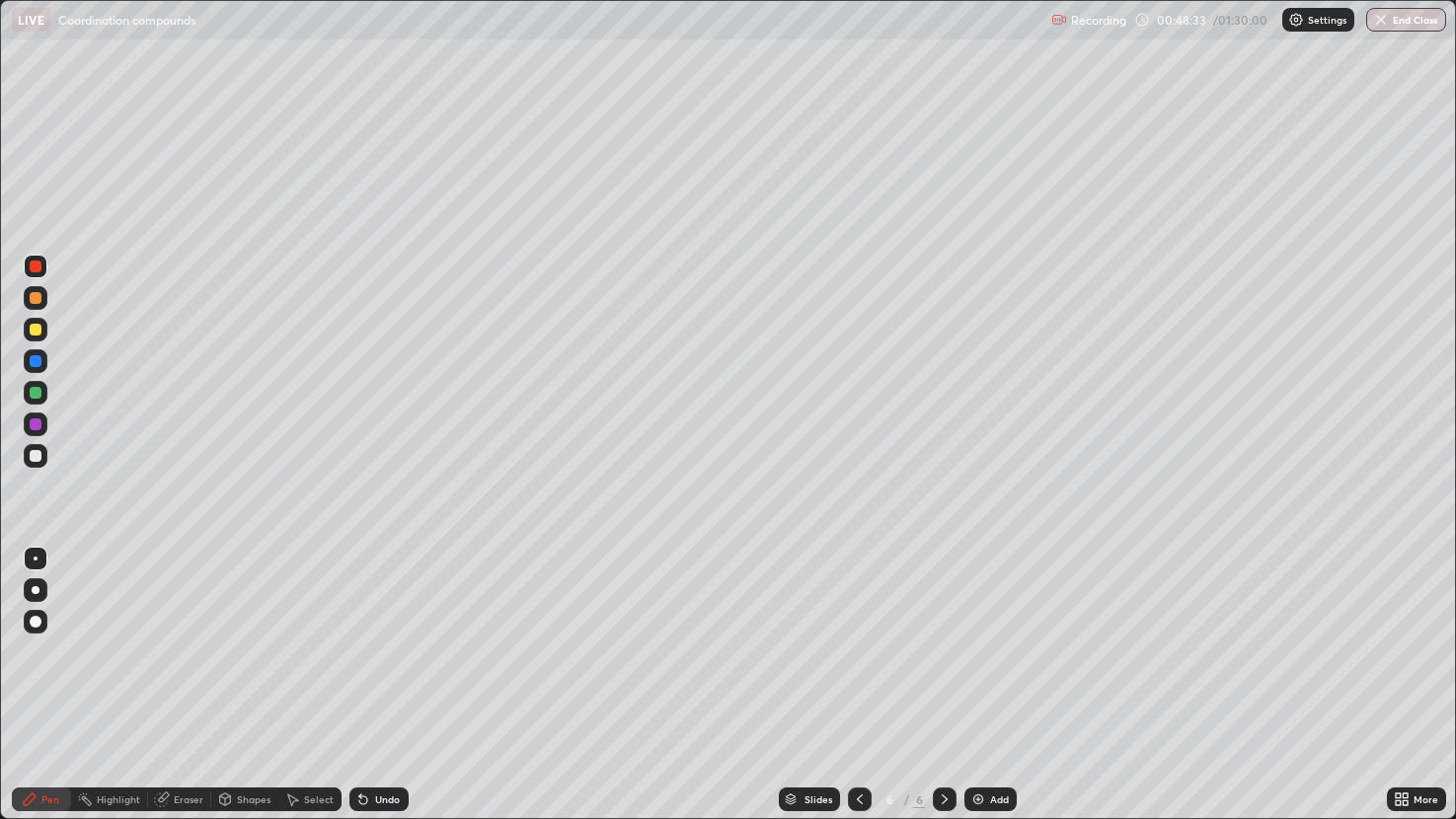click on "Eraser" at bounding box center [180, 799] 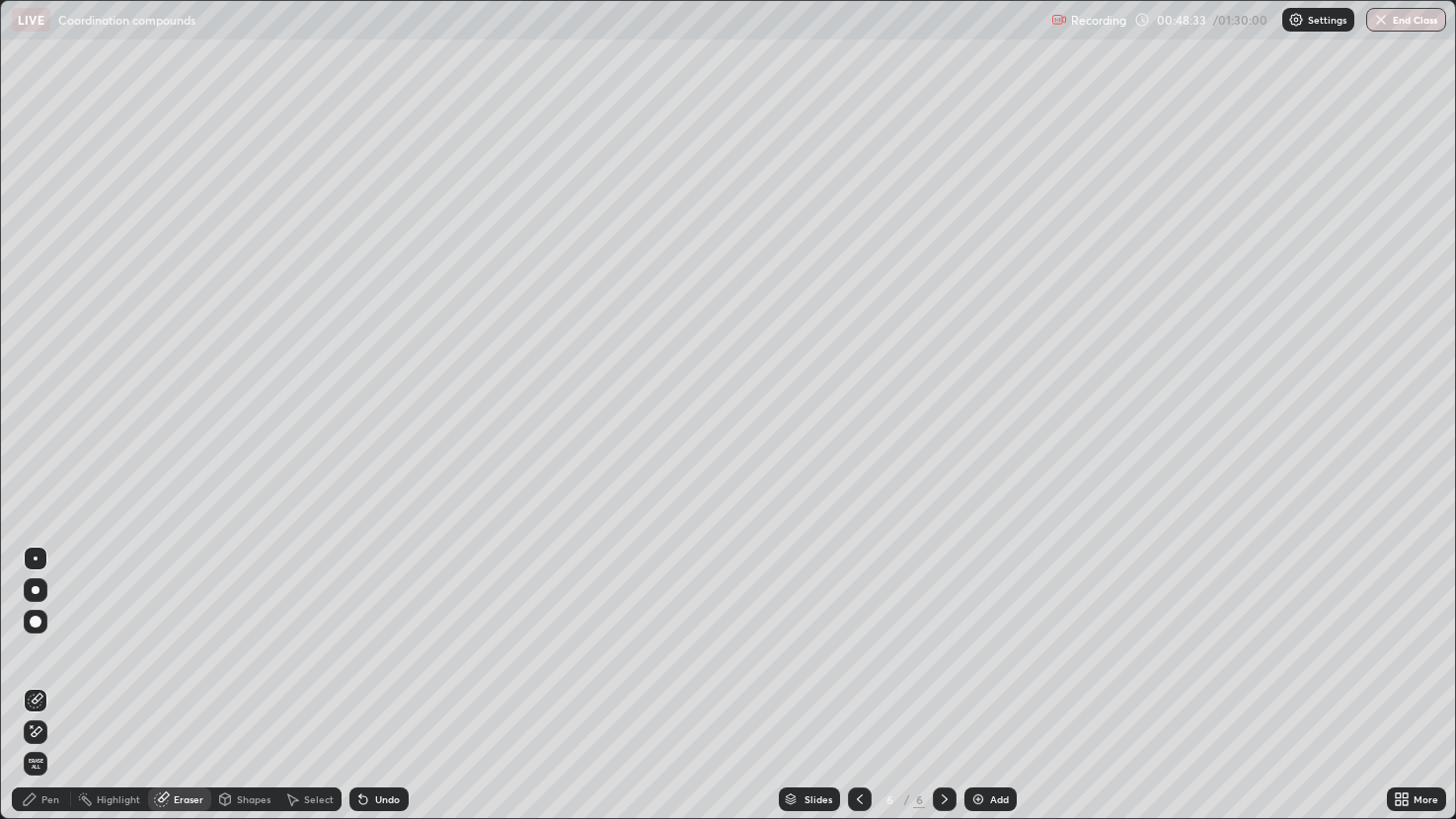 click at bounding box center [36, 622] 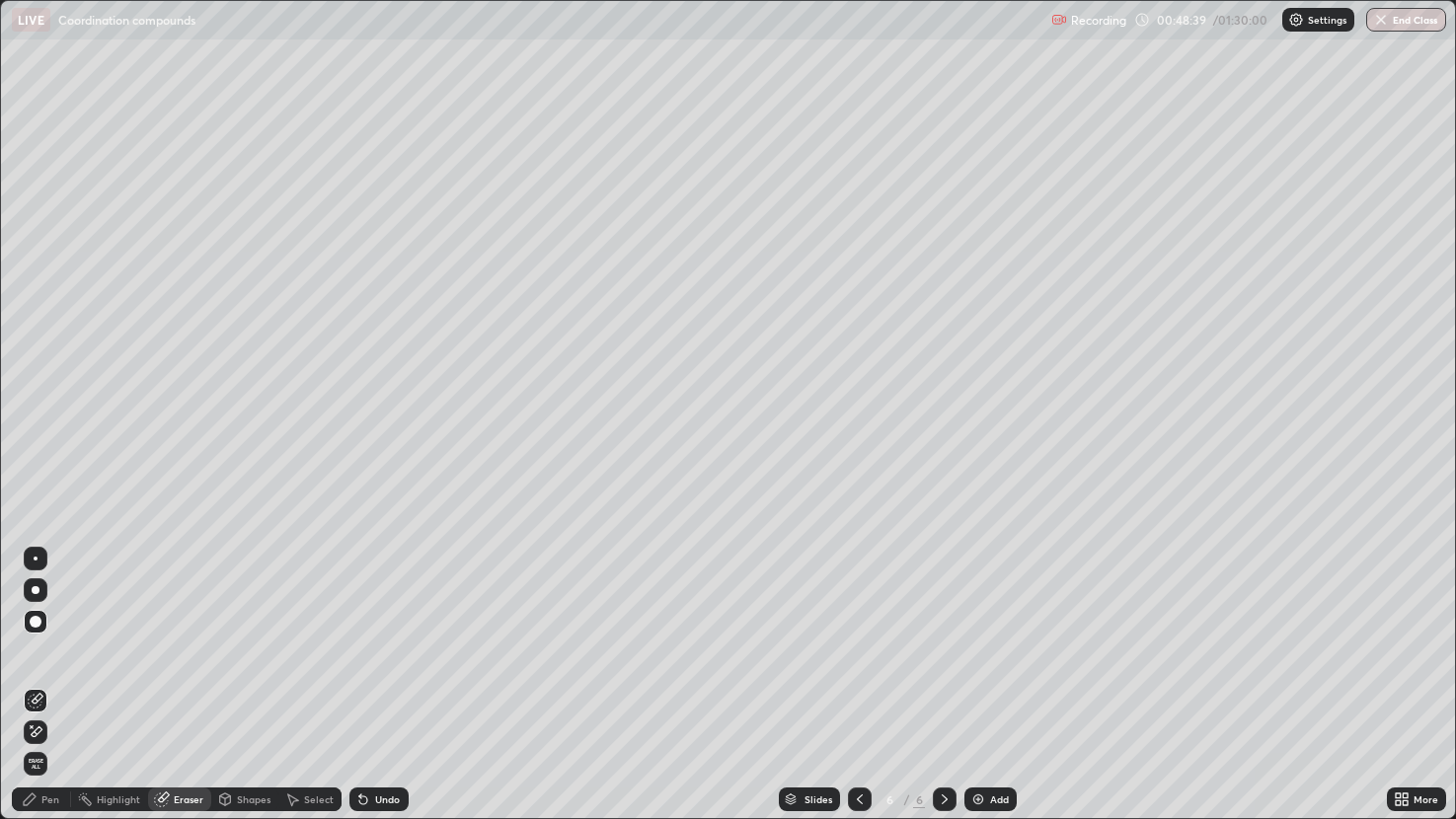 click on "Pen" at bounding box center [50, 799] 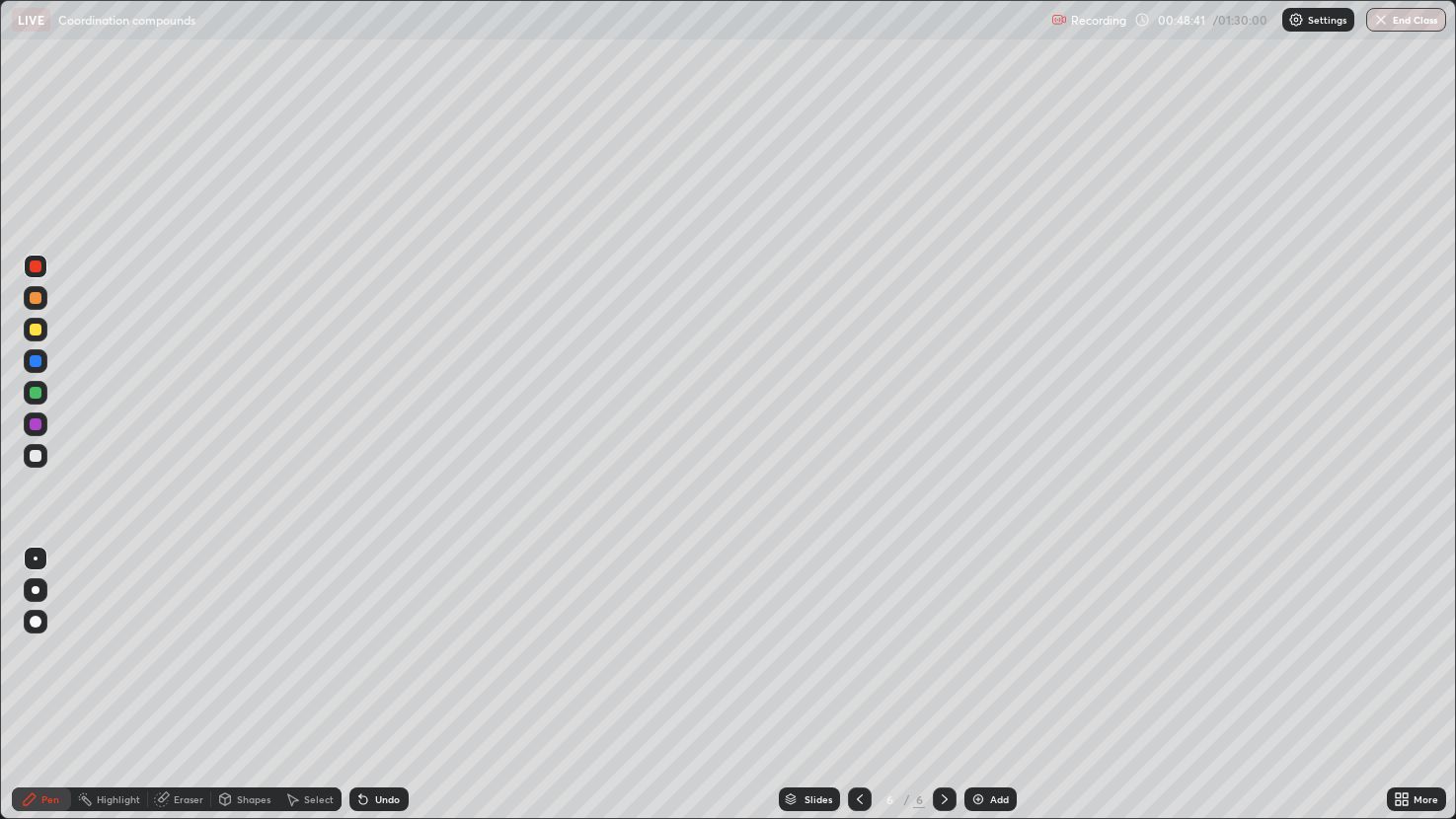 click at bounding box center [36, 393] 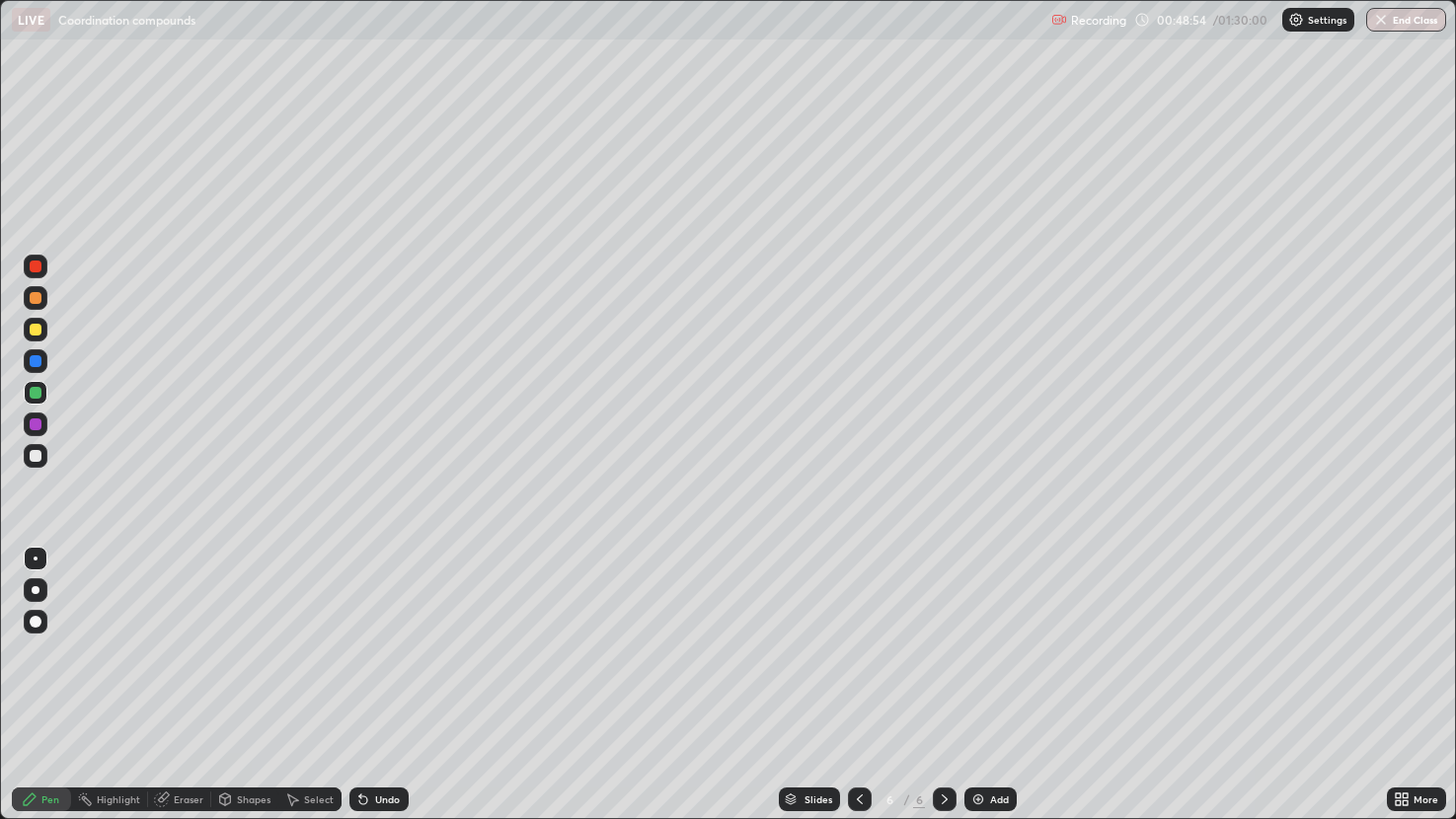 click at bounding box center (36, 330) 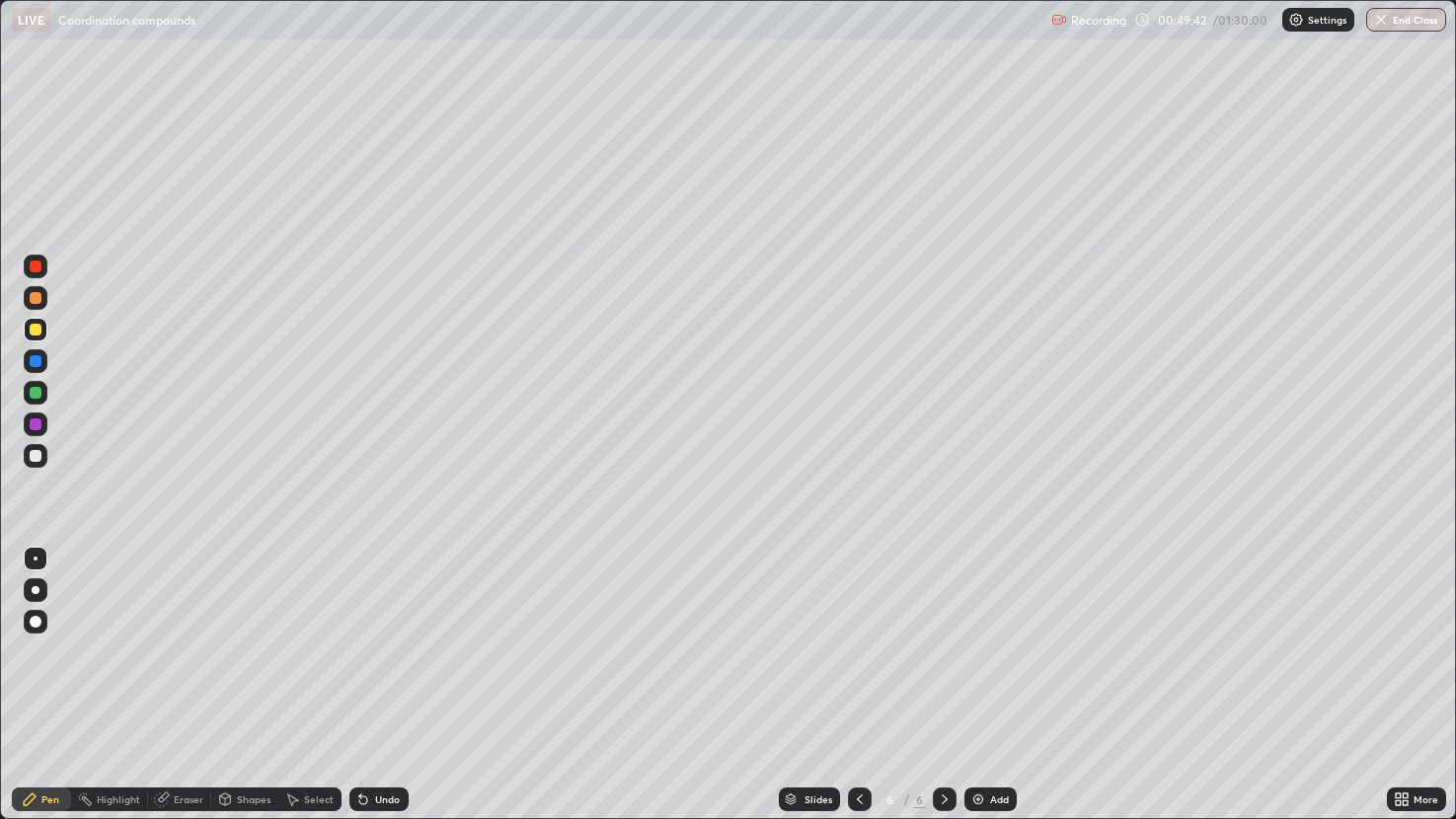 click on "Eraser" at bounding box center [189, 799] 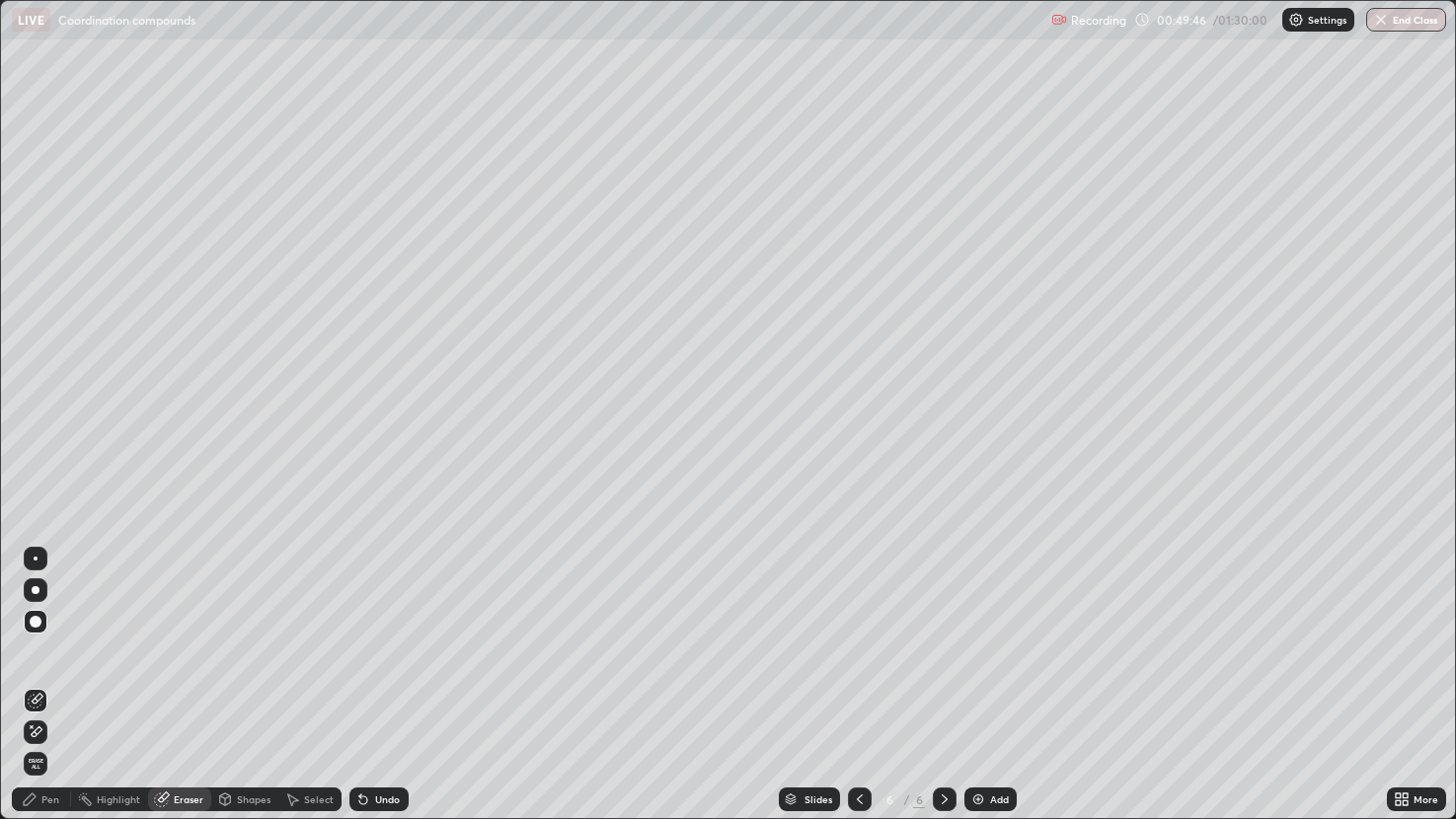 click on "Pen" at bounding box center (50, 799) 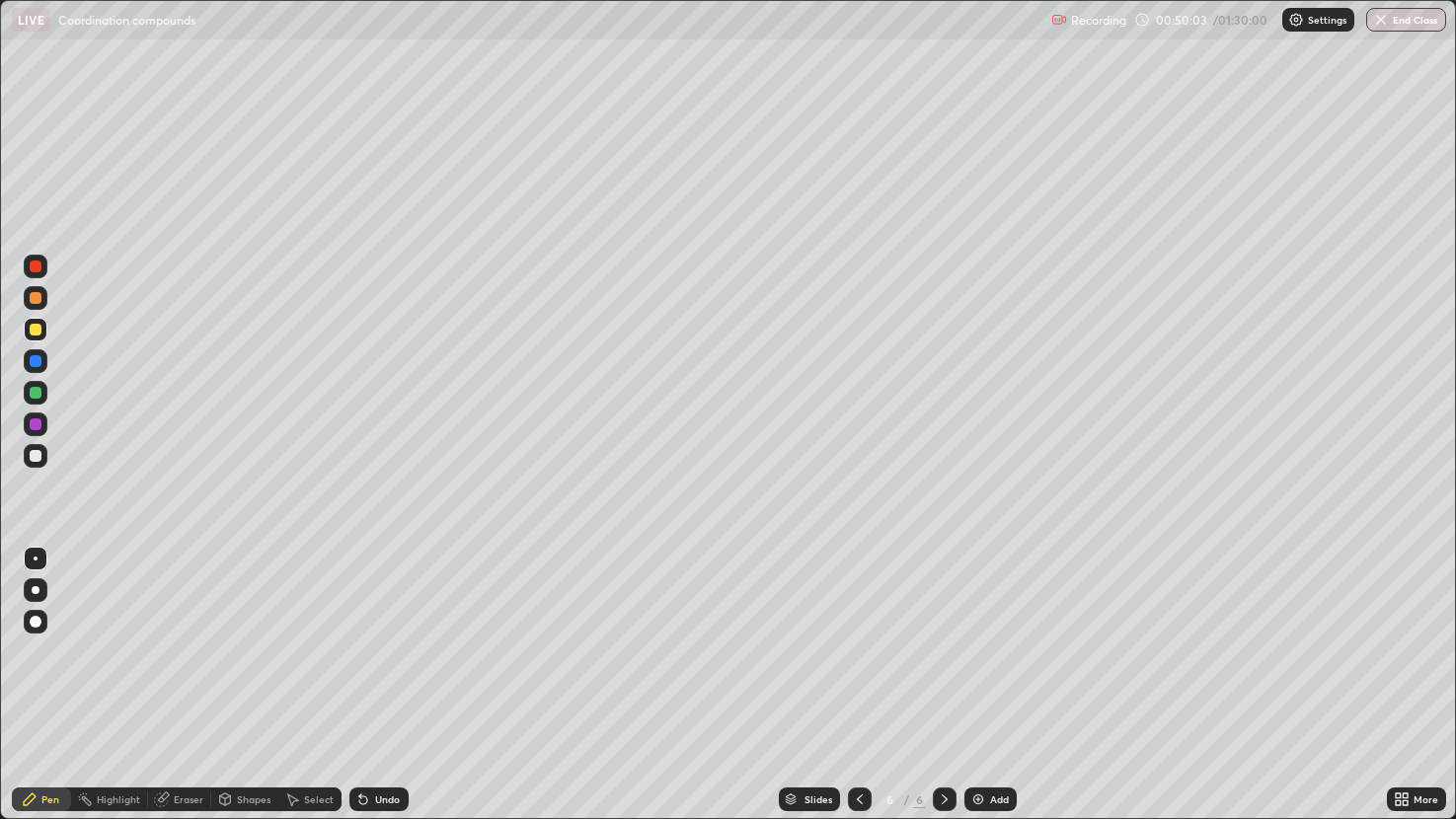 click at bounding box center (36, 456) 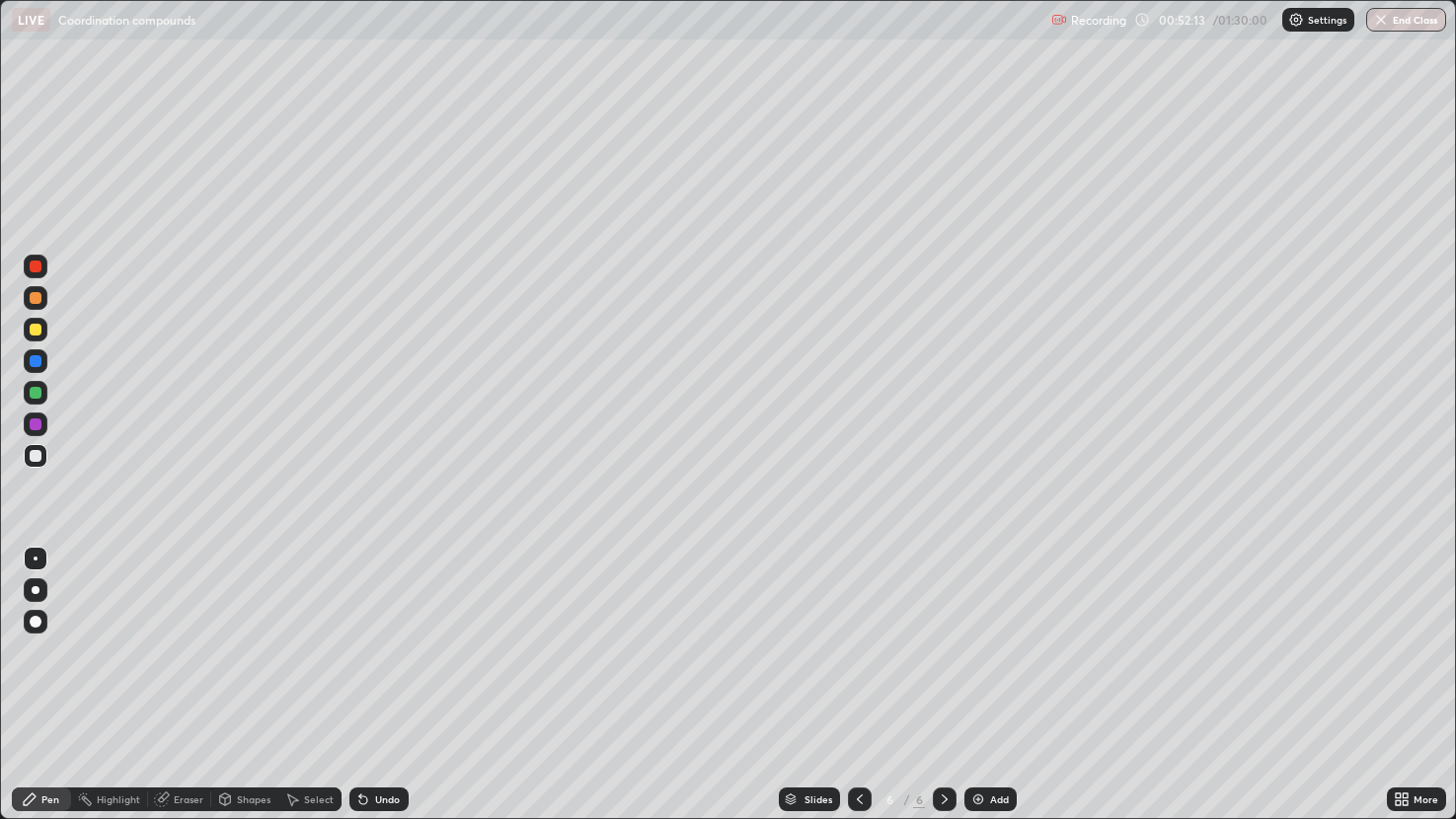 click on "Eraser" at bounding box center [189, 799] 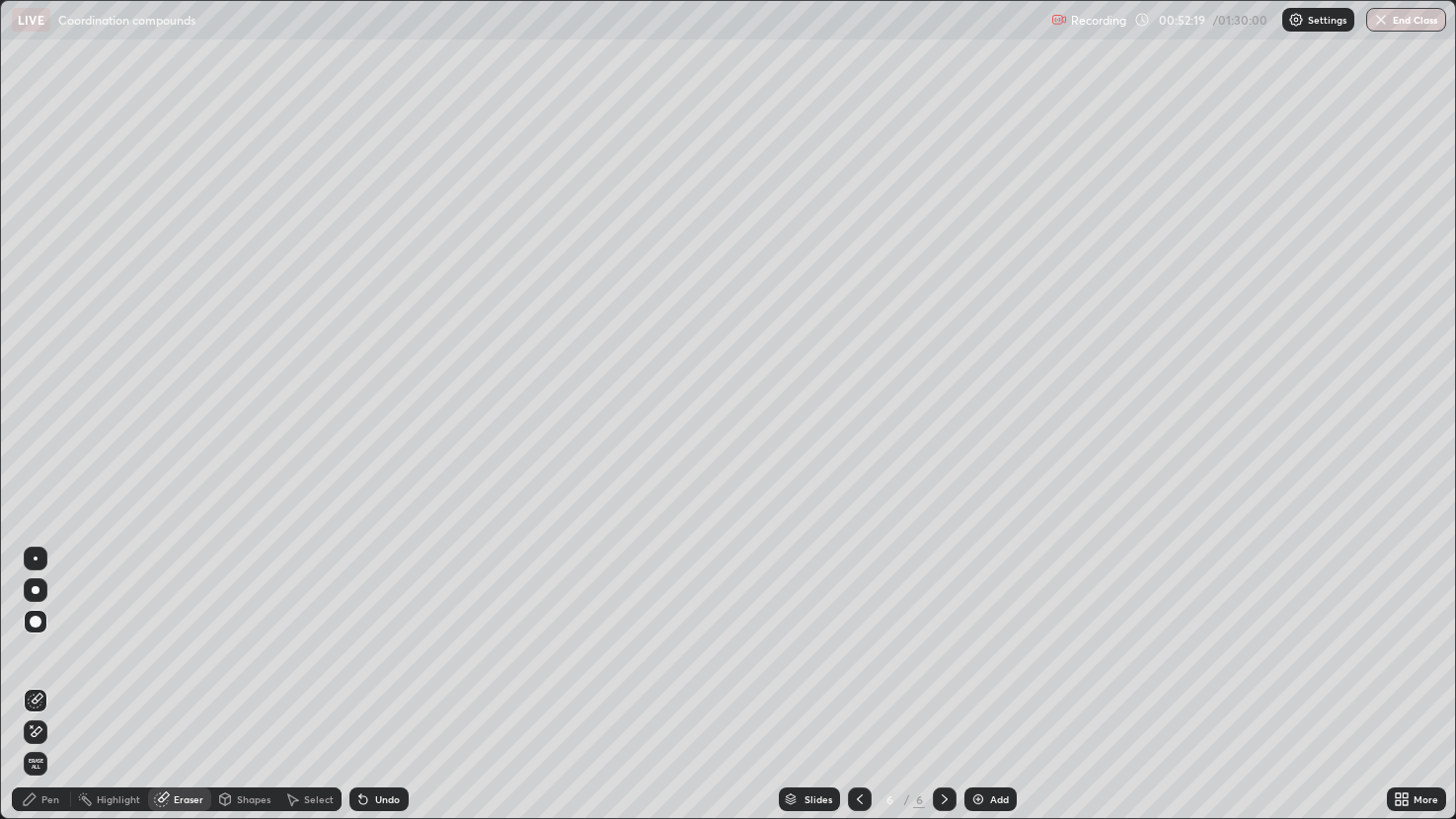 click on "Pen" at bounding box center [41, 799] 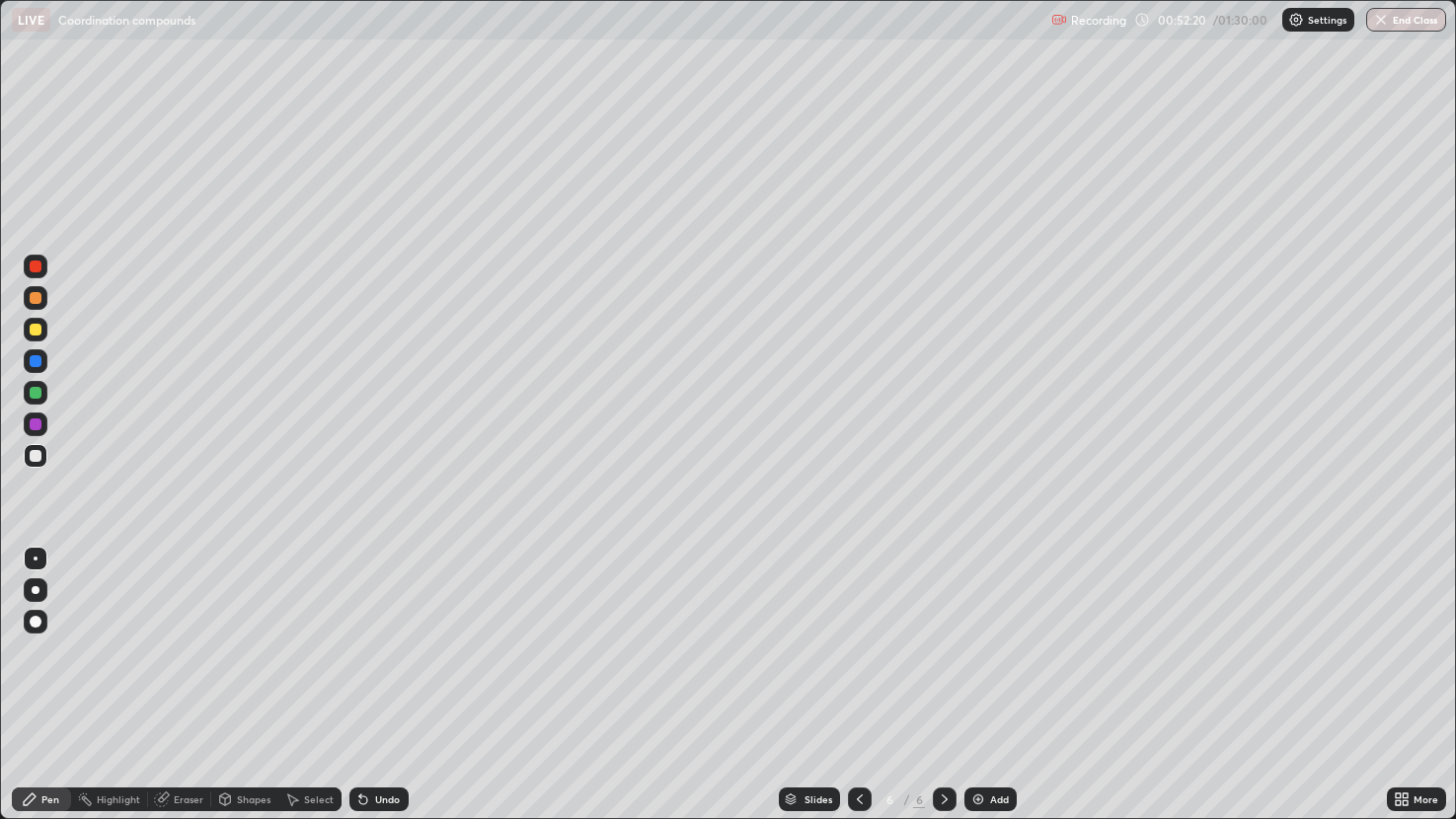 click at bounding box center [36, 393] 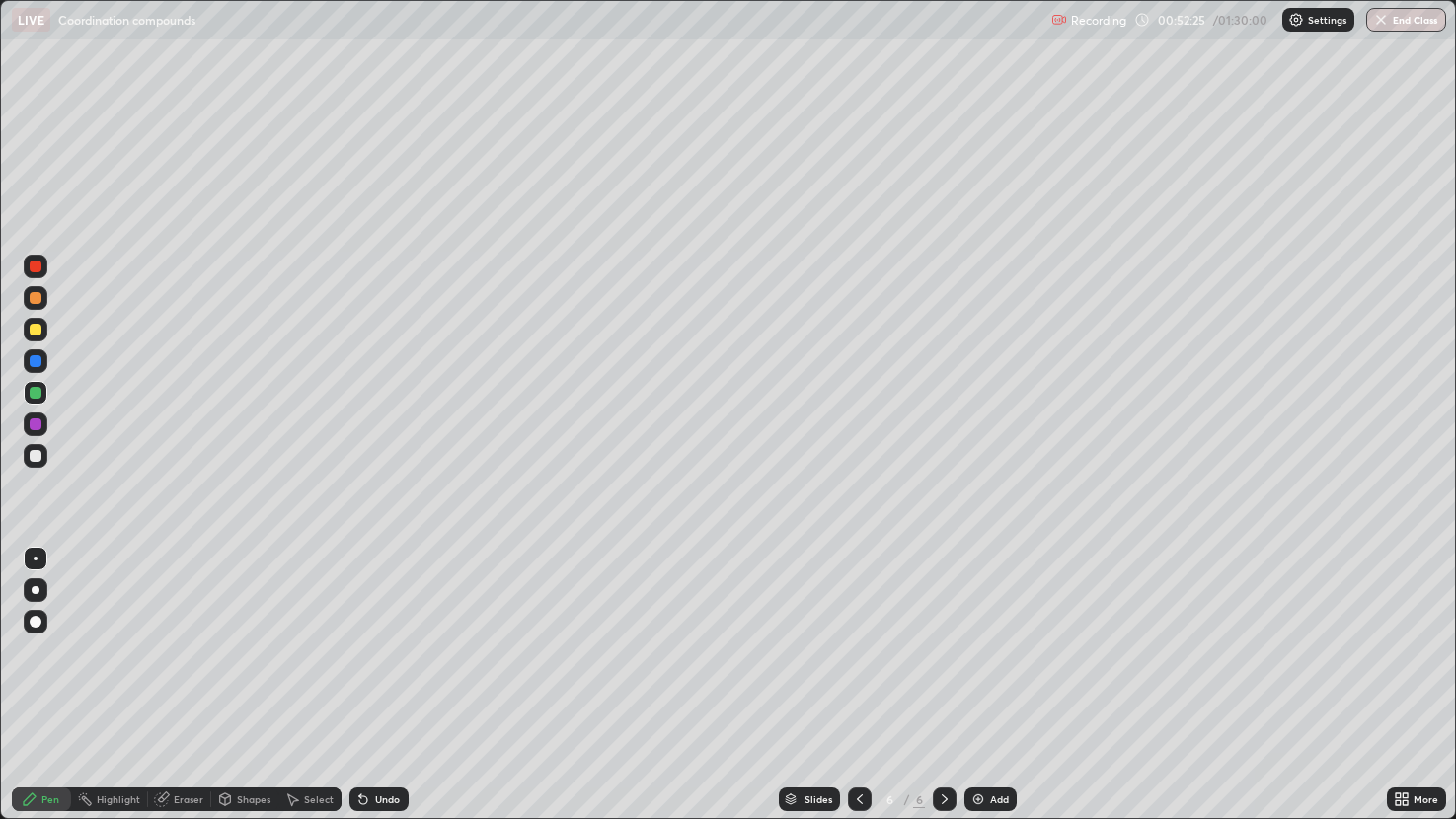 click on "Pen" at bounding box center [41, 799] 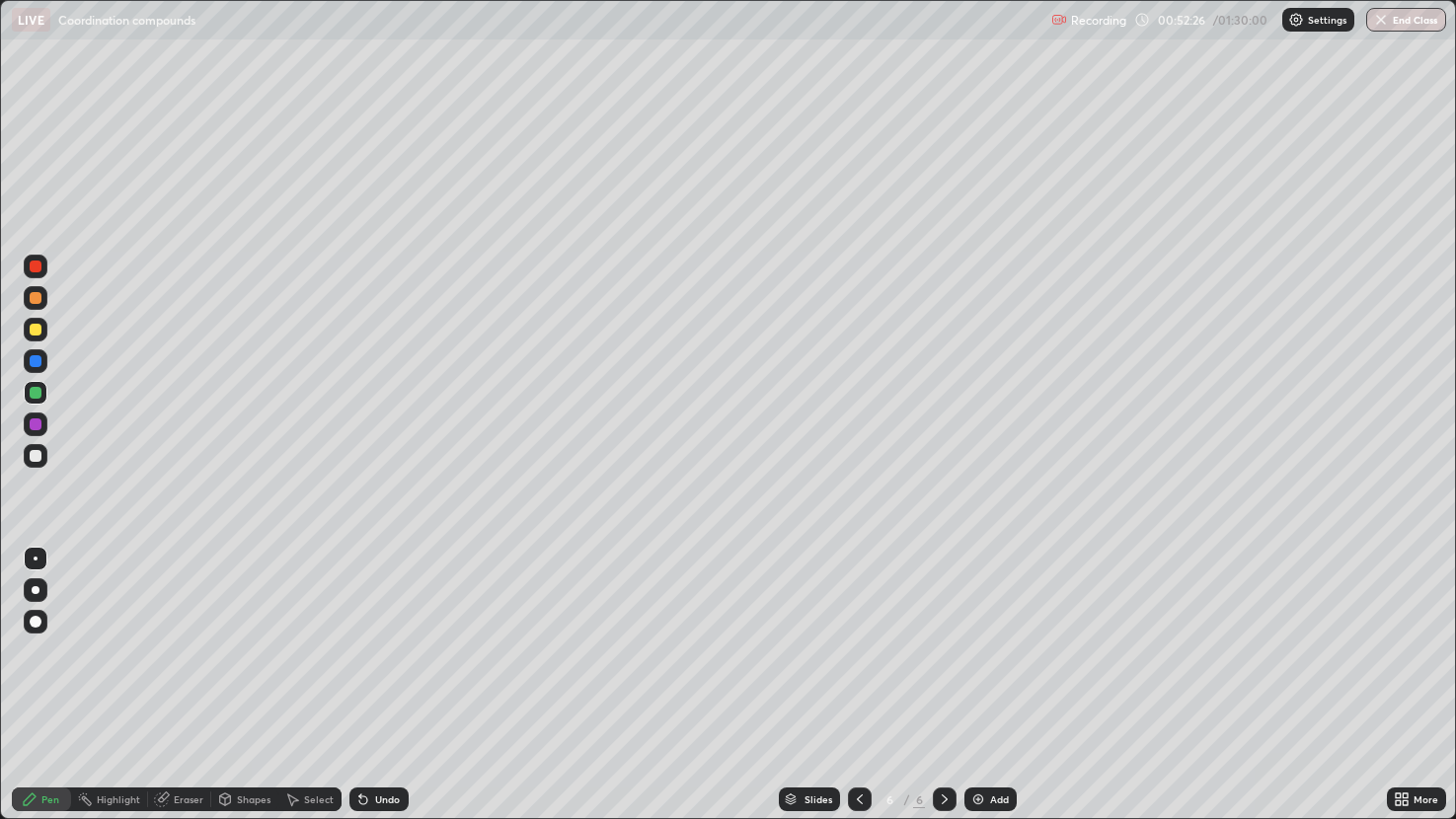 click at bounding box center (36, 456) 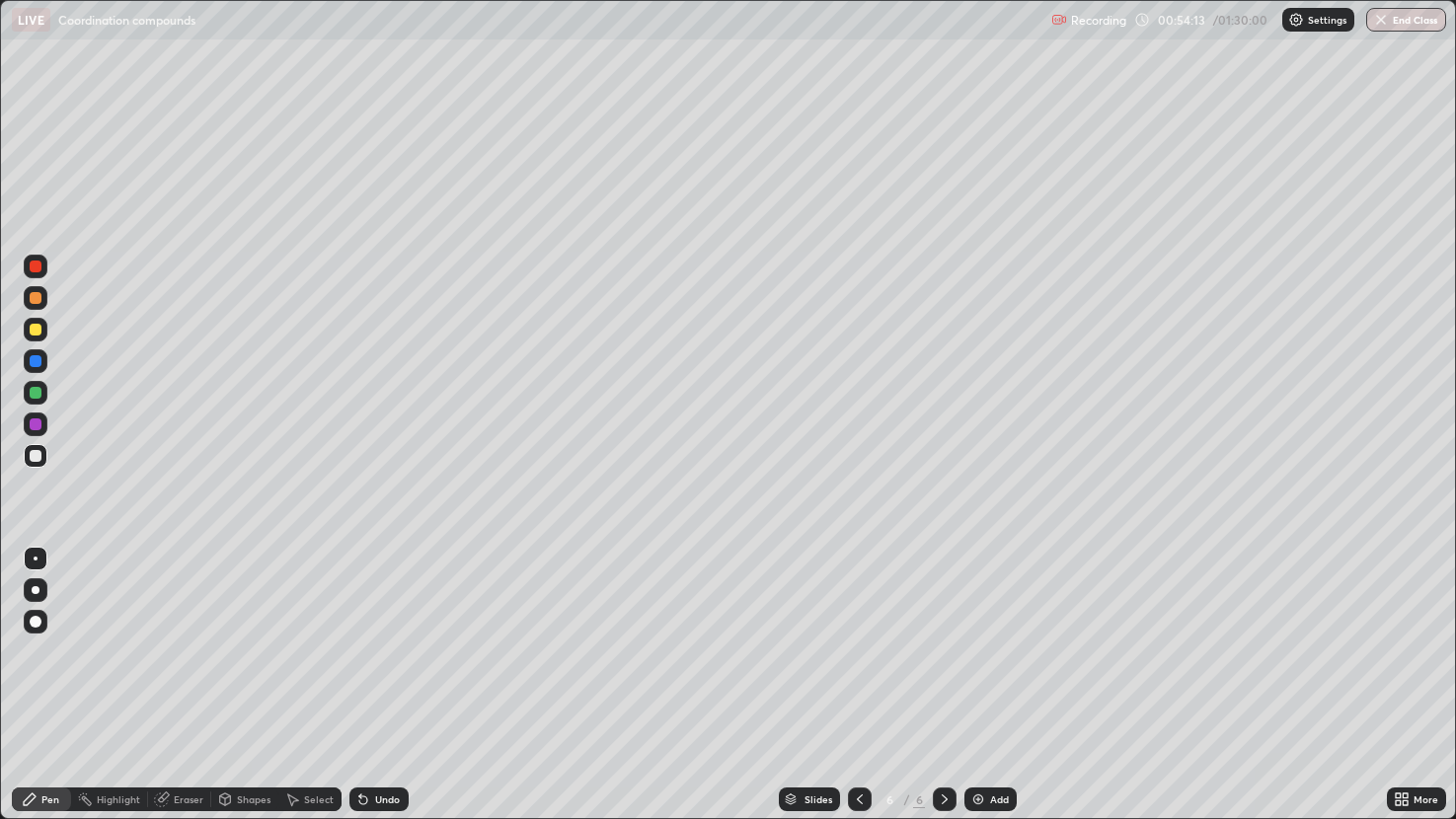 click at bounding box center (36, 424) 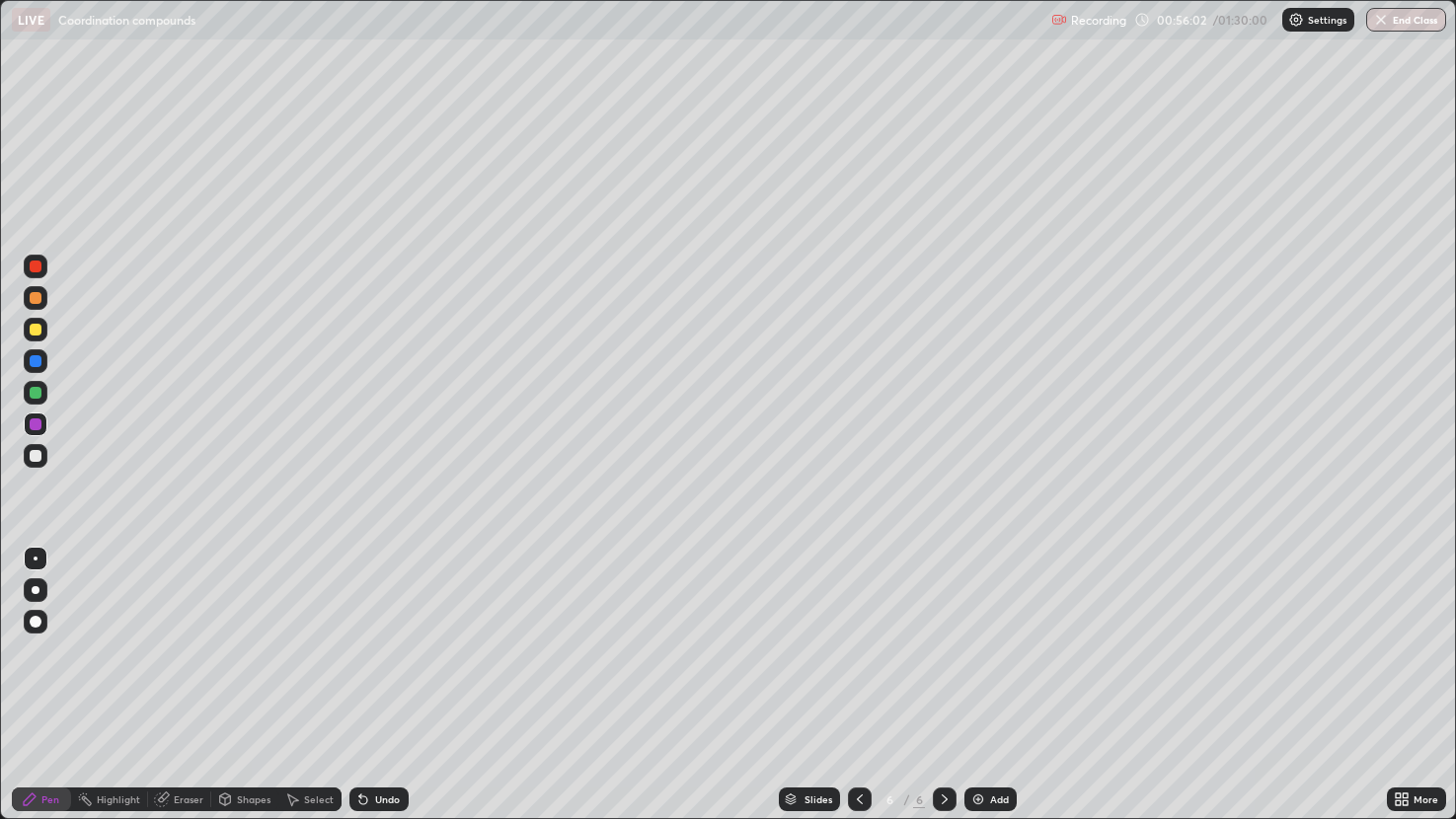 click at bounding box center (36, 456) 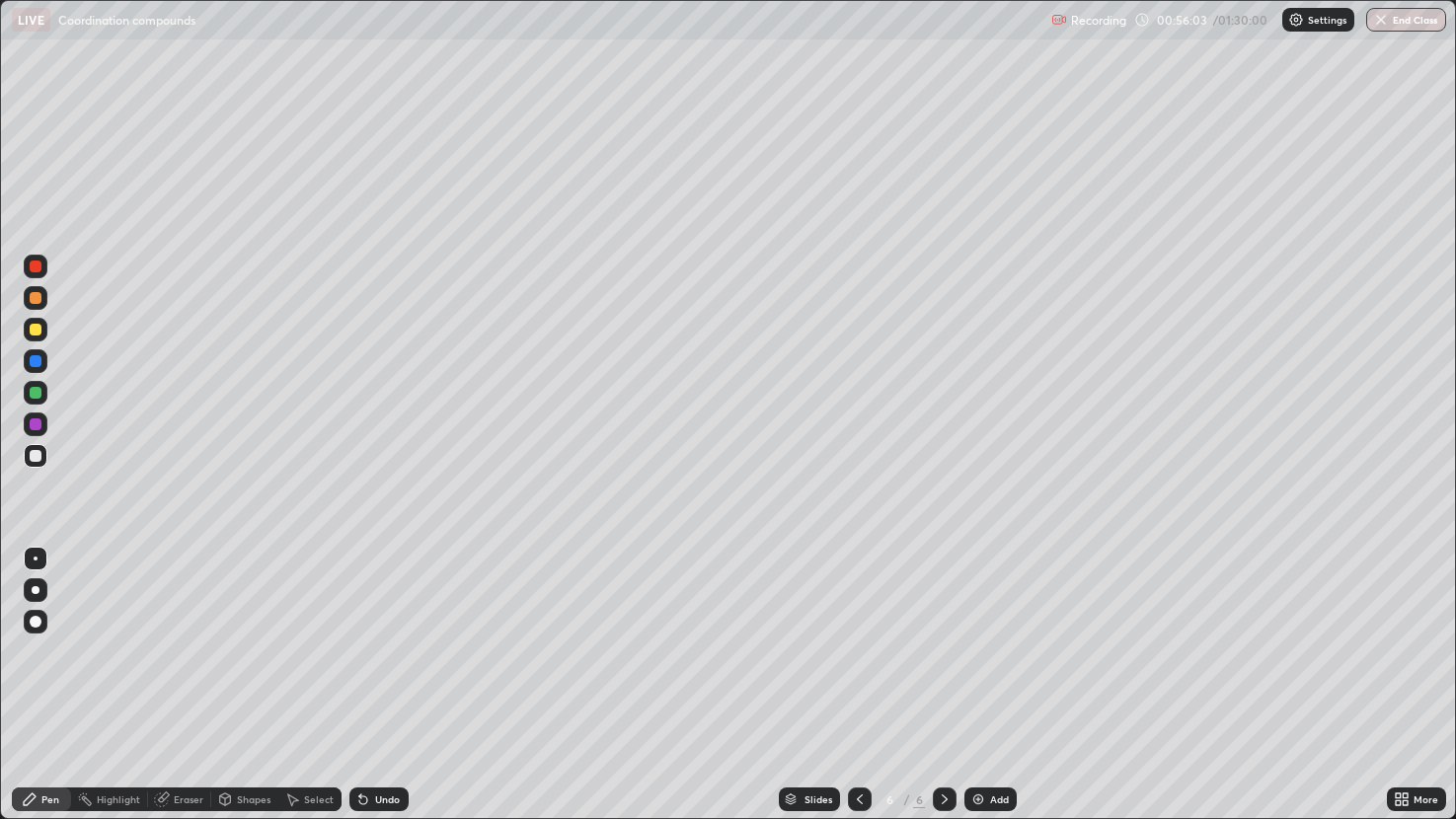 click at bounding box center [36, 361] 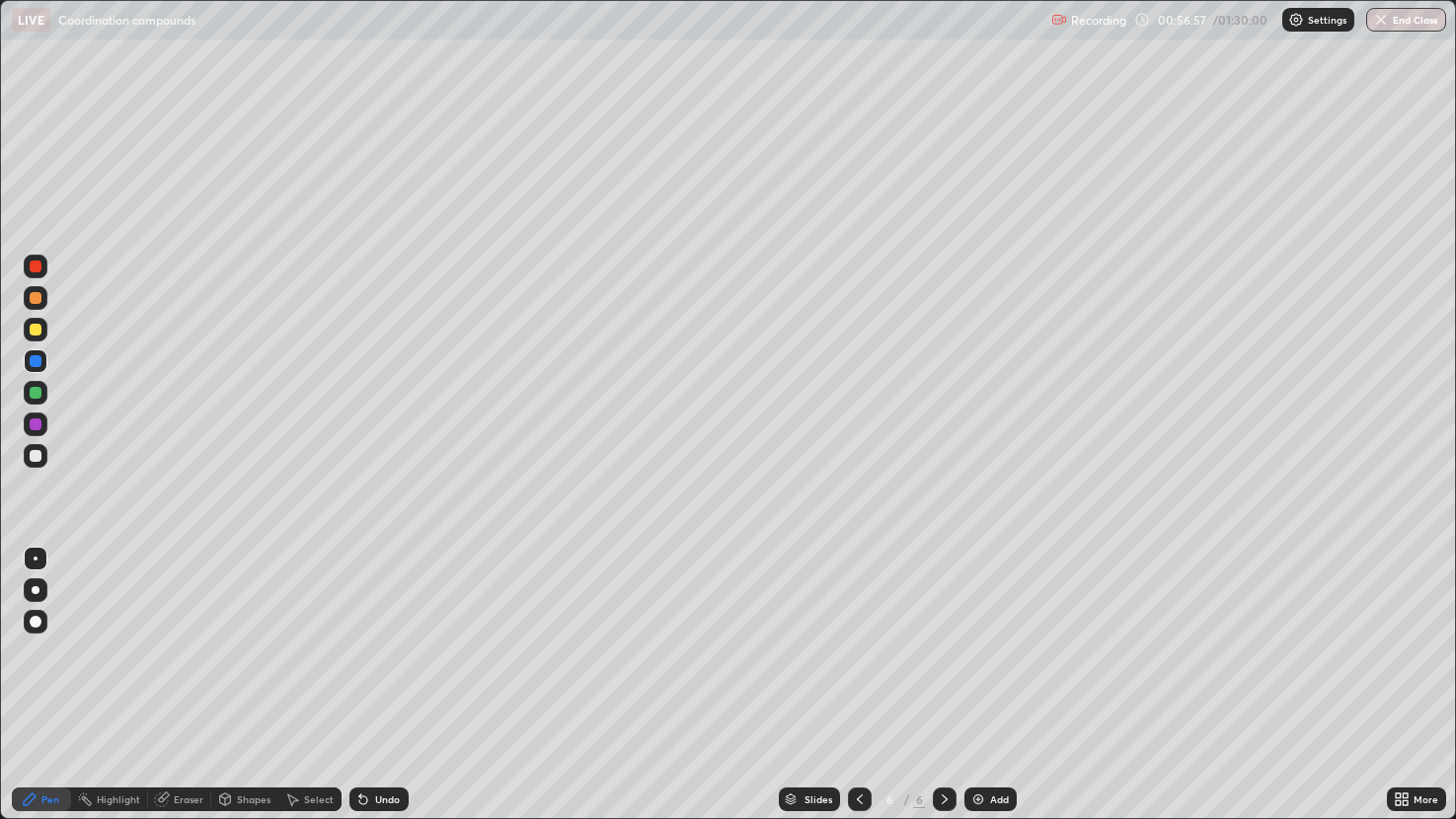 click on "Eraser" at bounding box center (189, 799) 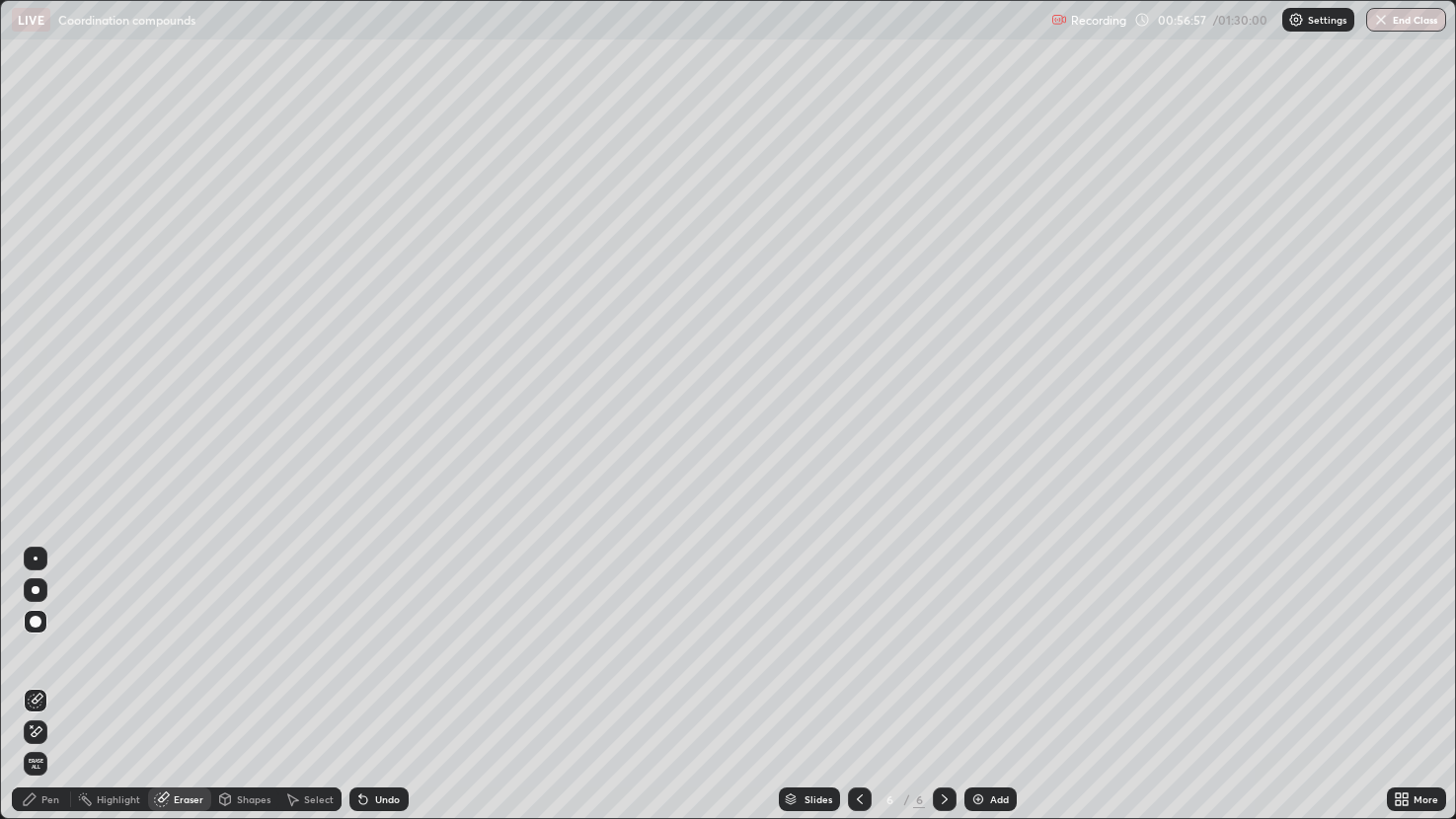 click at bounding box center [36, 590] 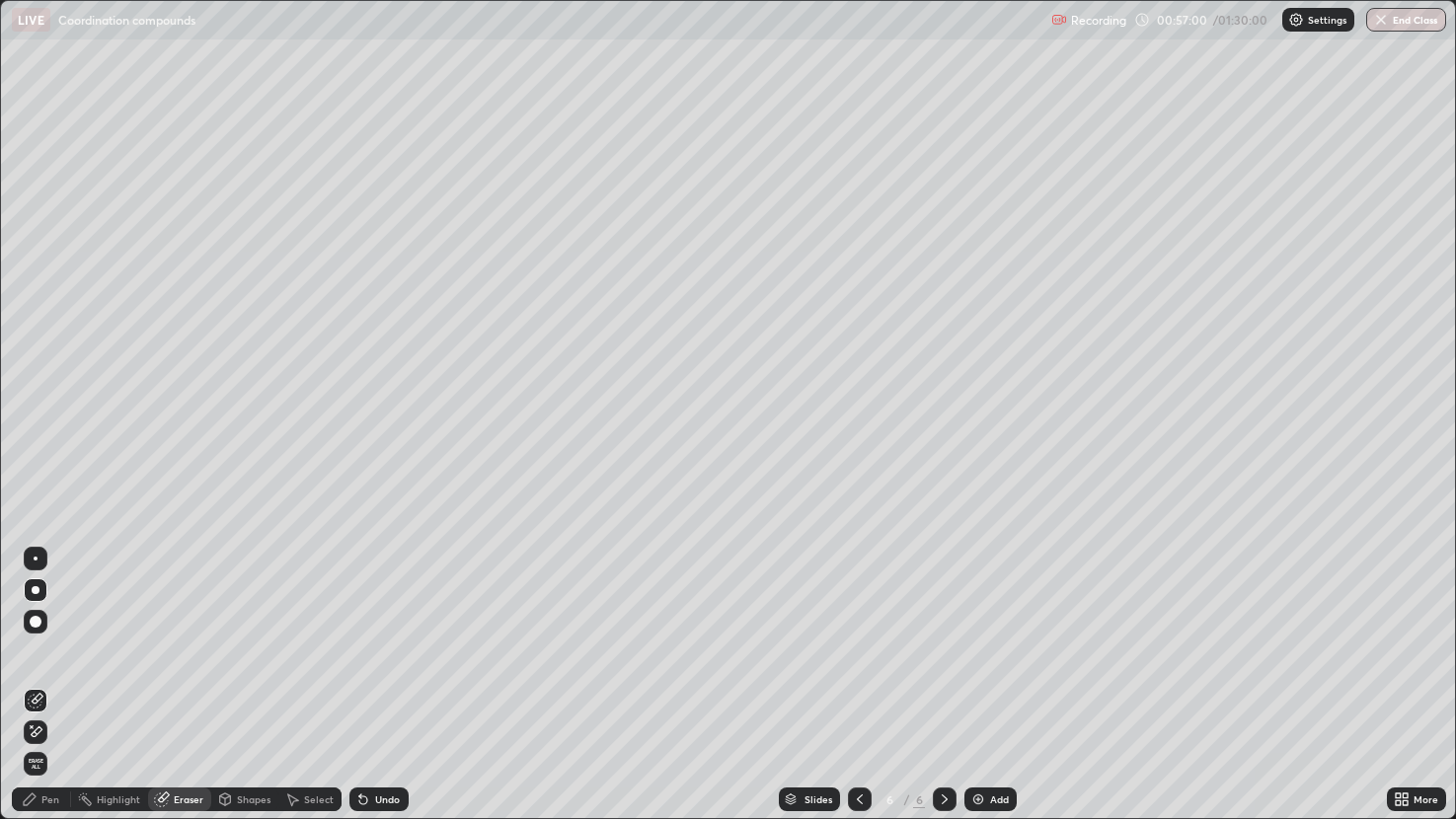 click 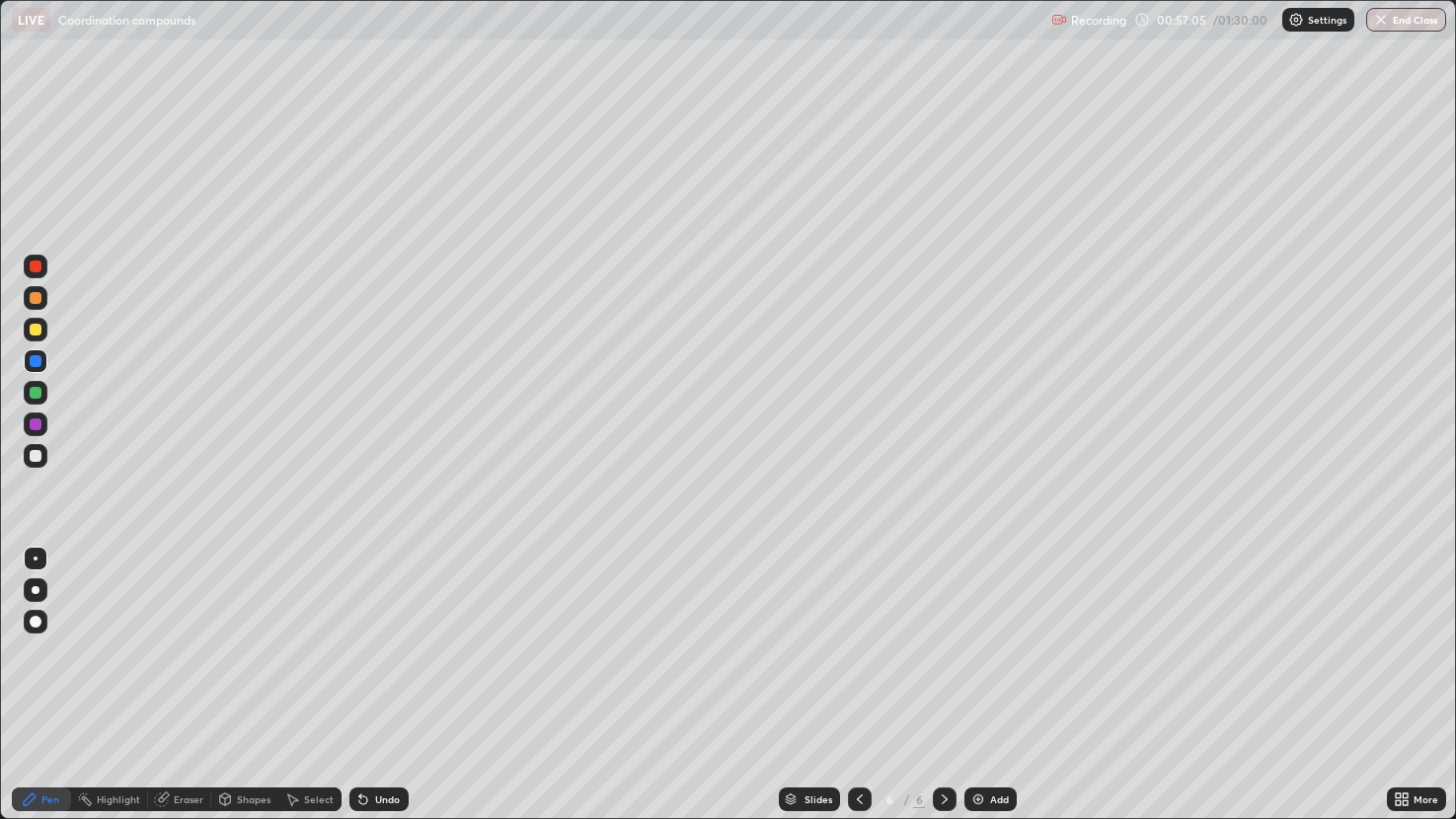 click on "Pen" at bounding box center [50, 799] 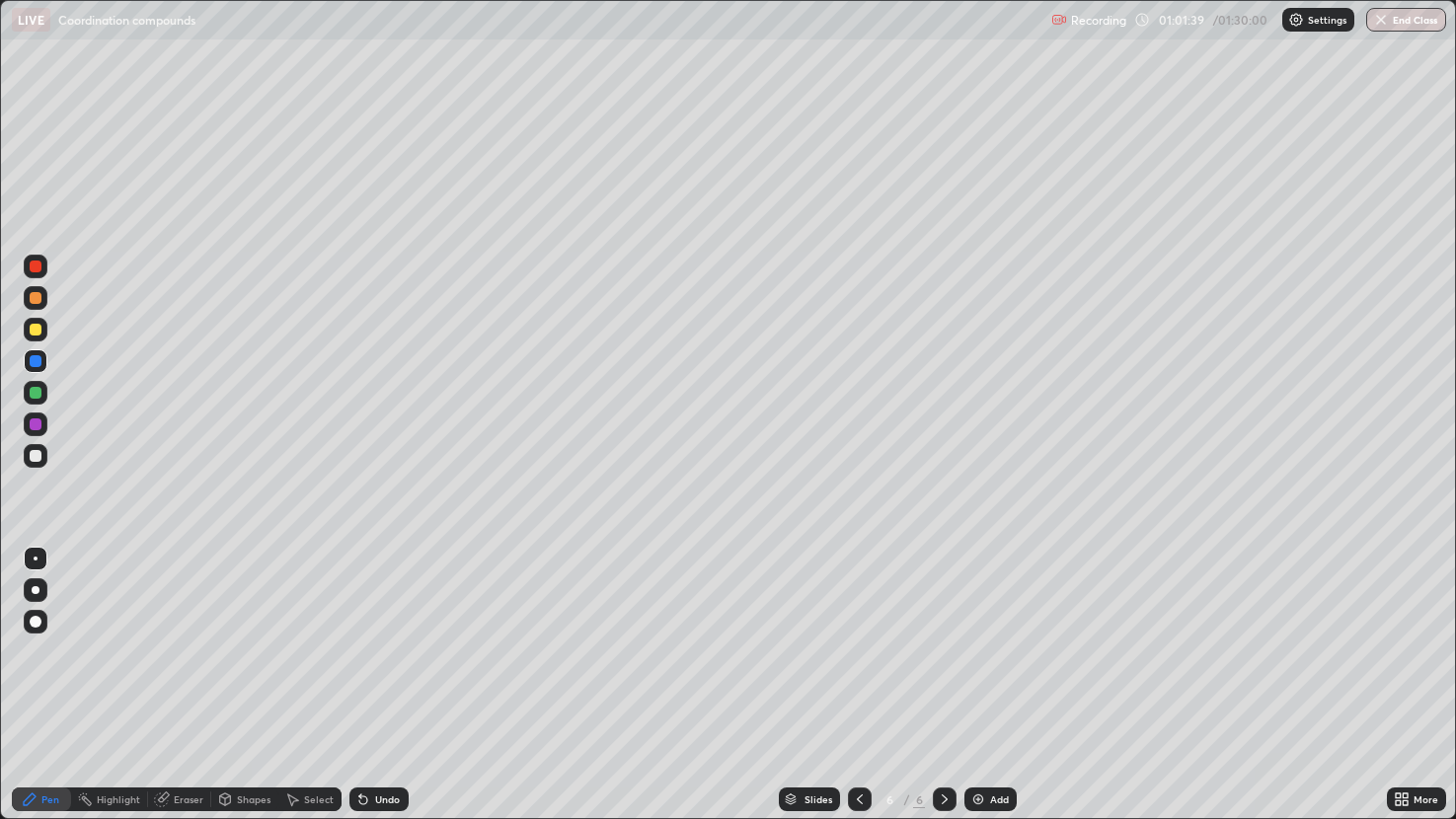 click 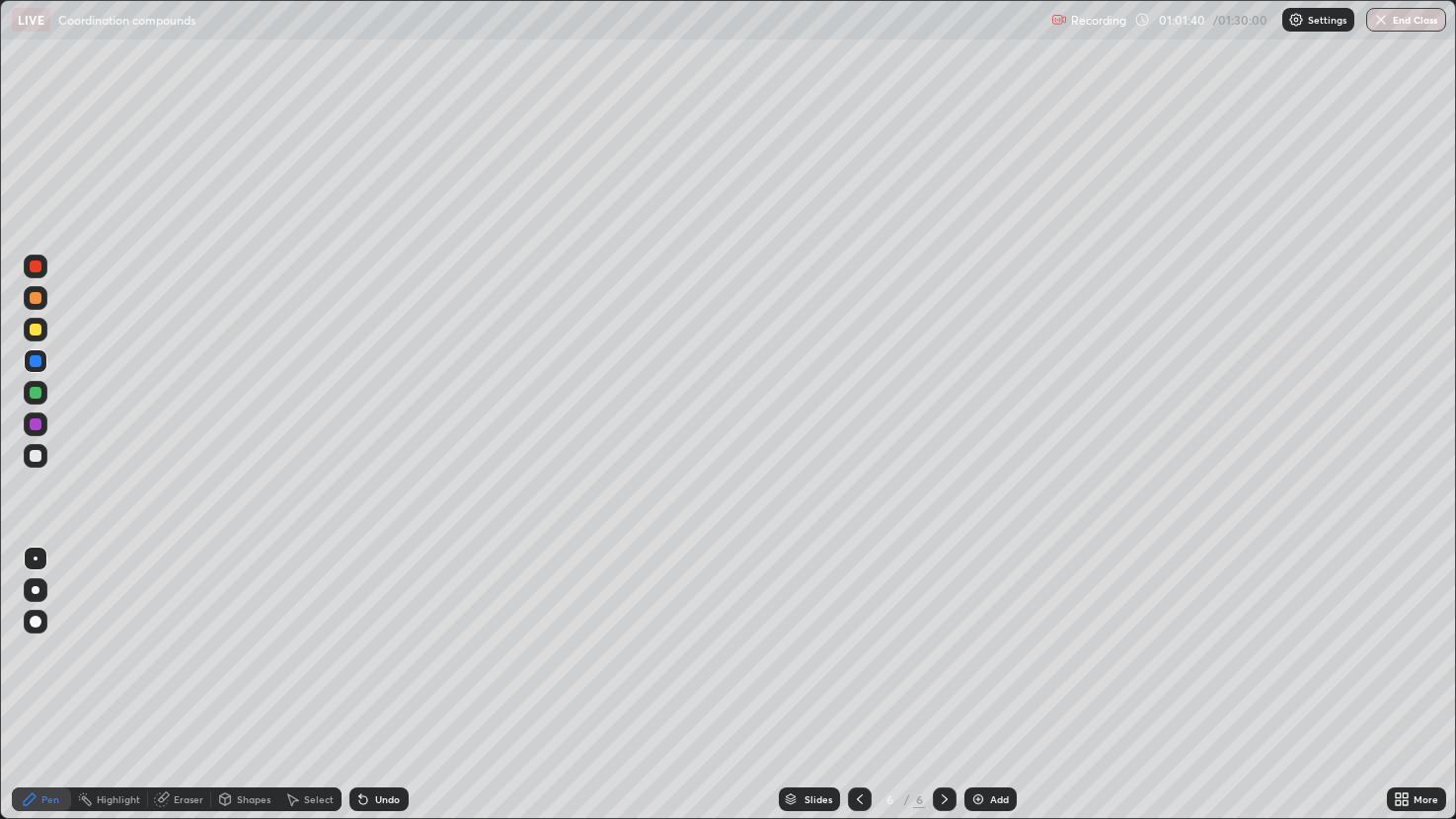 click at bounding box center (36, 456) 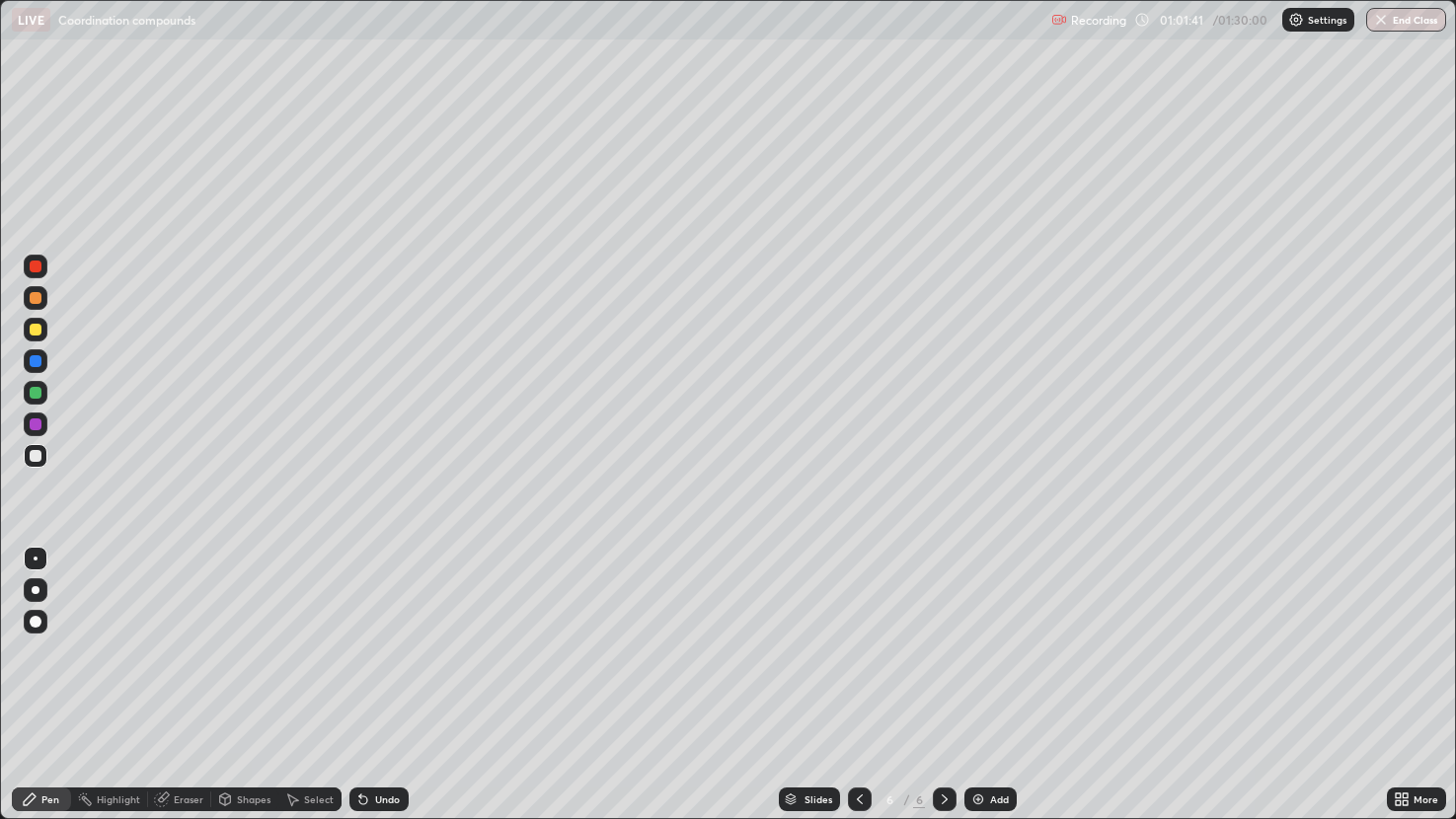 click at bounding box center [36, 456] 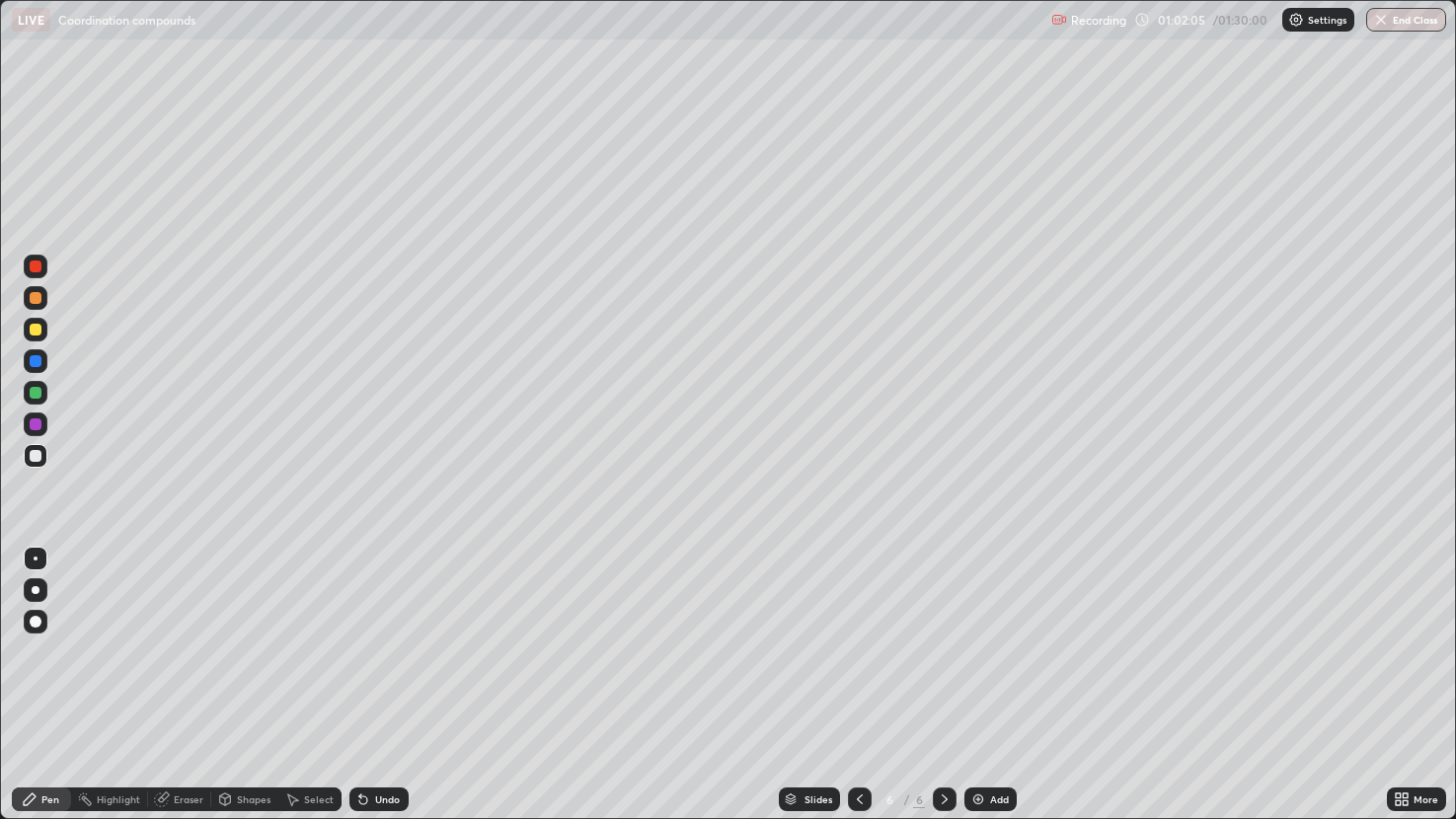 click on "Add" at bounding box center [999, 799] 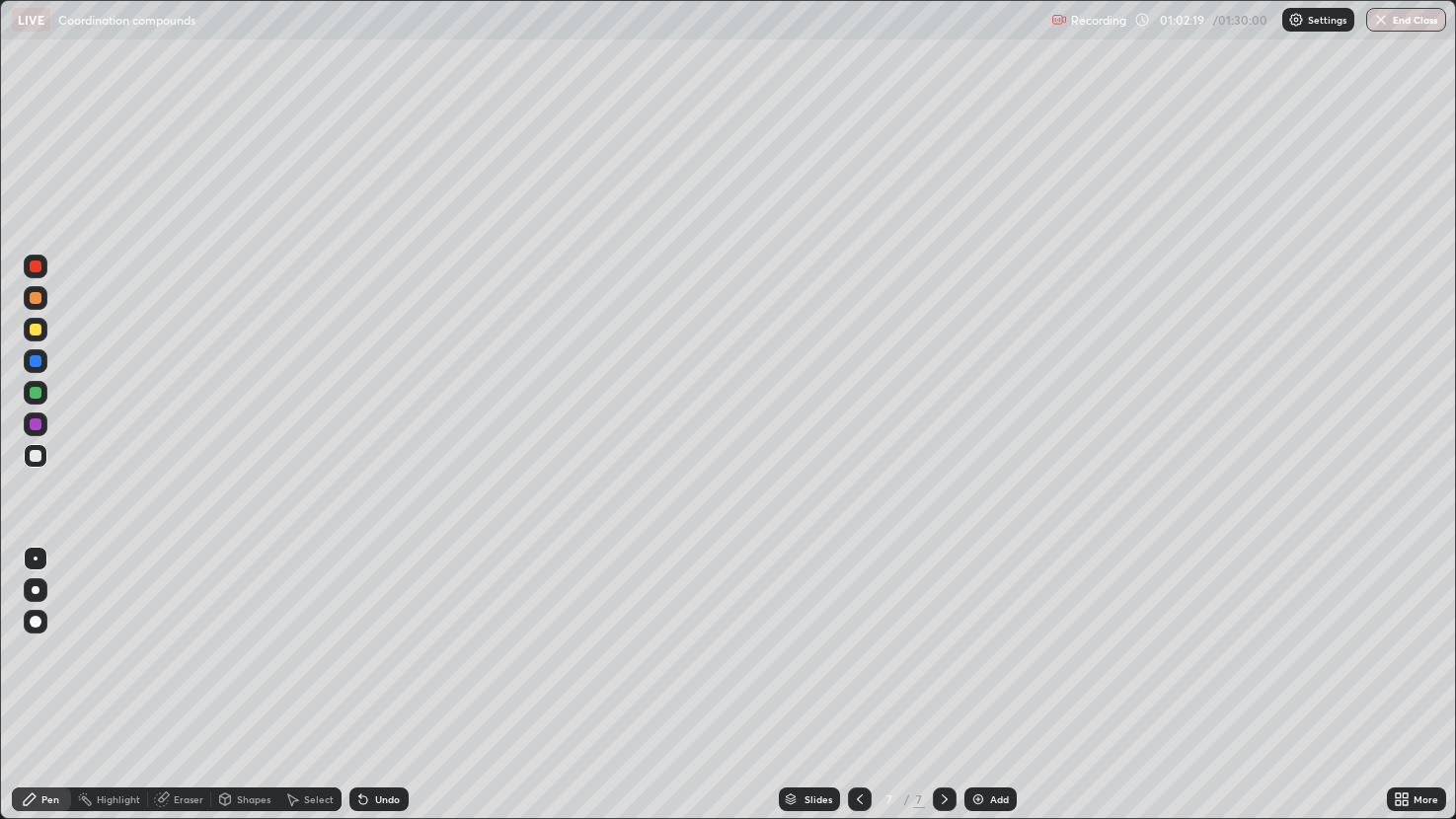 click on "Eraser" at bounding box center [189, 799] 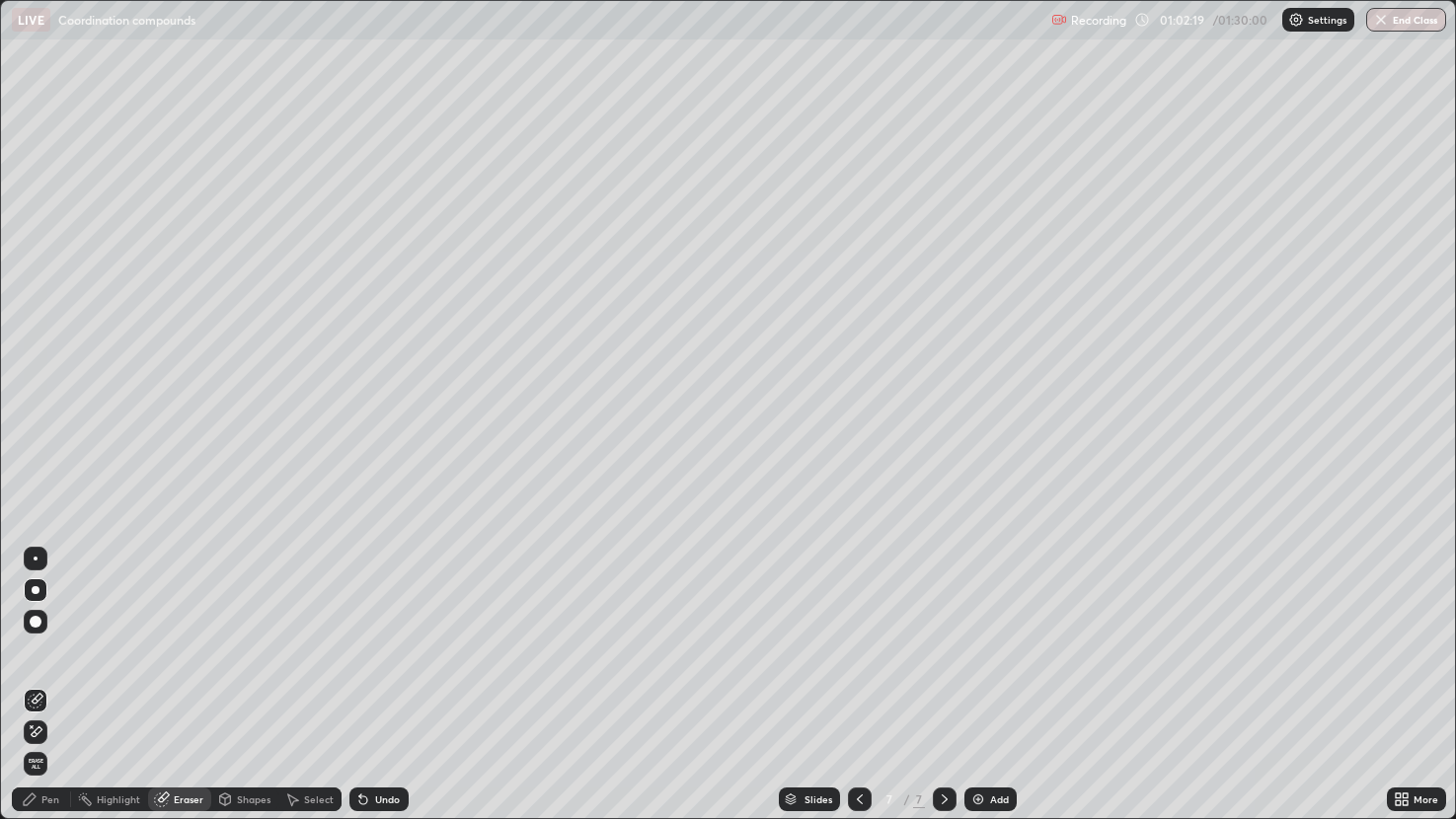click at bounding box center [36, 590] 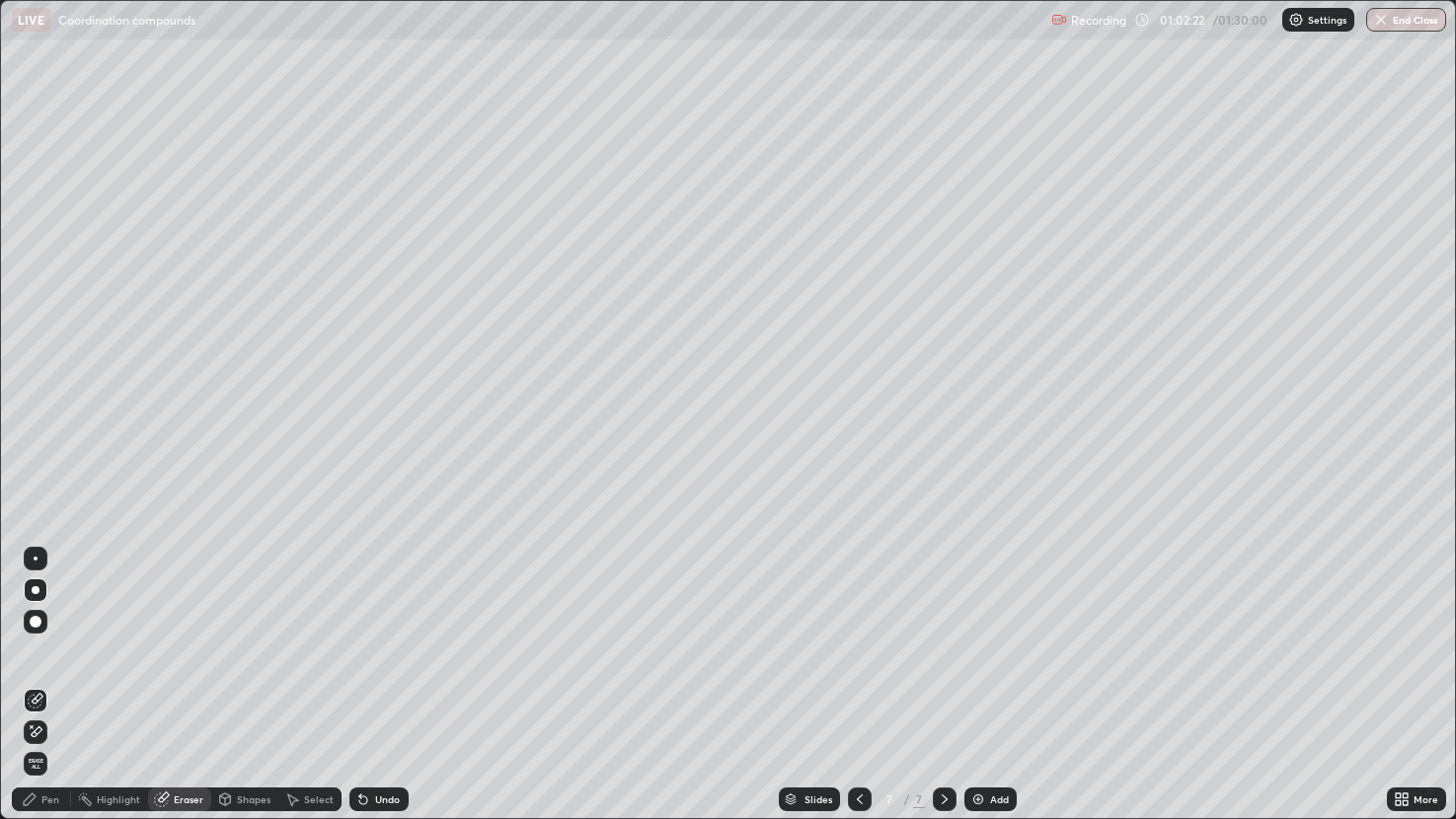 click on "Pen" at bounding box center [41, 799] 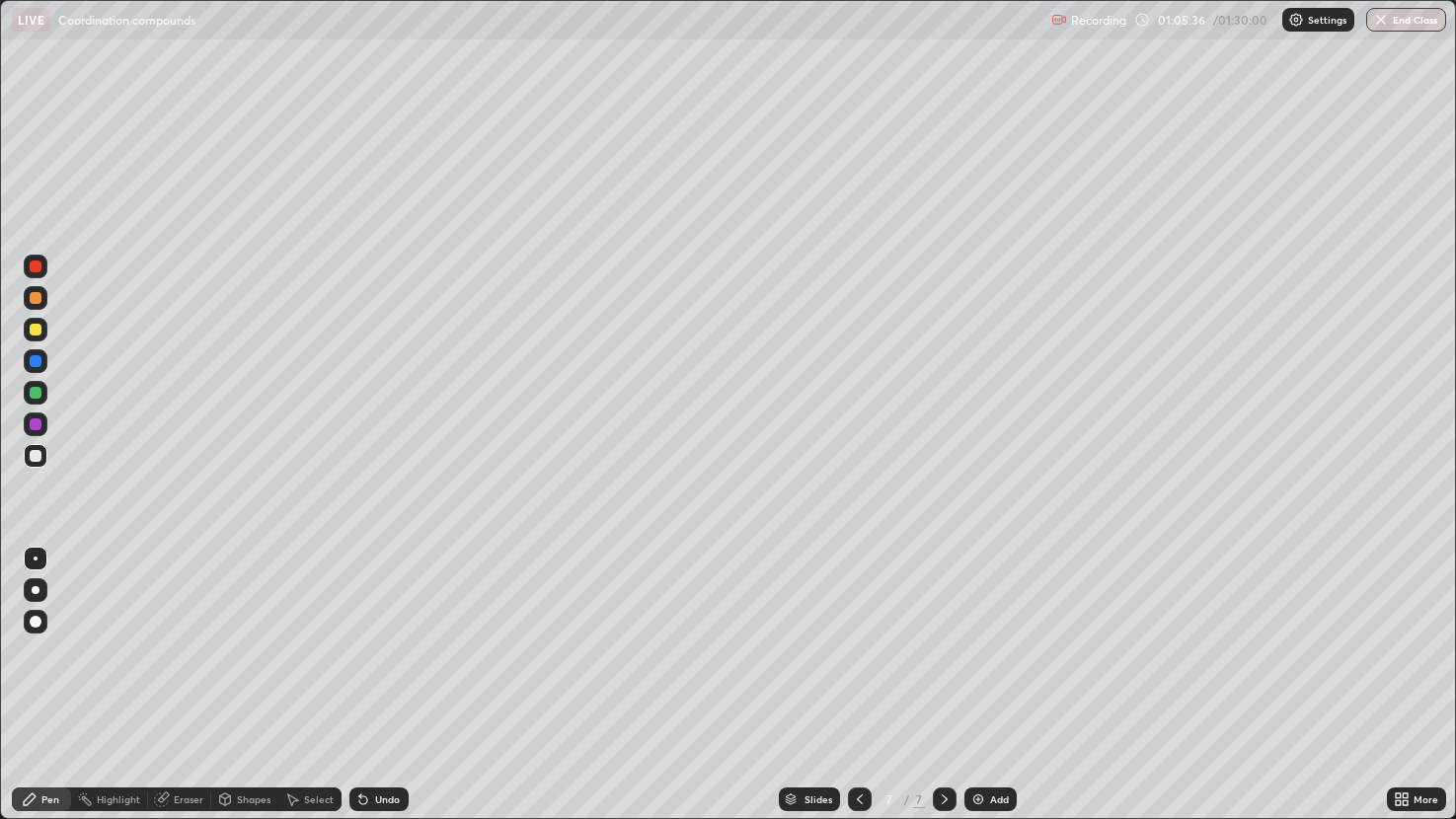 click at bounding box center (36, 361) 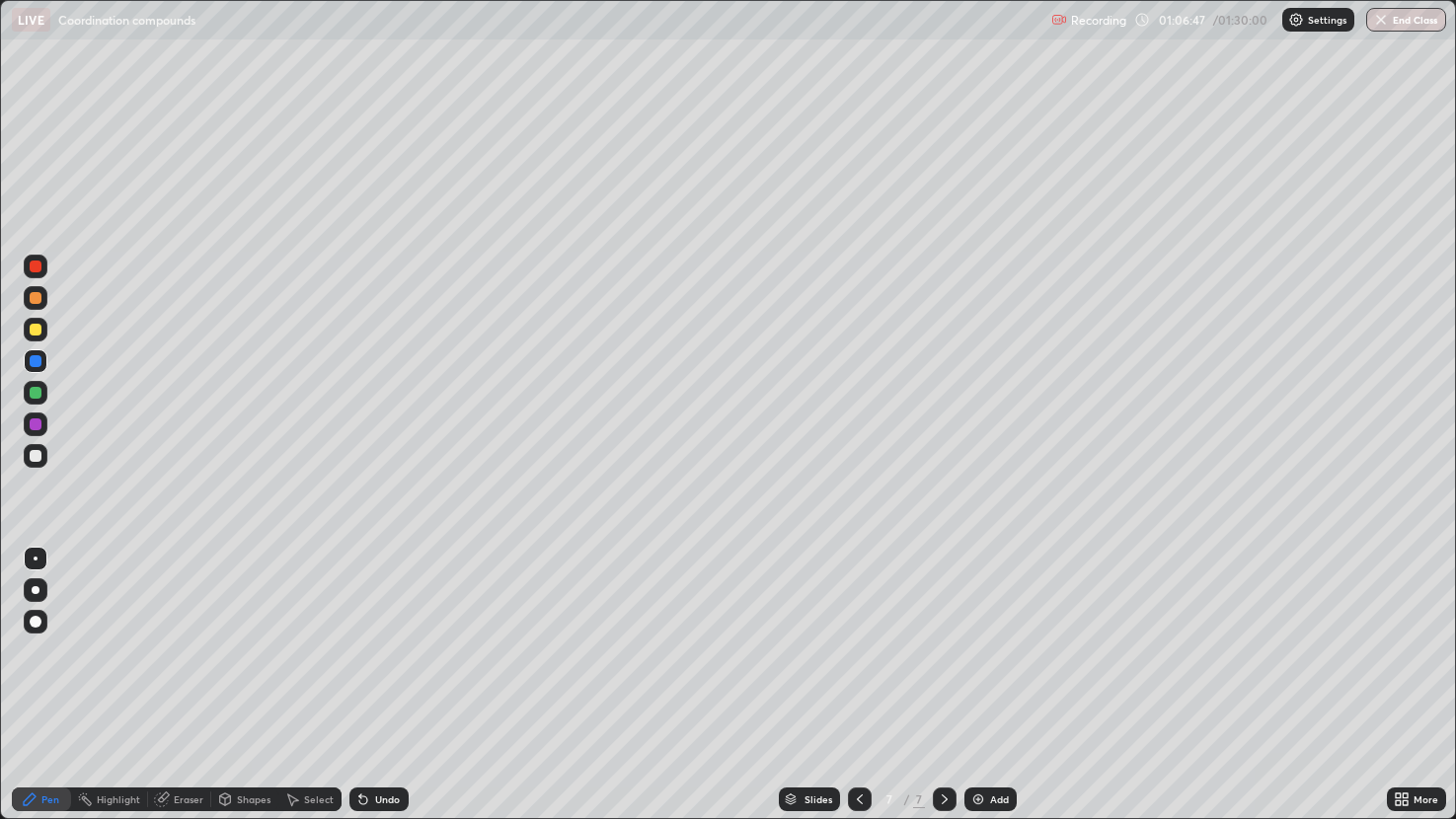 click on "Add" at bounding box center (999, 799) 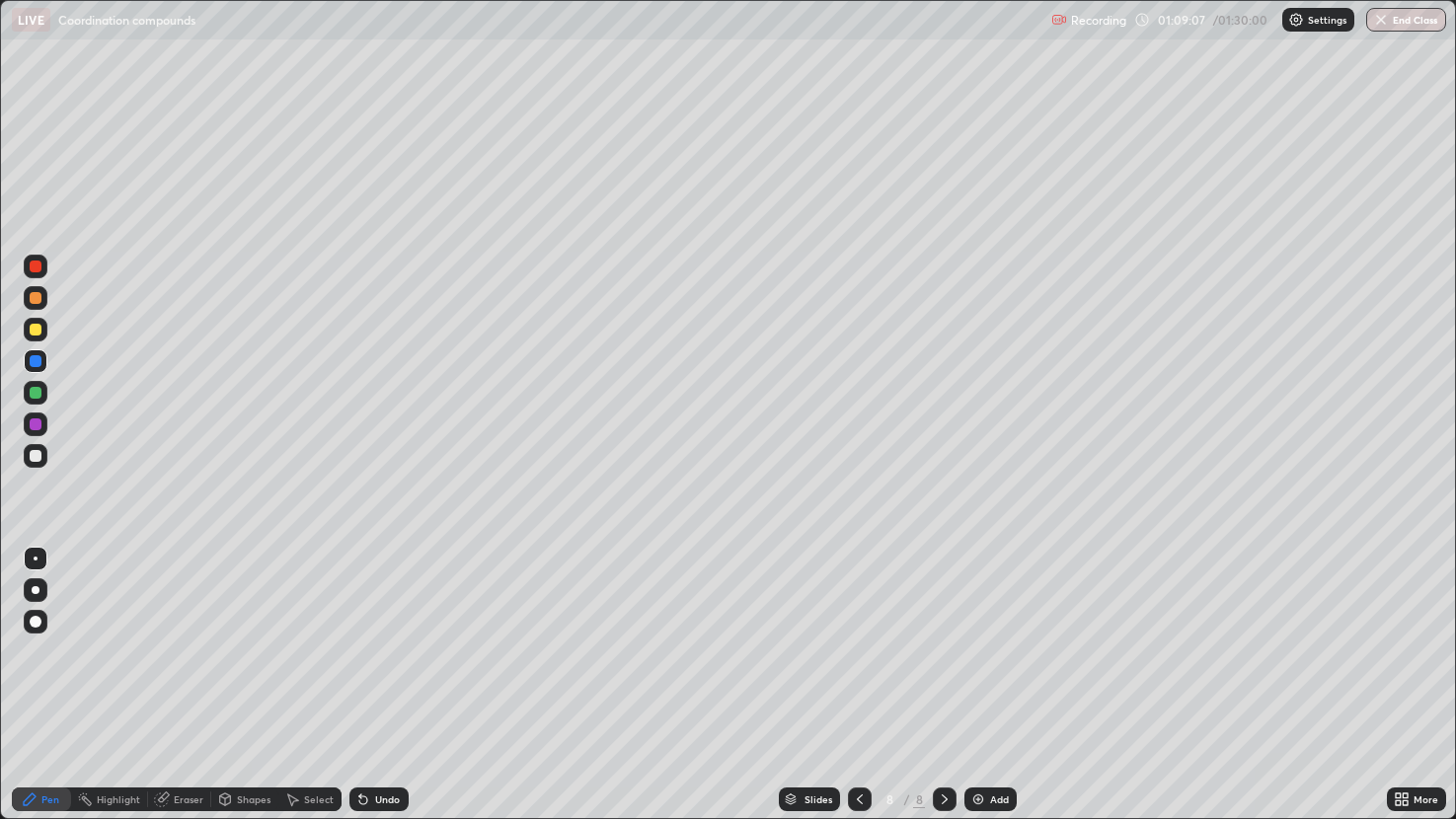 click on "Add" at bounding box center [990, 799] 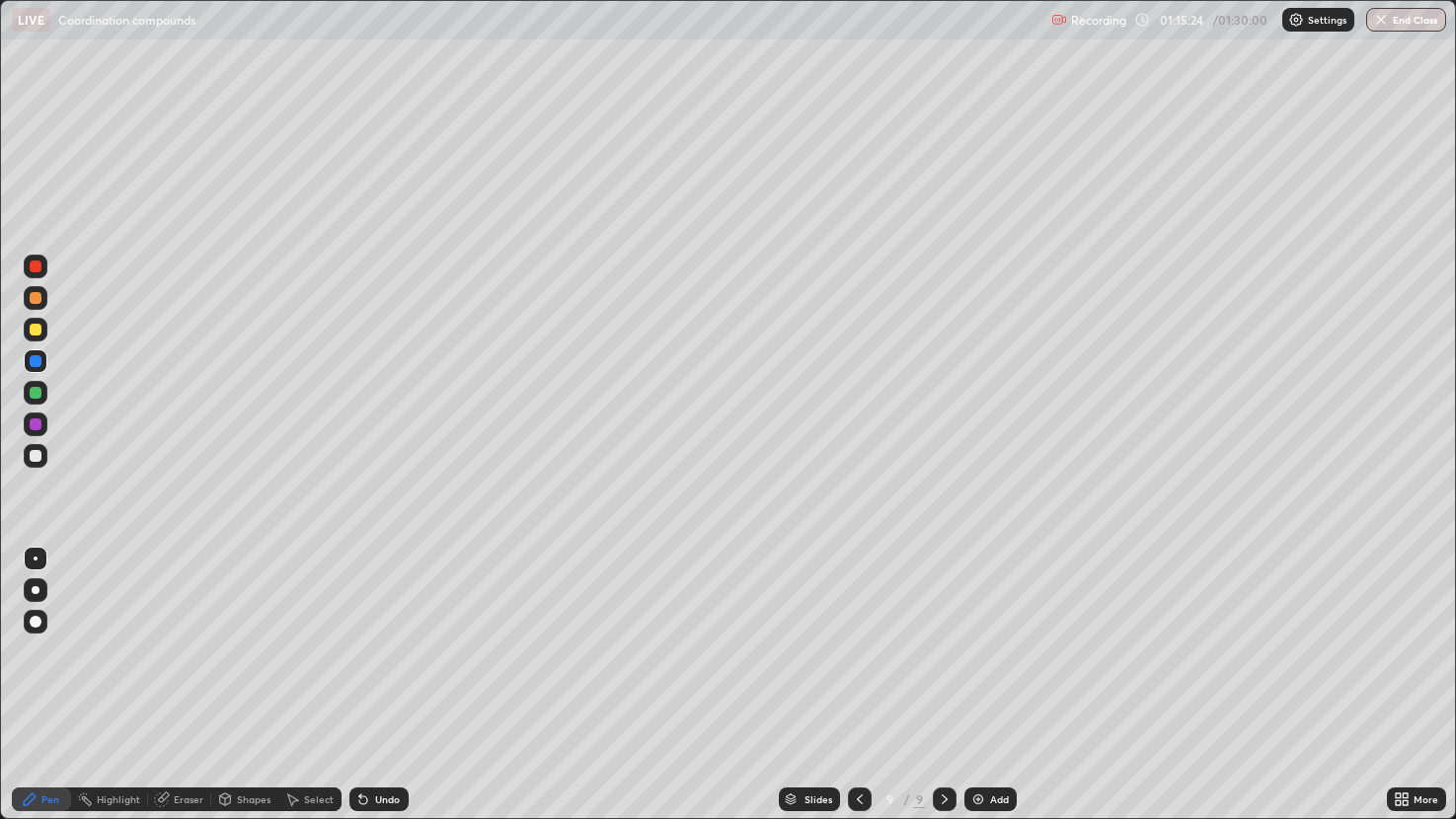 click at bounding box center (978, 799) 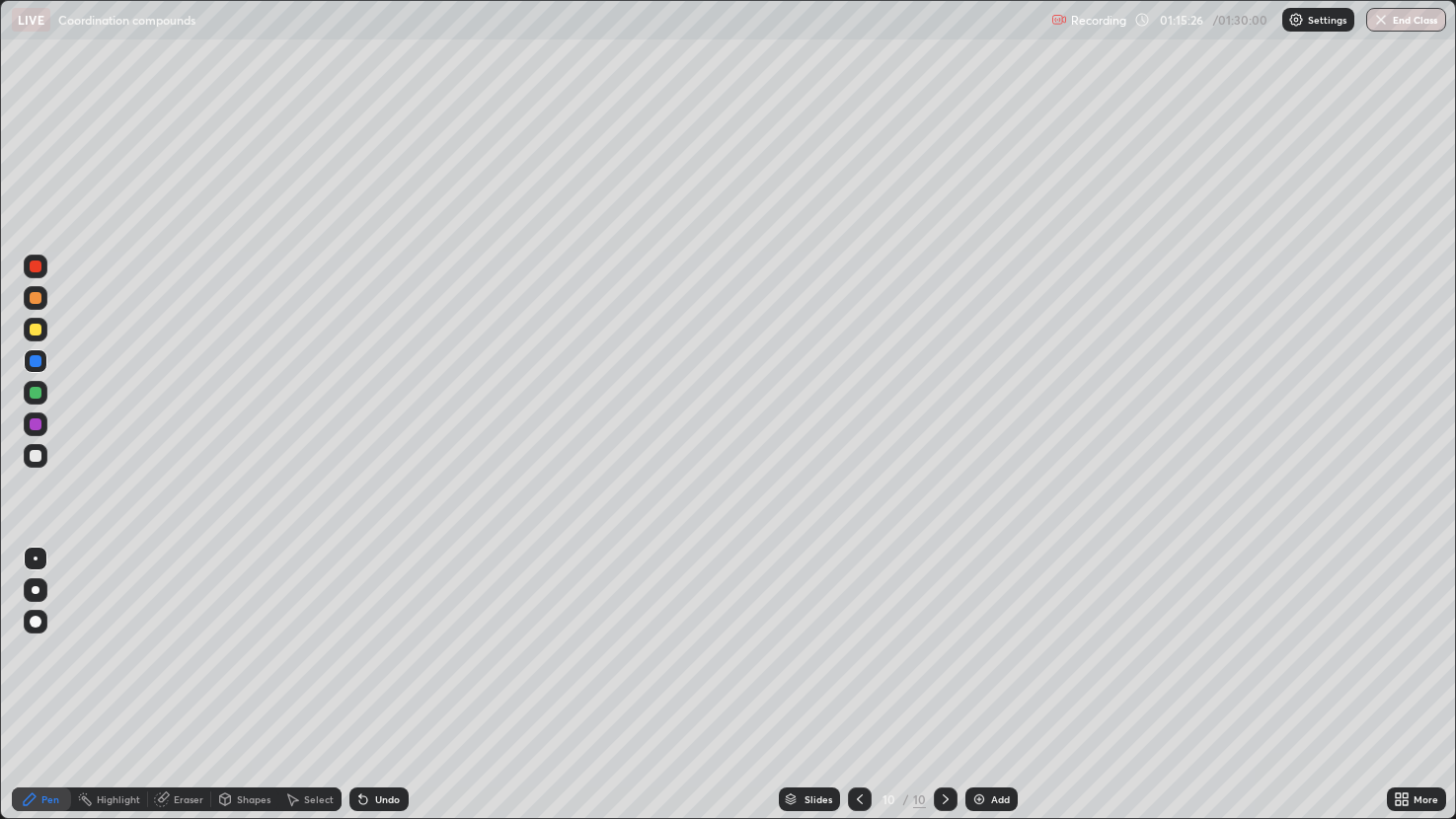 click at bounding box center (36, 424) 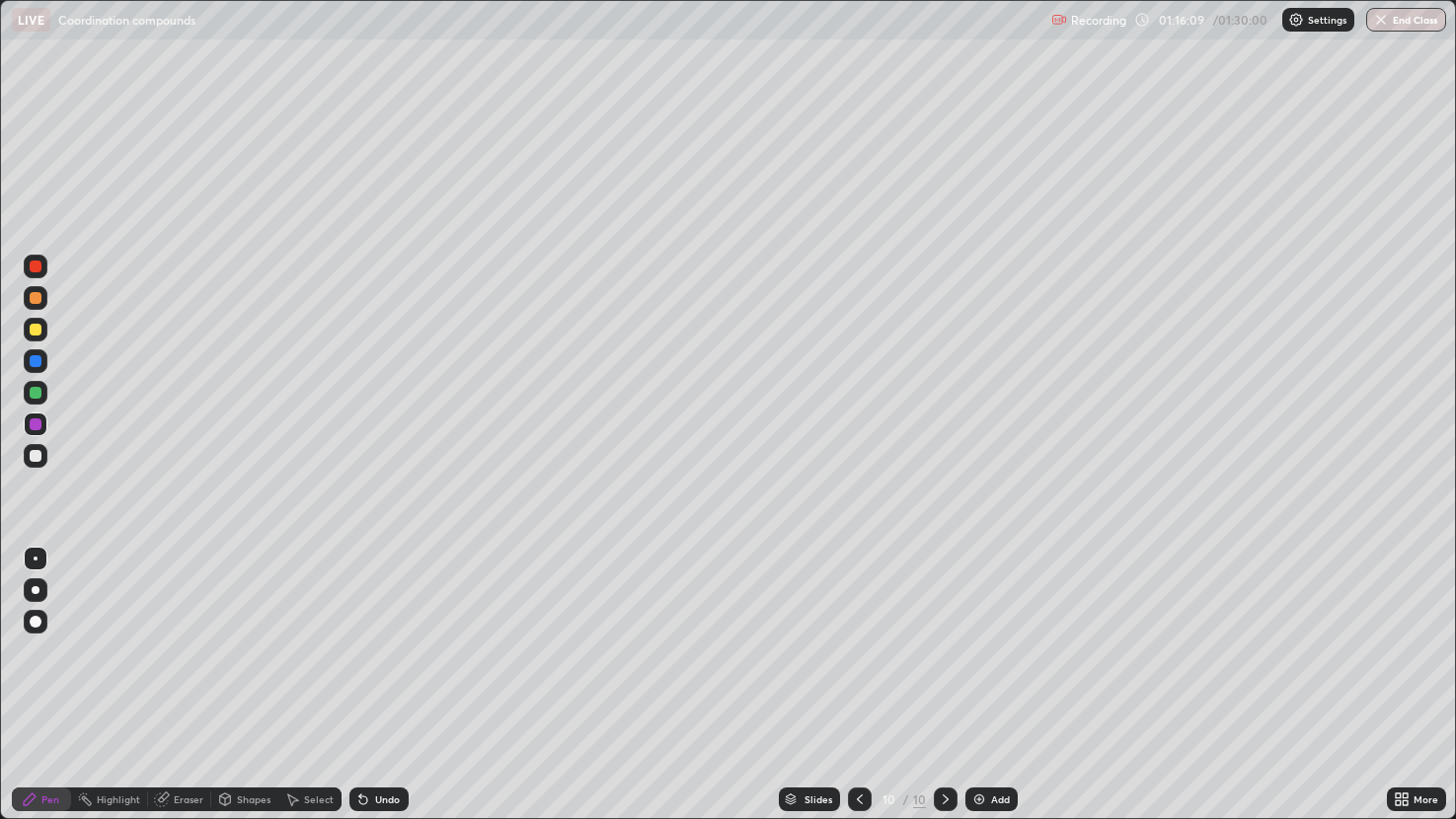 click on "Eraser" at bounding box center (189, 799) 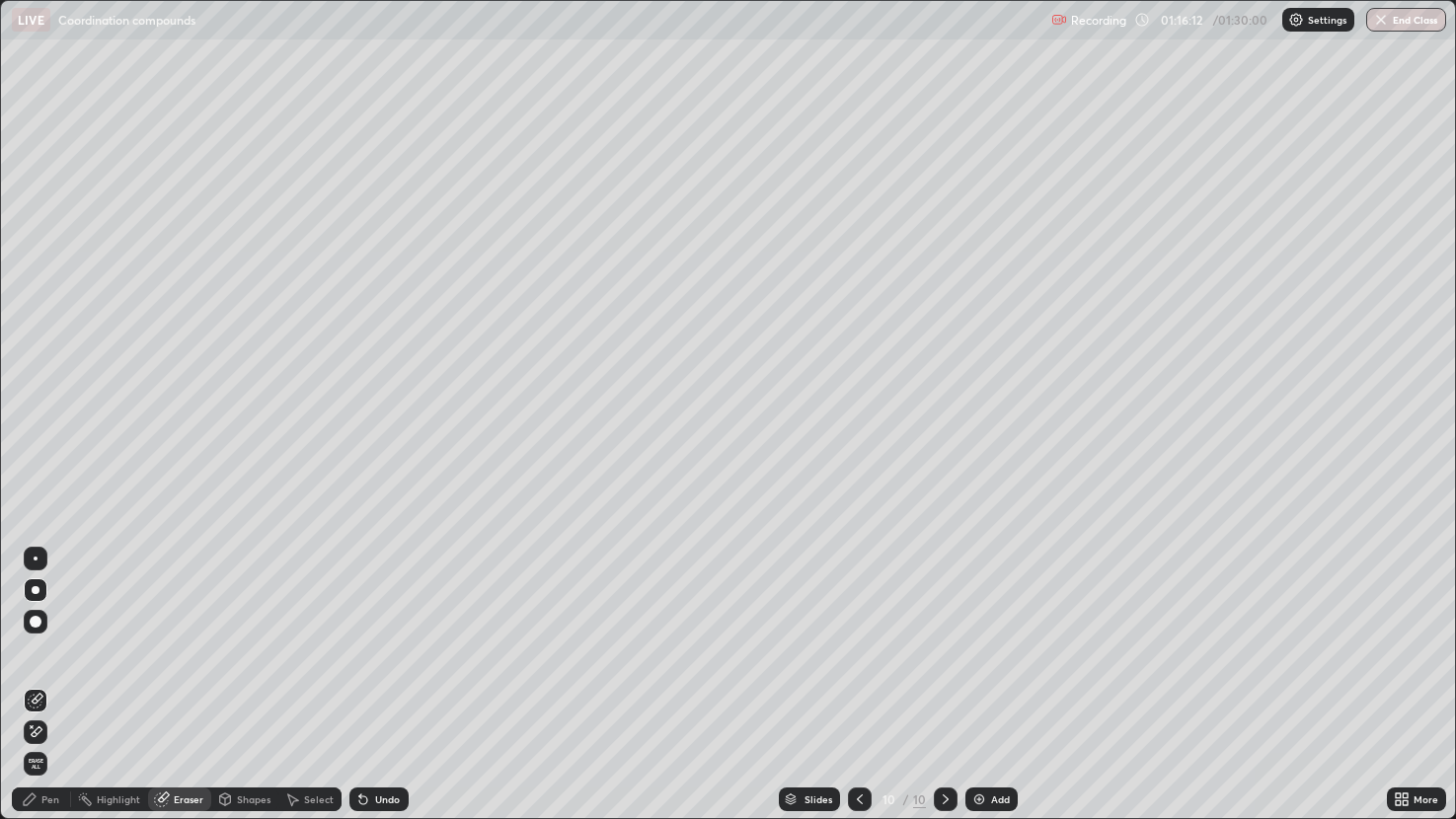 click on "Pen" at bounding box center (50, 799) 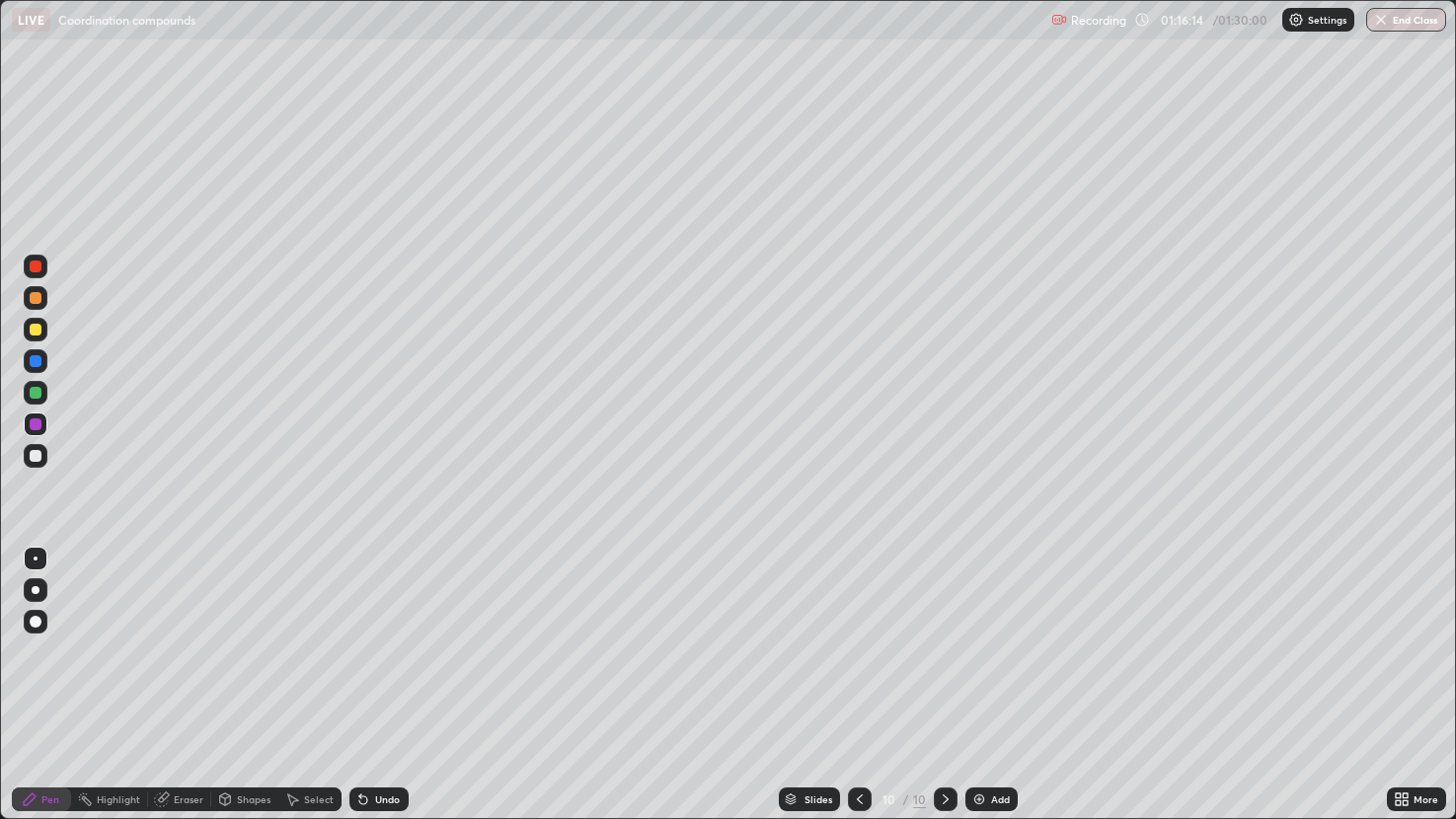 click at bounding box center [36, 361] 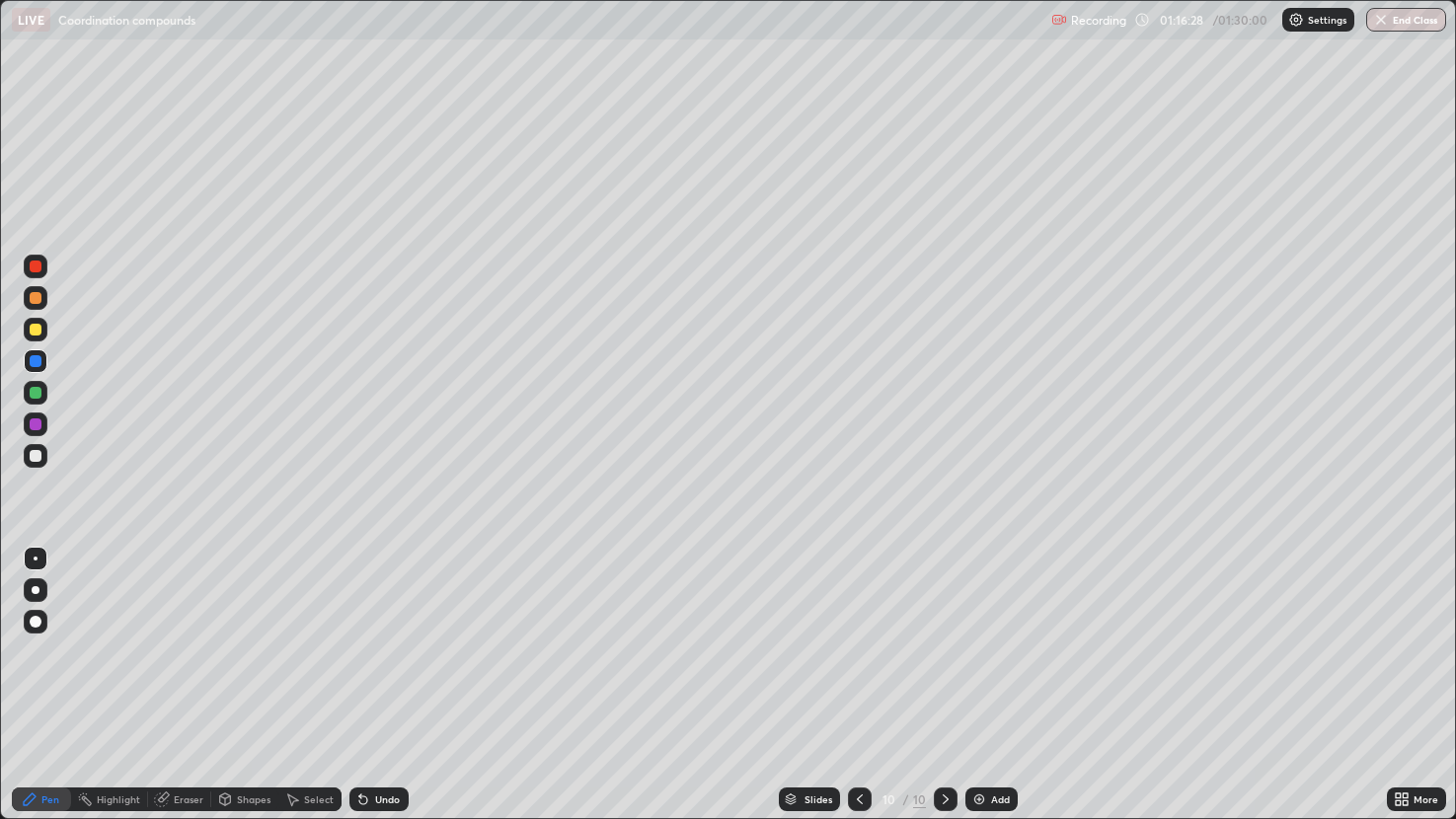 click at bounding box center (36, 393) 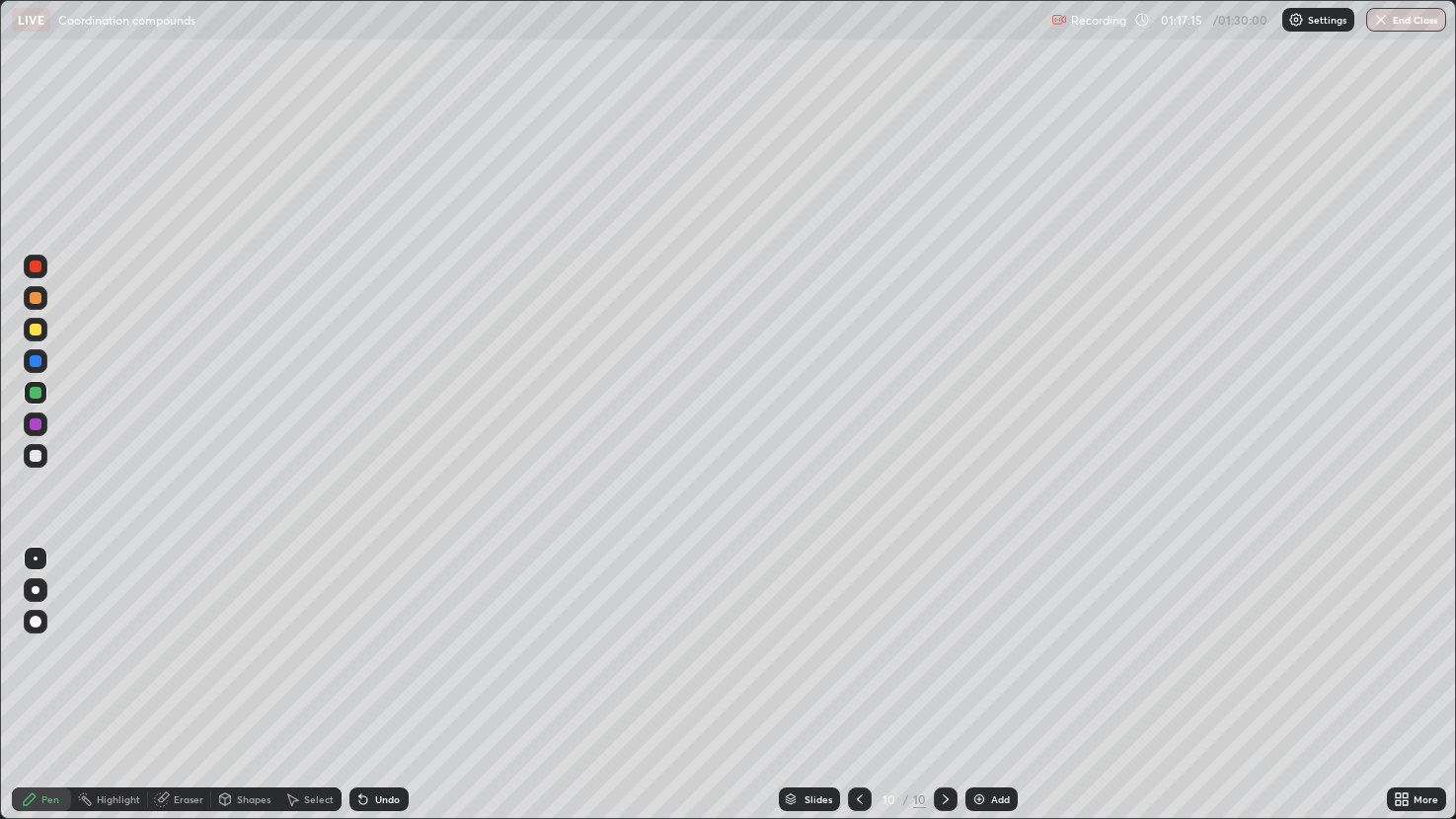 click on "Eraser" at bounding box center [180, 799] 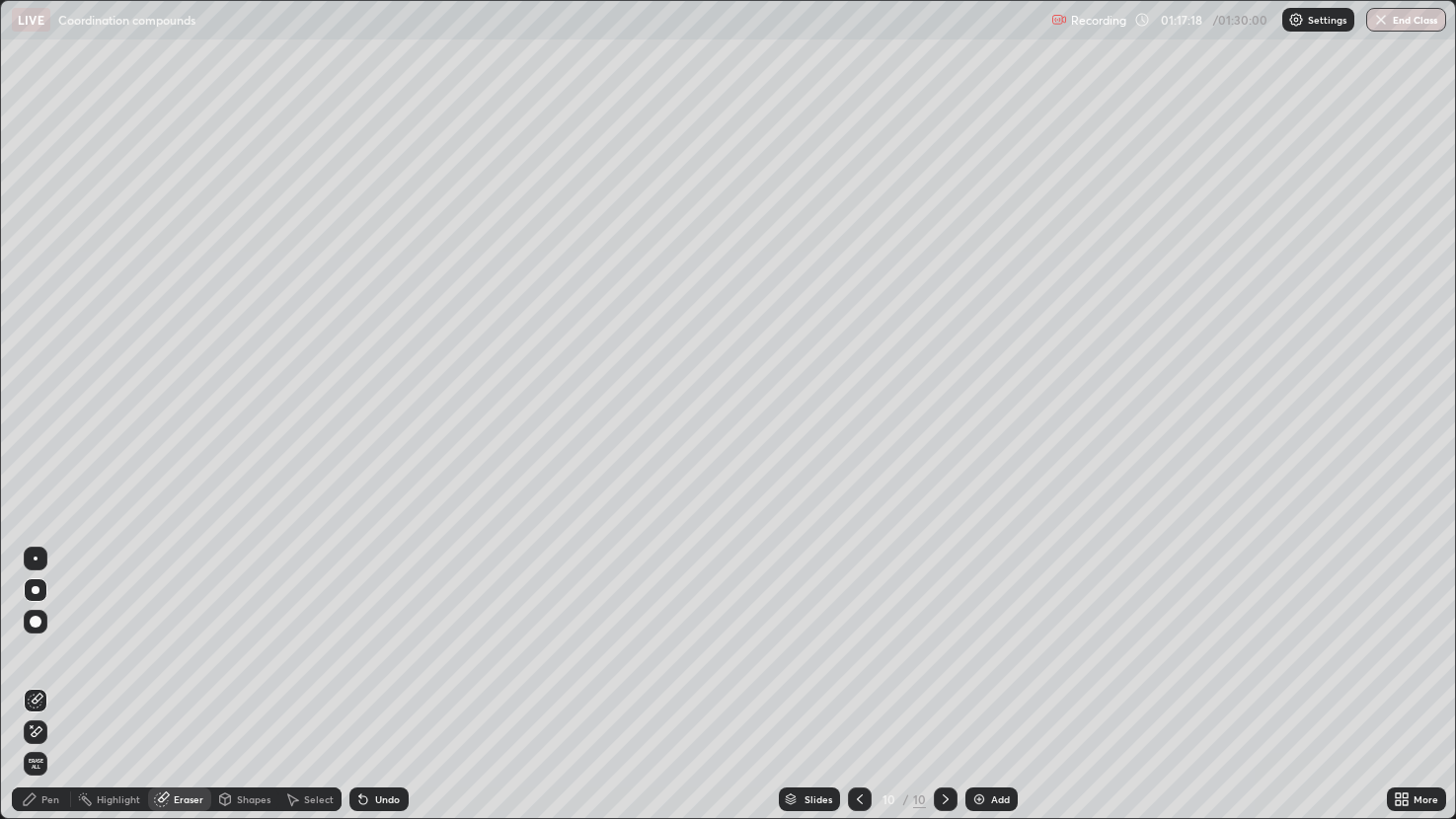 click on "Pen" at bounding box center (50, 799) 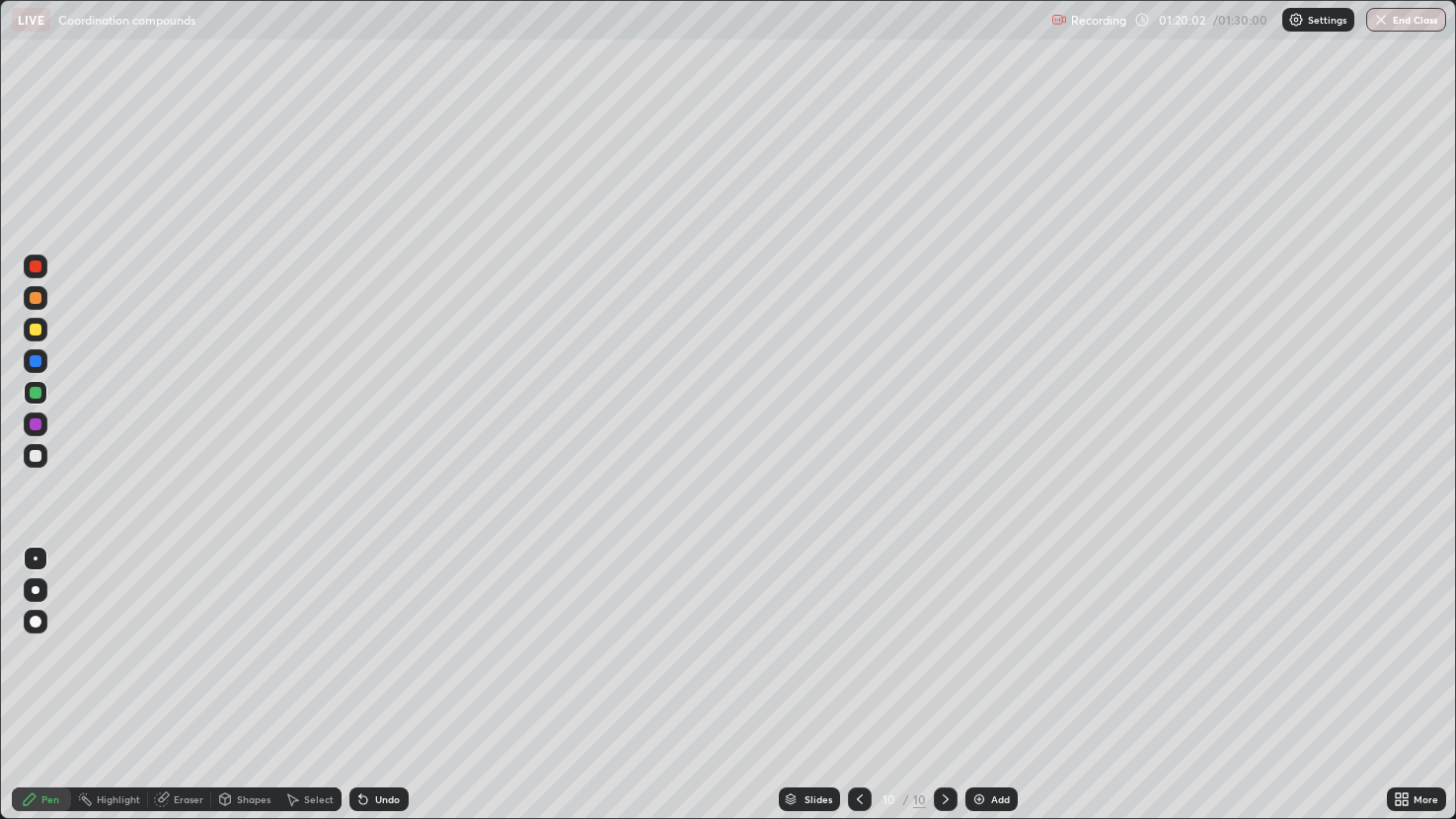 click at bounding box center [979, 799] 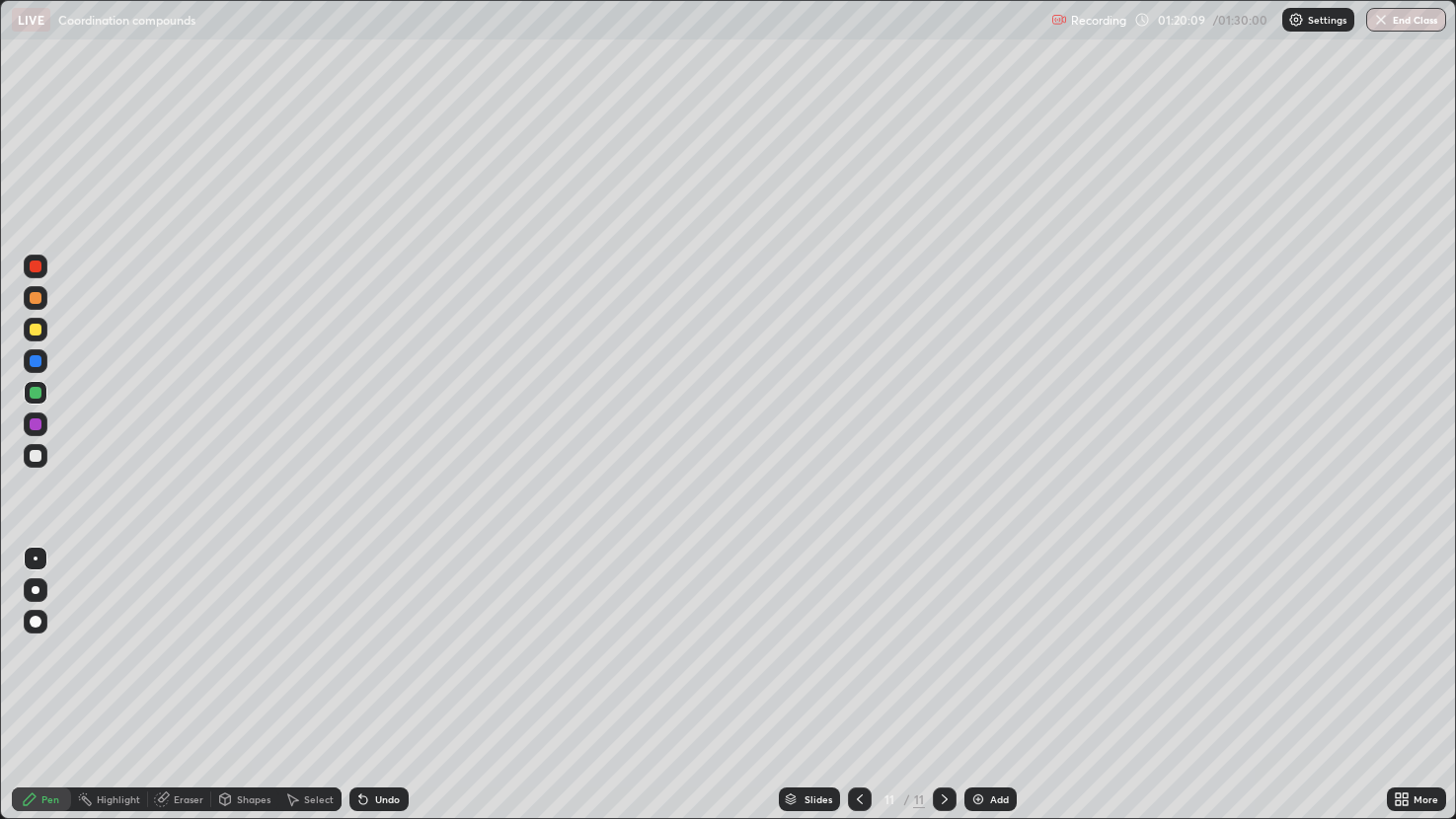 click 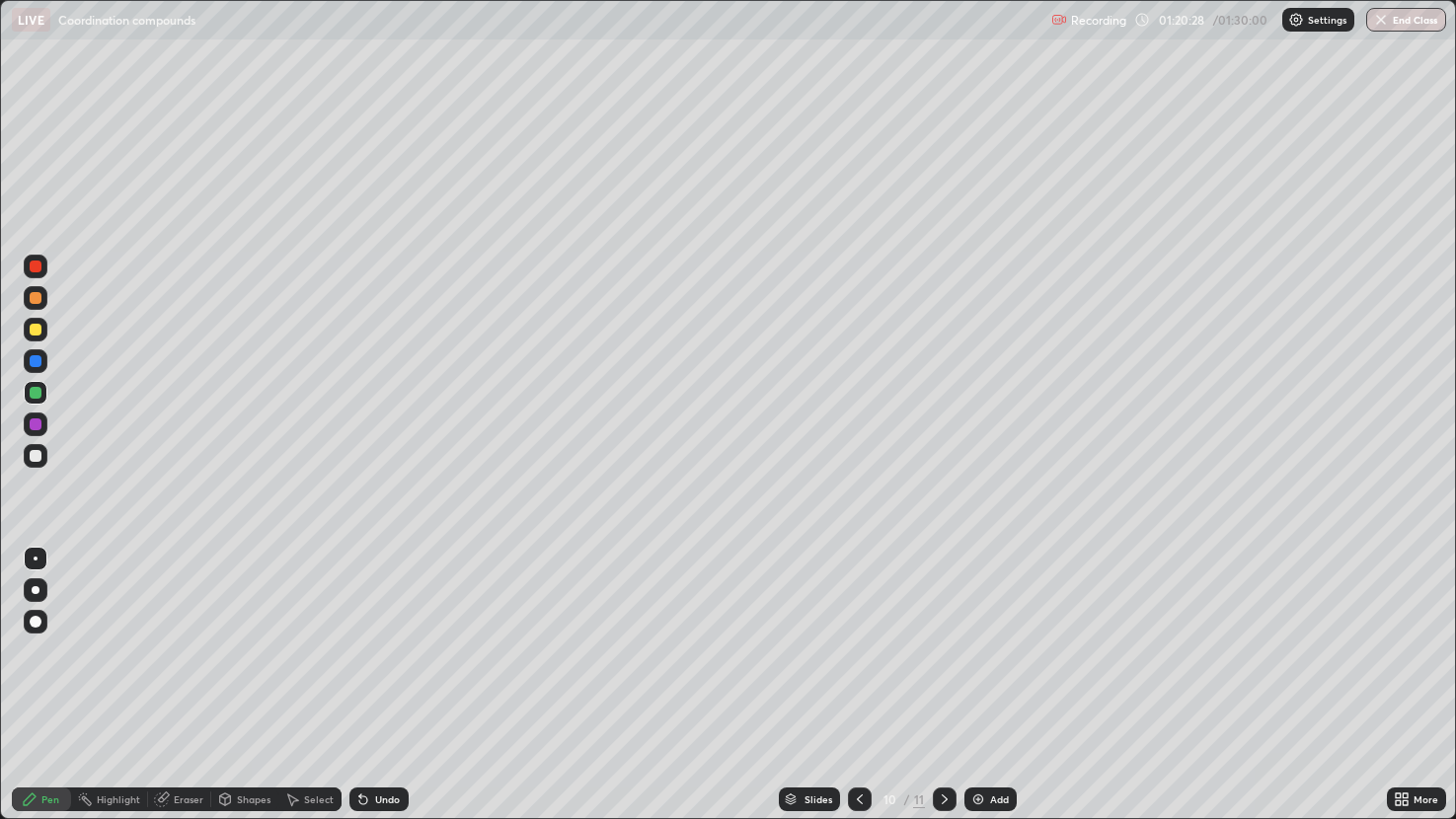 click at bounding box center [945, 799] 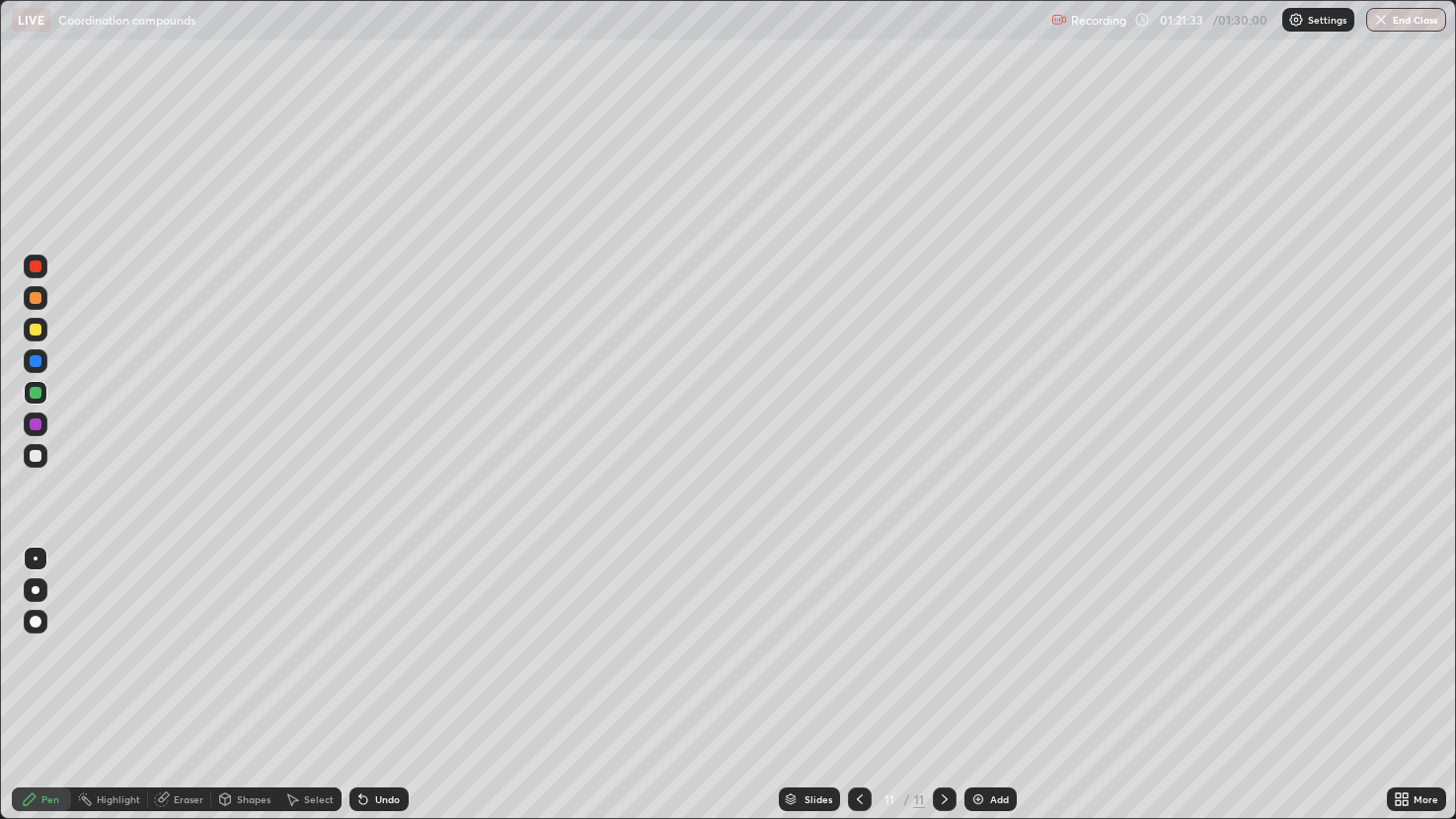 click on "Eraser" at bounding box center (189, 799) 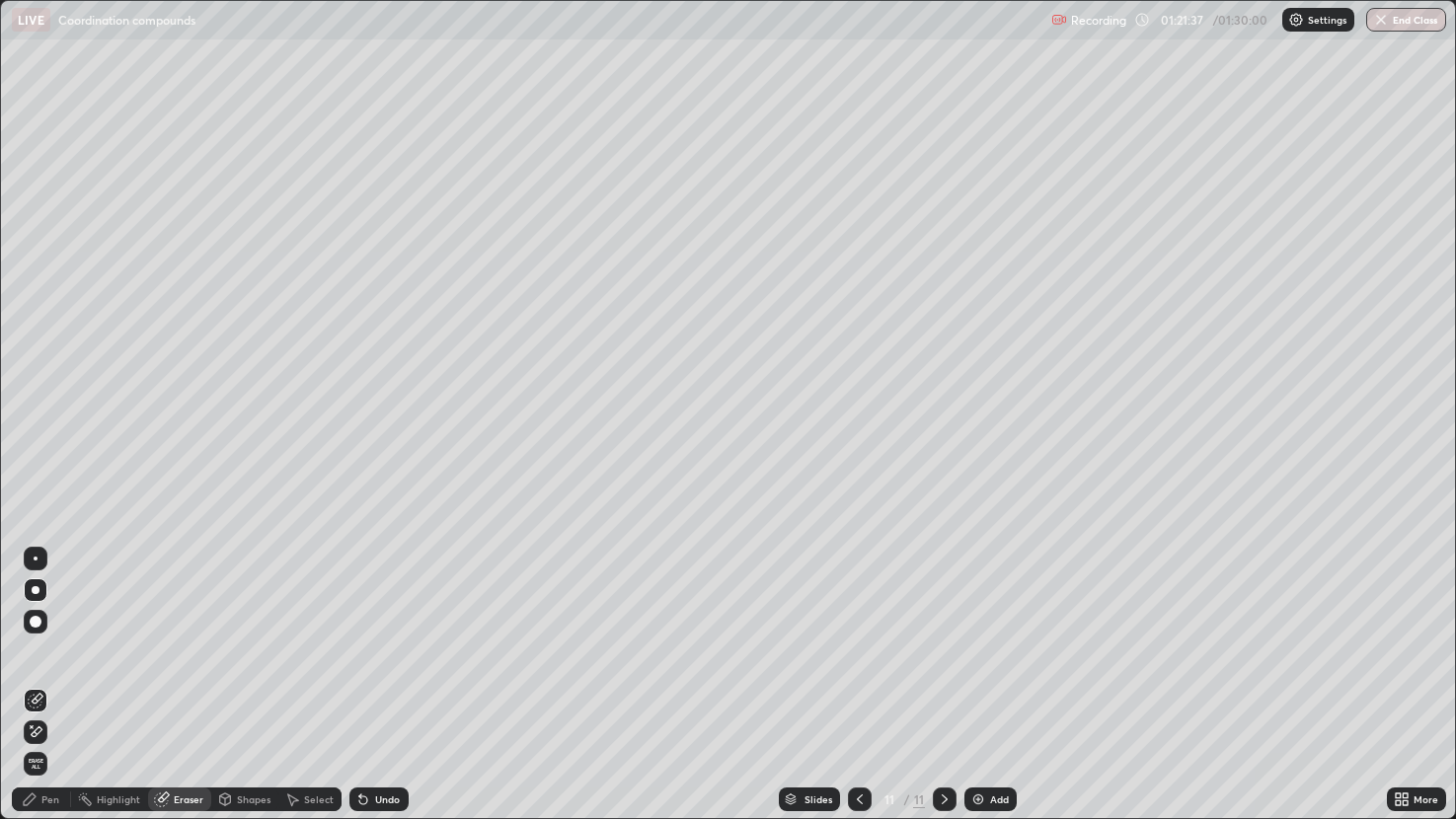 click on "Pen" at bounding box center (50, 799) 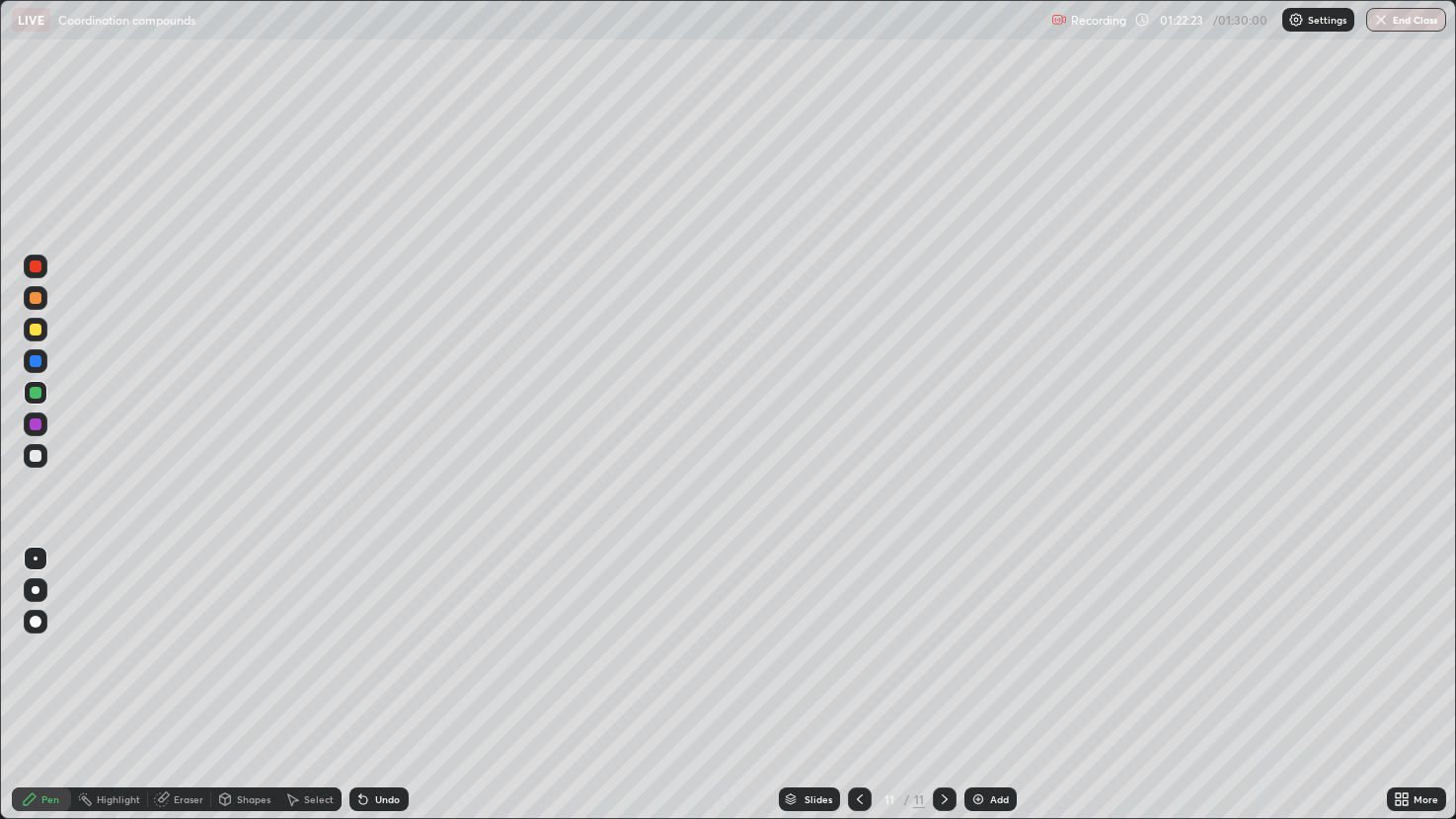 click on "Eraser" at bounding box center (189, 799) 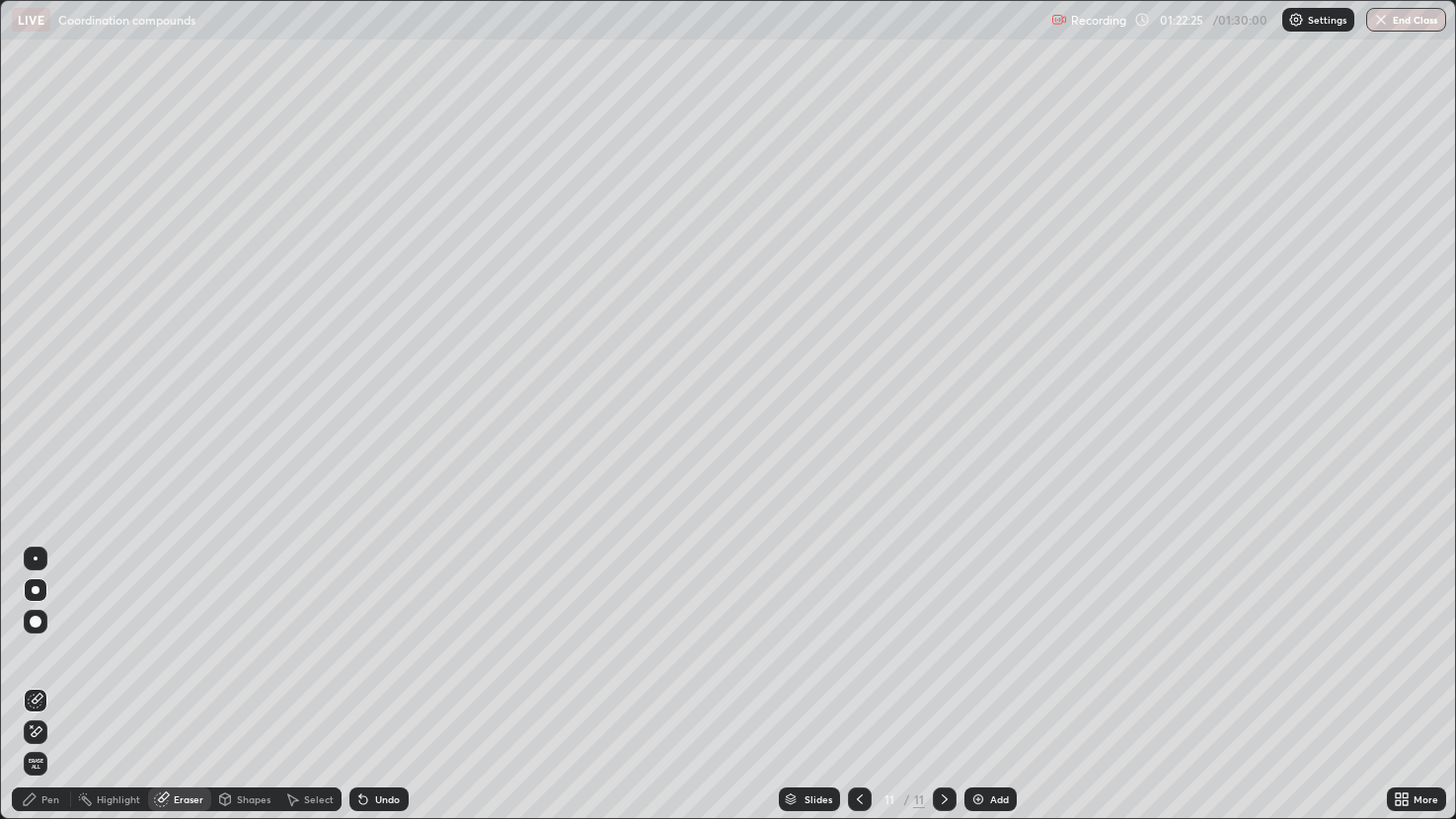 click on "Pen" at bounding box center (50, 799) 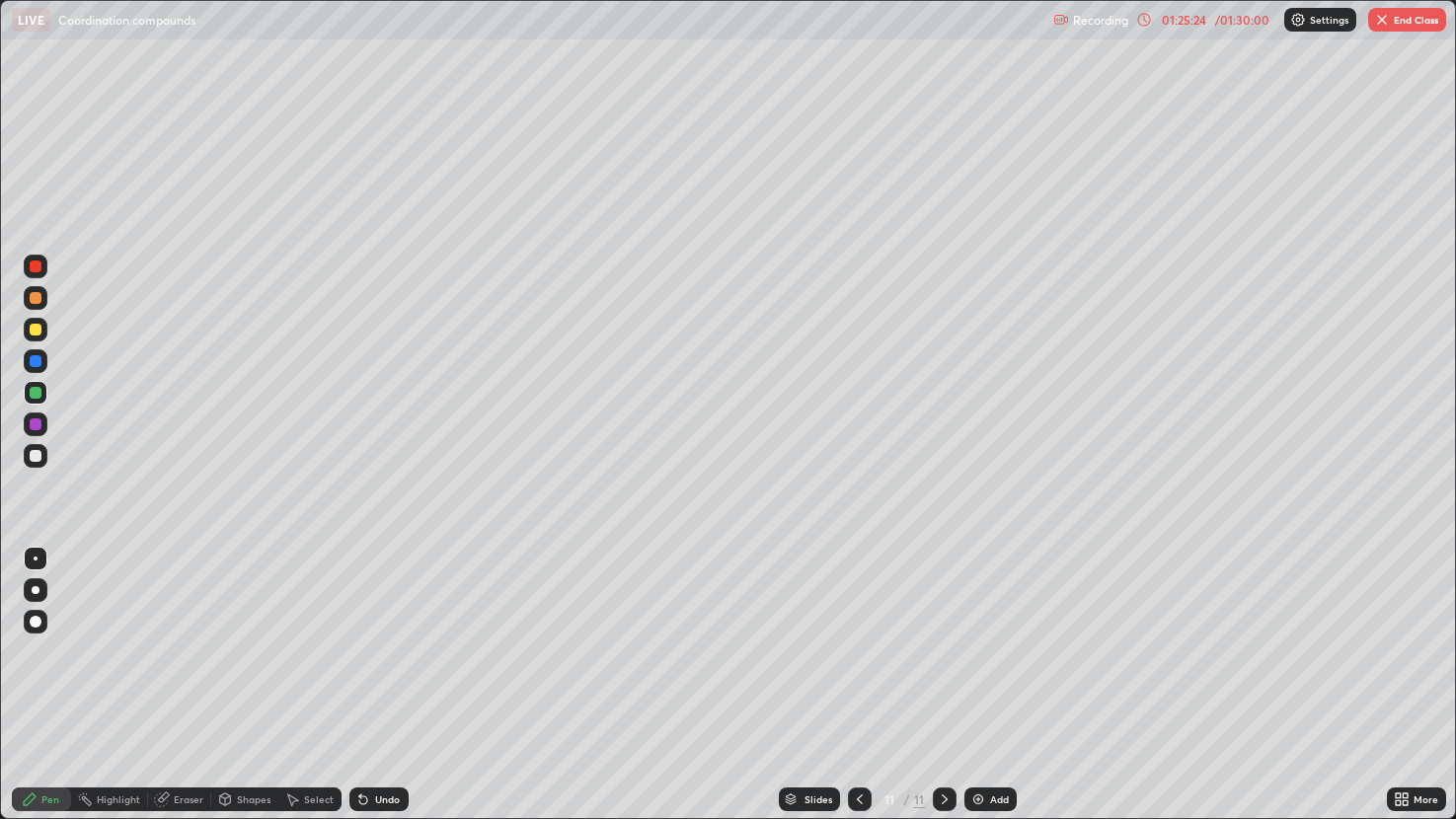click on "Add" at bounding box center [990, 799] 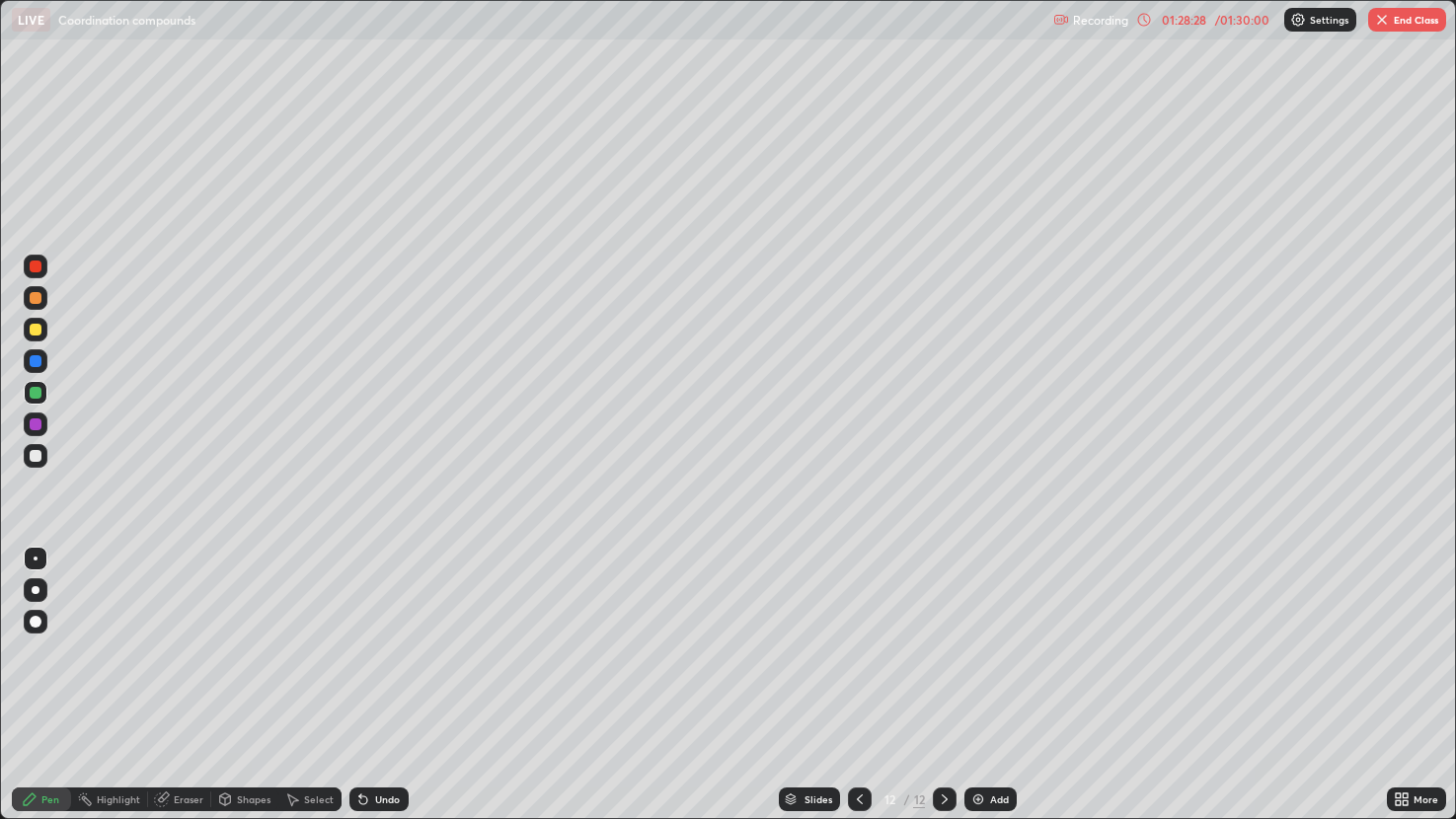 click on "Eraser" at bounding box center [180, 799] 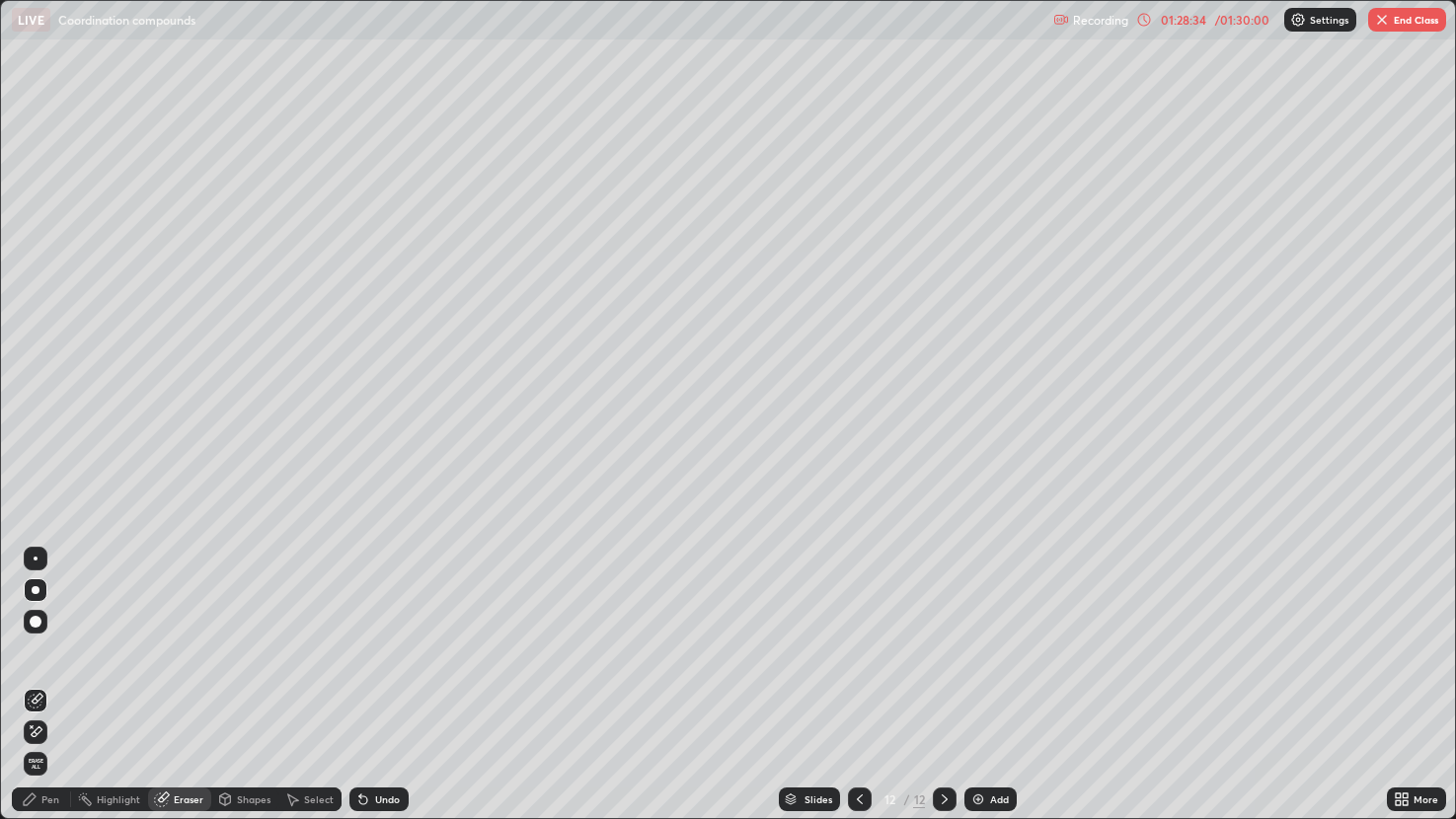 click on "Pen" at bounding box center [50, 799] 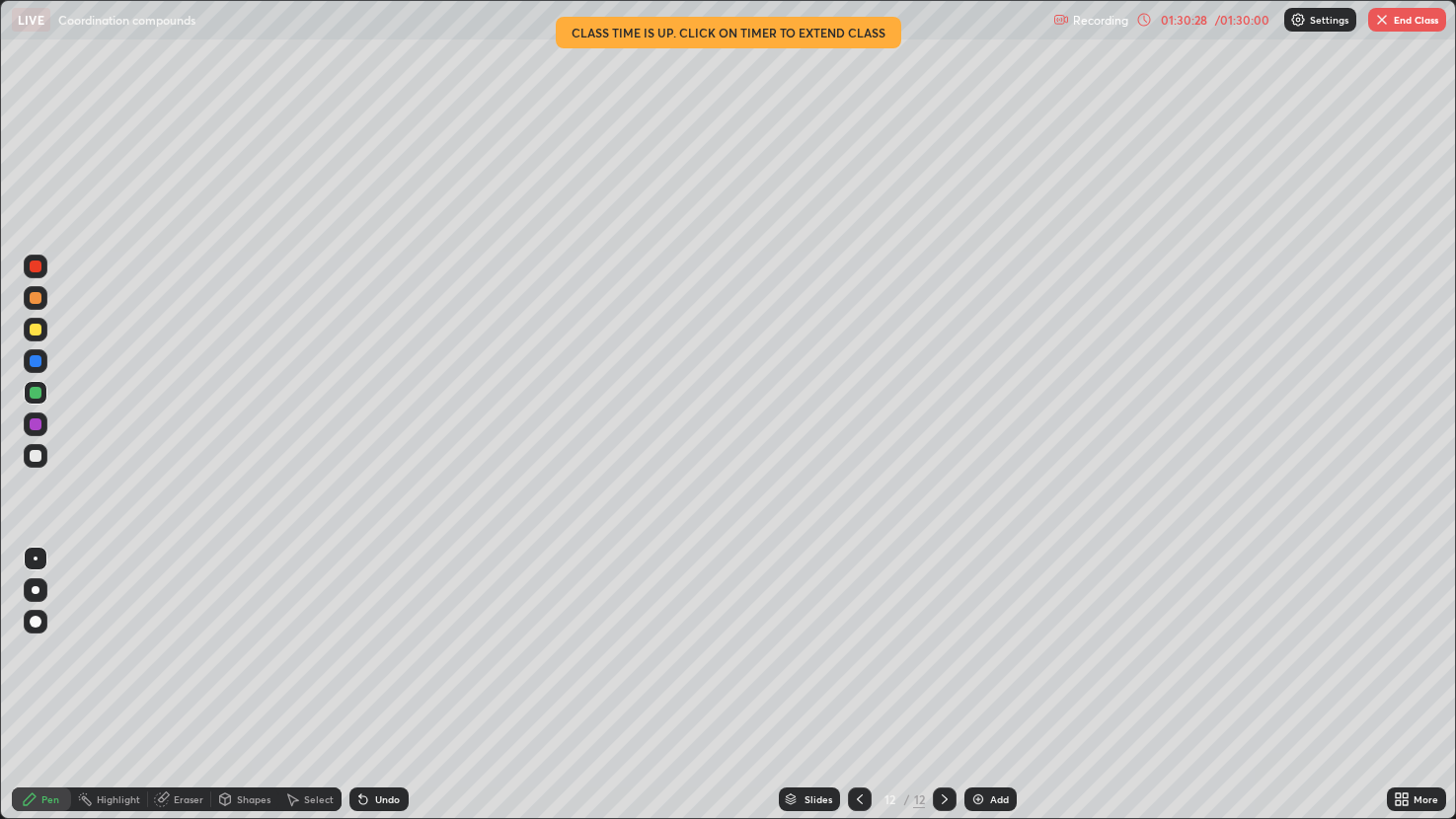 click on "End Class" at bounding box center (1407, 20) 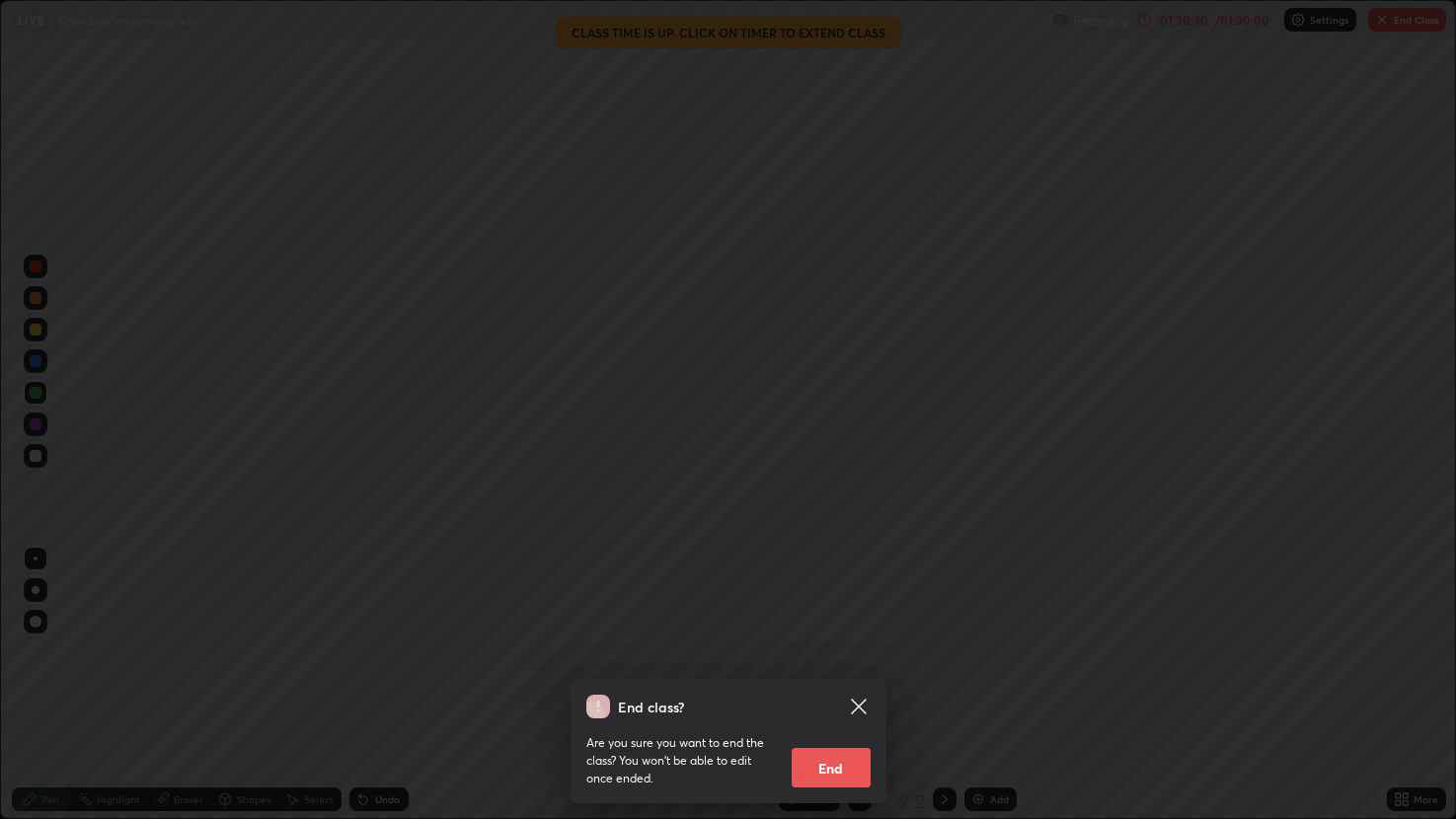 click on "End" at bounding box center (831, 768) 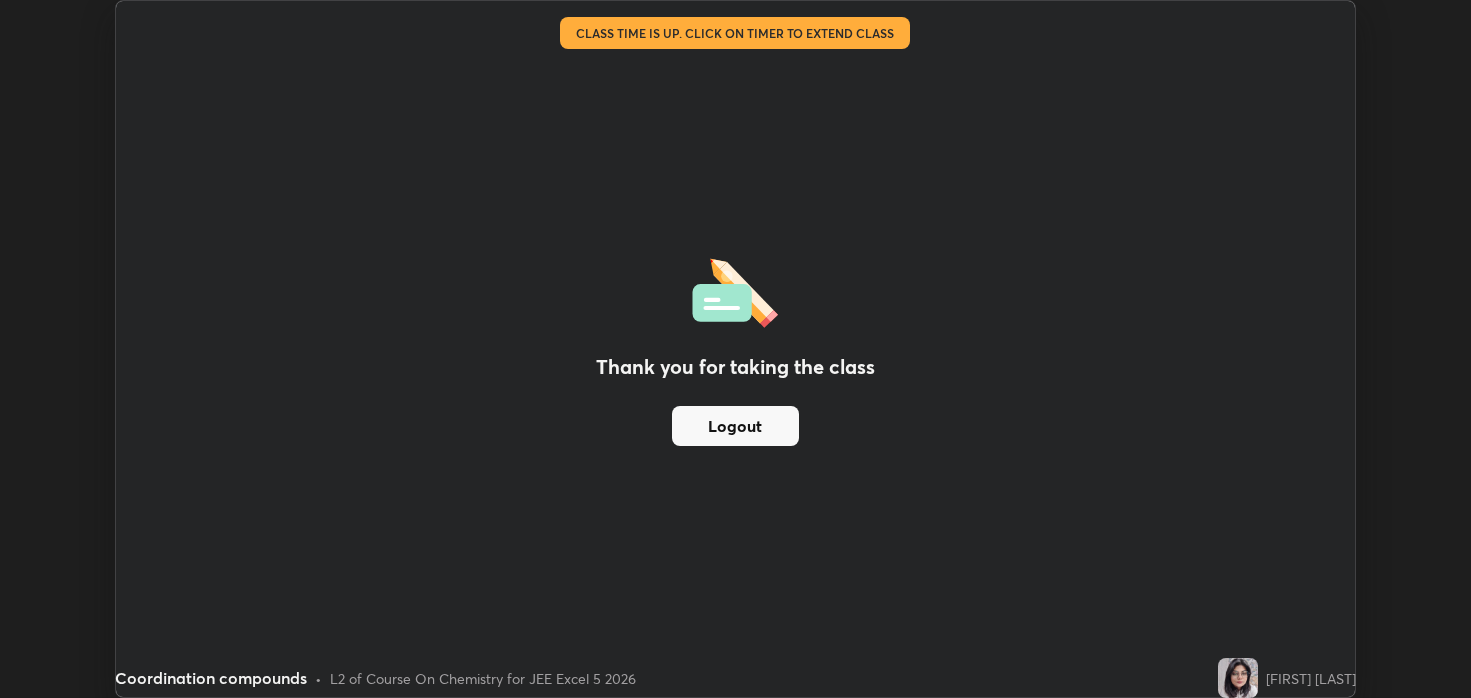 scroll, scrollTop: 698, scrollLeft: 1471, axis: both 